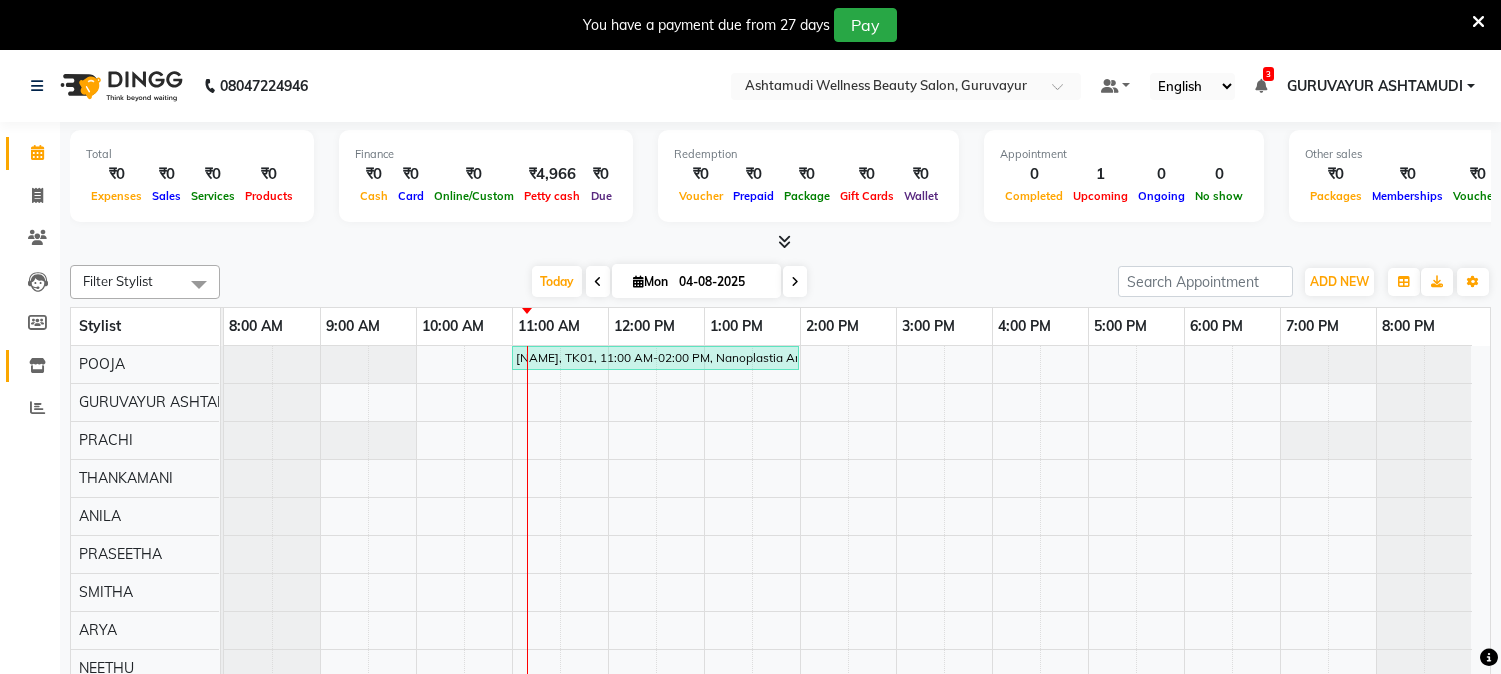scroll, scrollTop: 0, scrollLeft: 0, axis: both 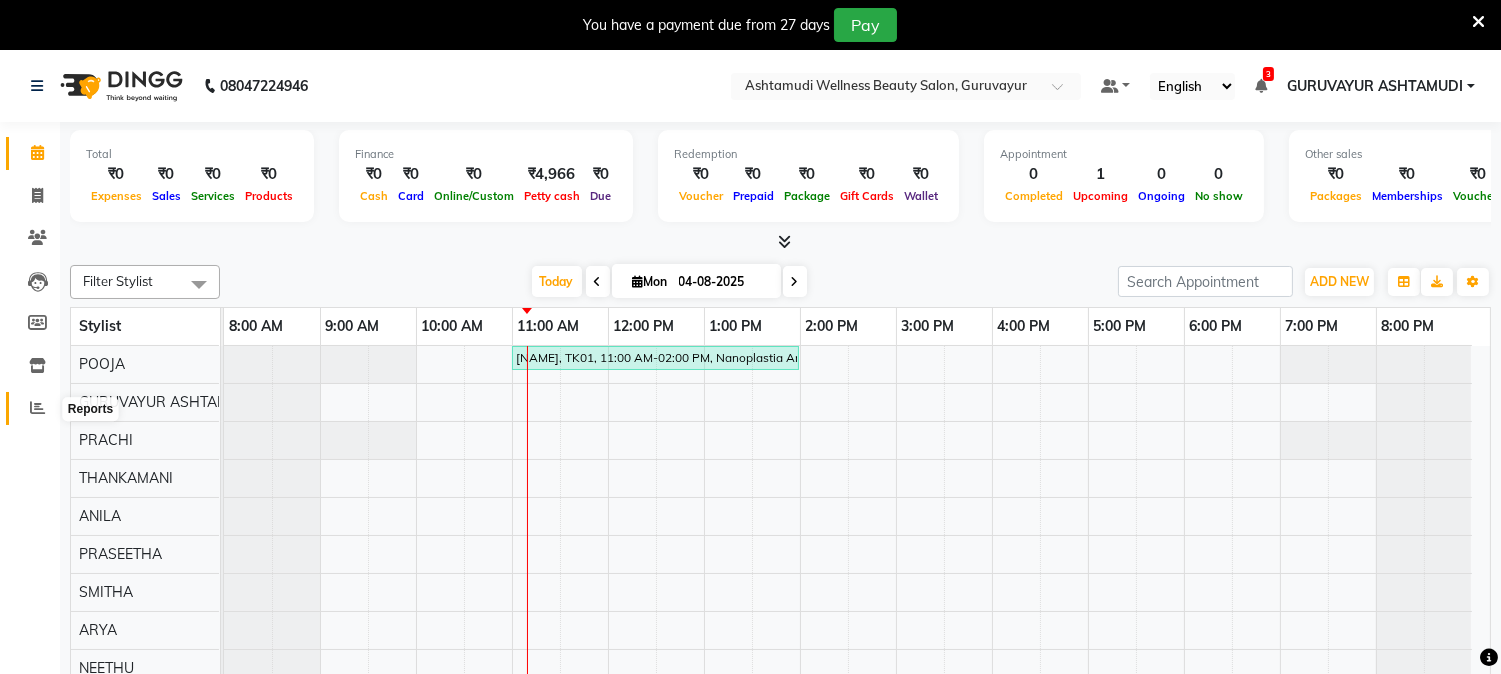 click 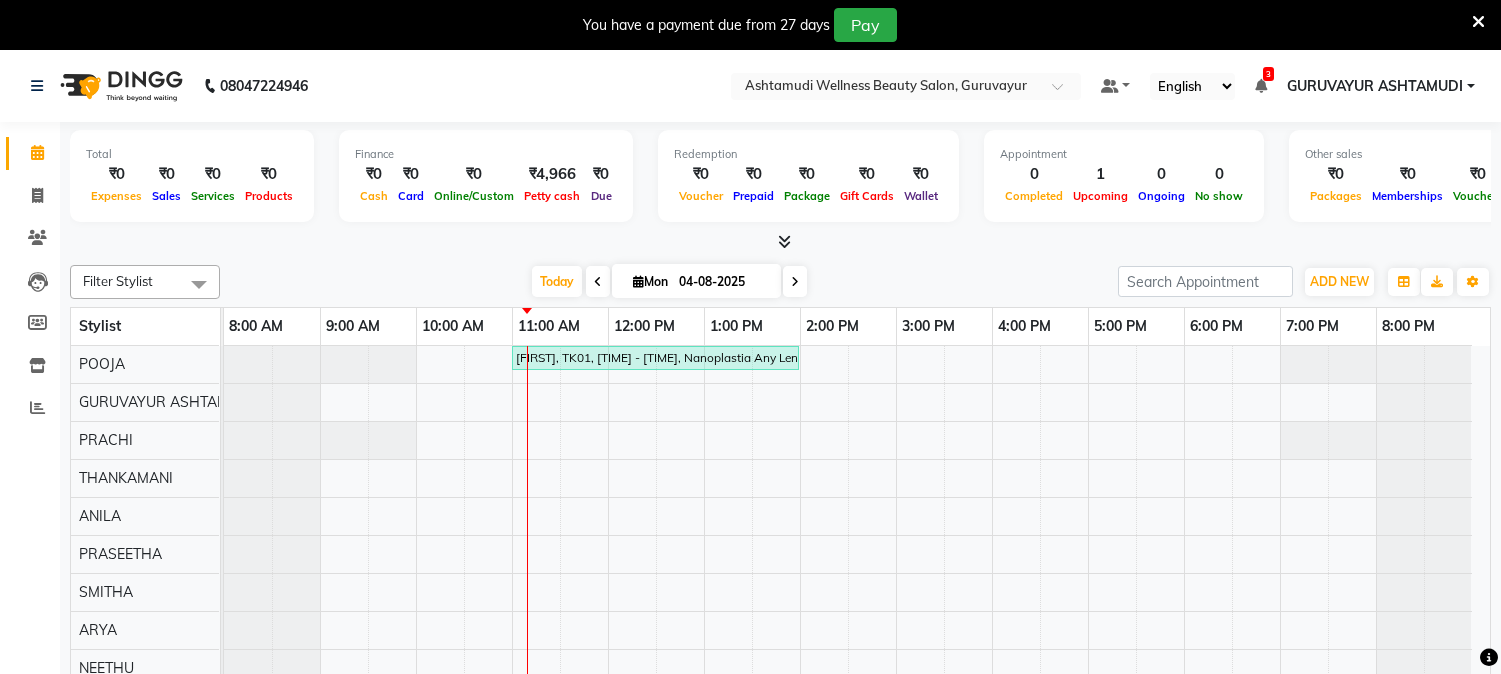 scroll, scrollTop: 0, scrollLeft: 0, axis: both 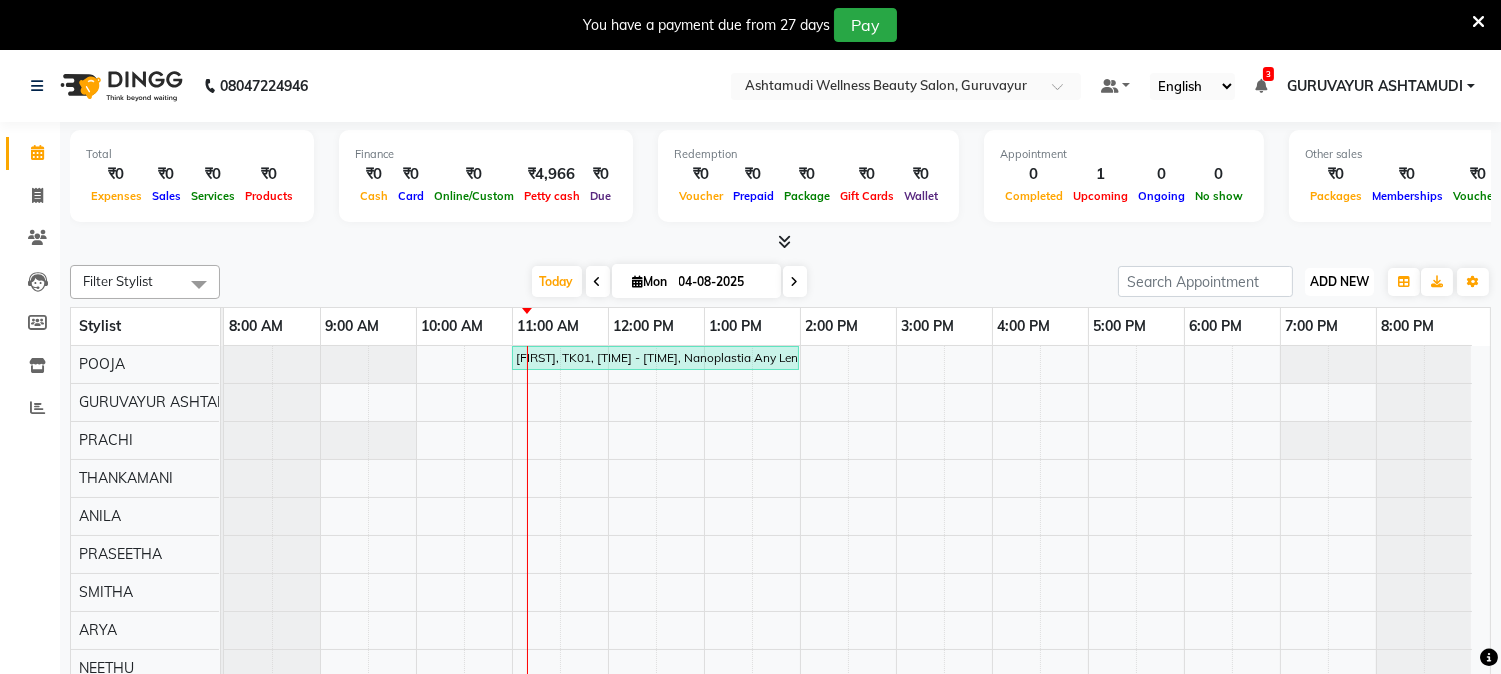 click on "ADD NEW" at bounding box center [1339, 281] 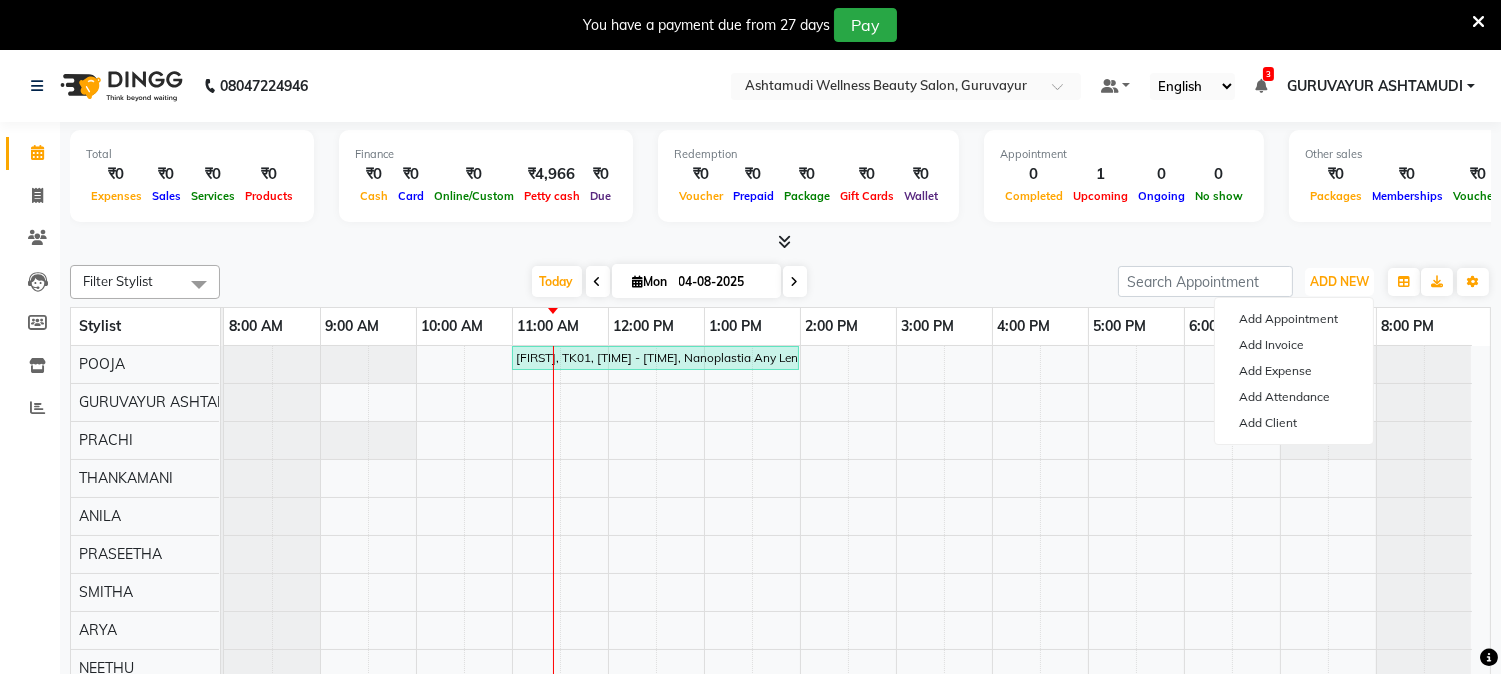 type 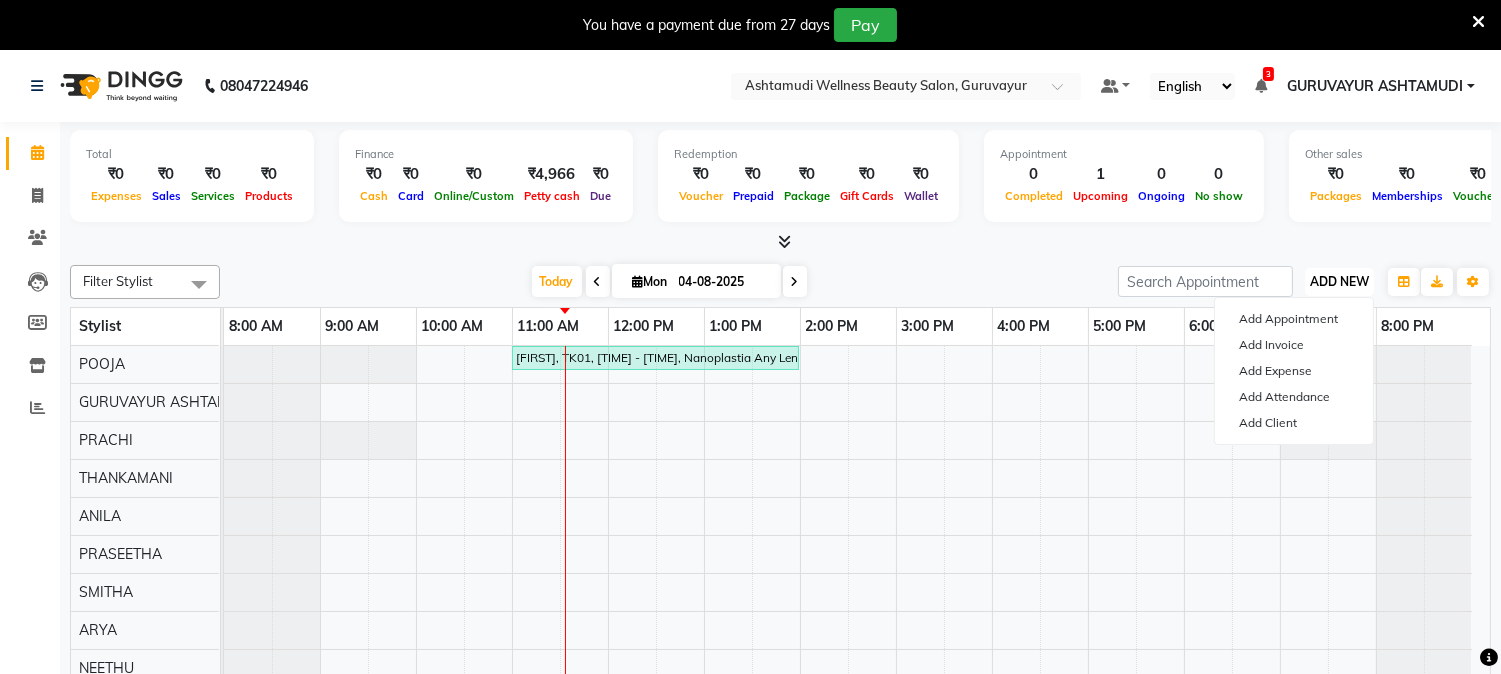 click on "ADD NEW" at bounding box center [1339, 281] 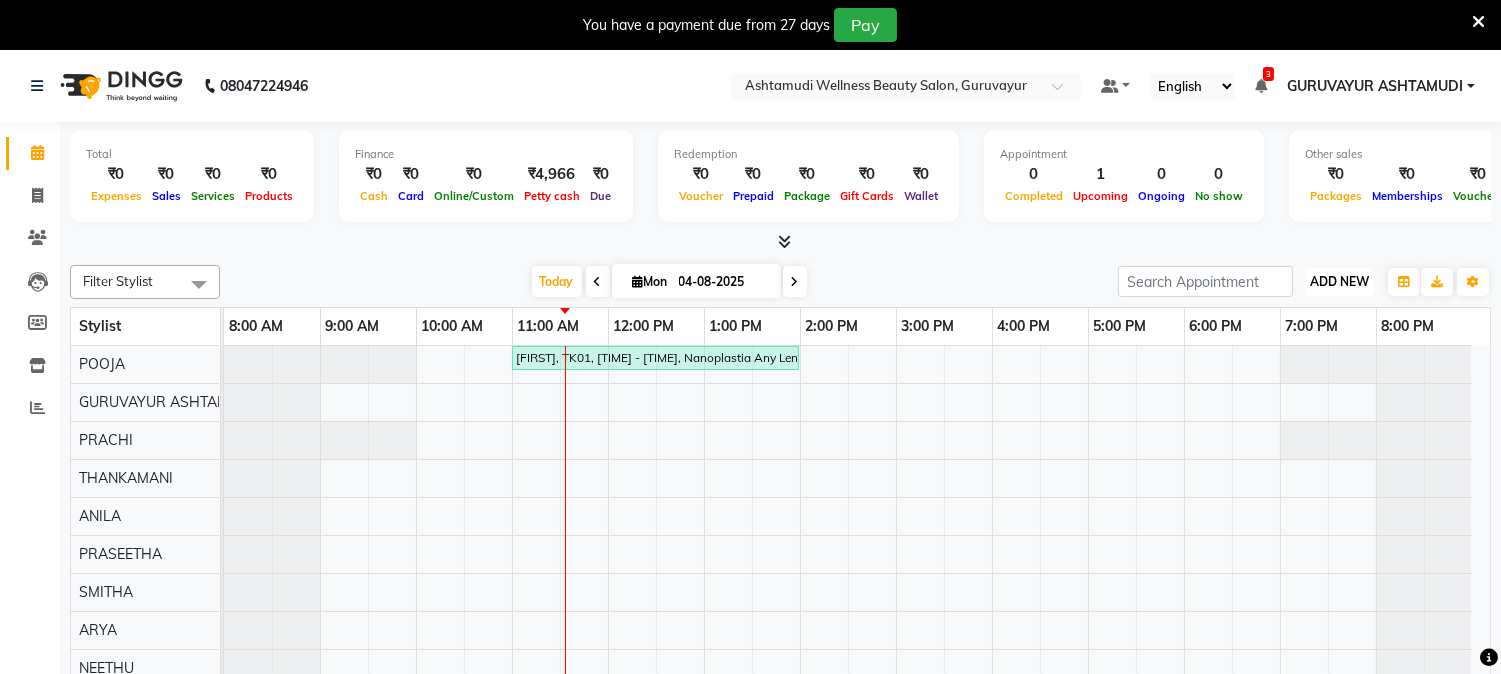 click on "ADD NEW" at bounding box center [1339, 281] 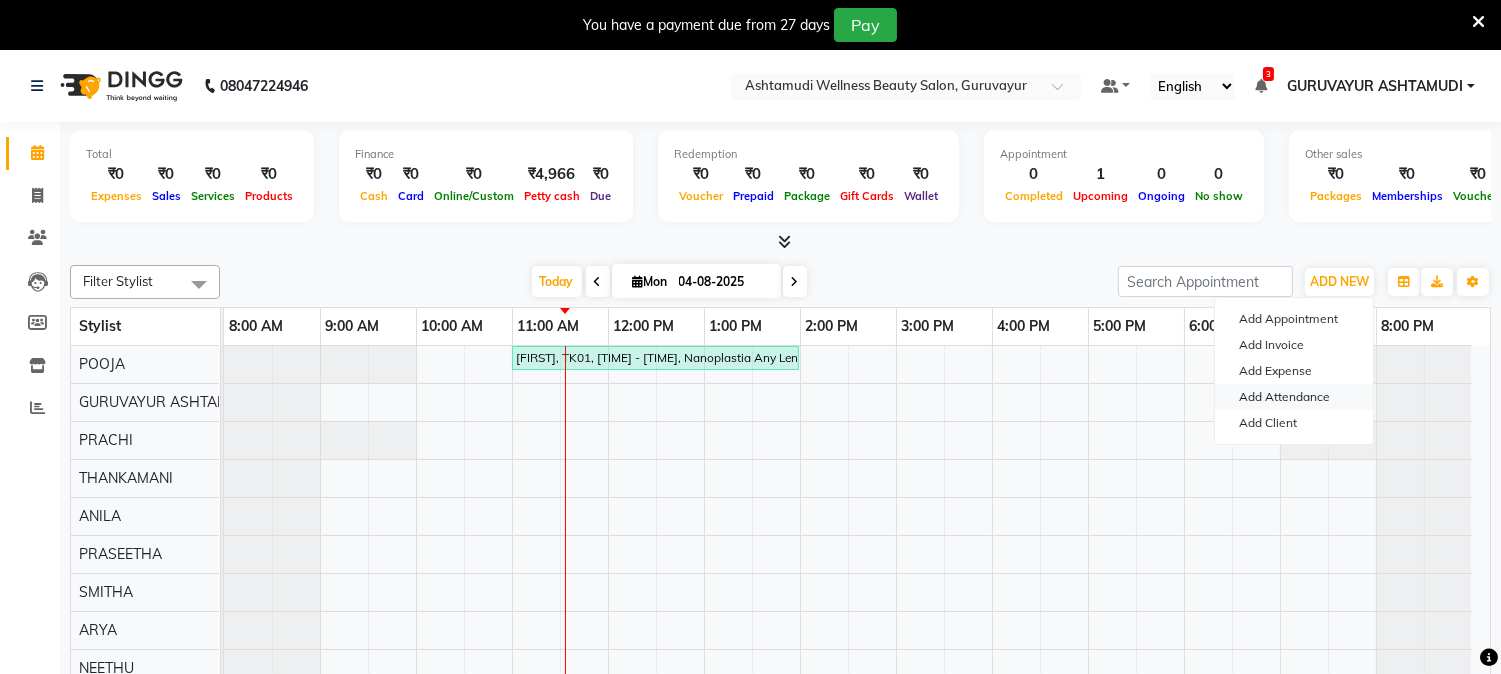click on "Add Attendance" at bounding box center [1294, 397] 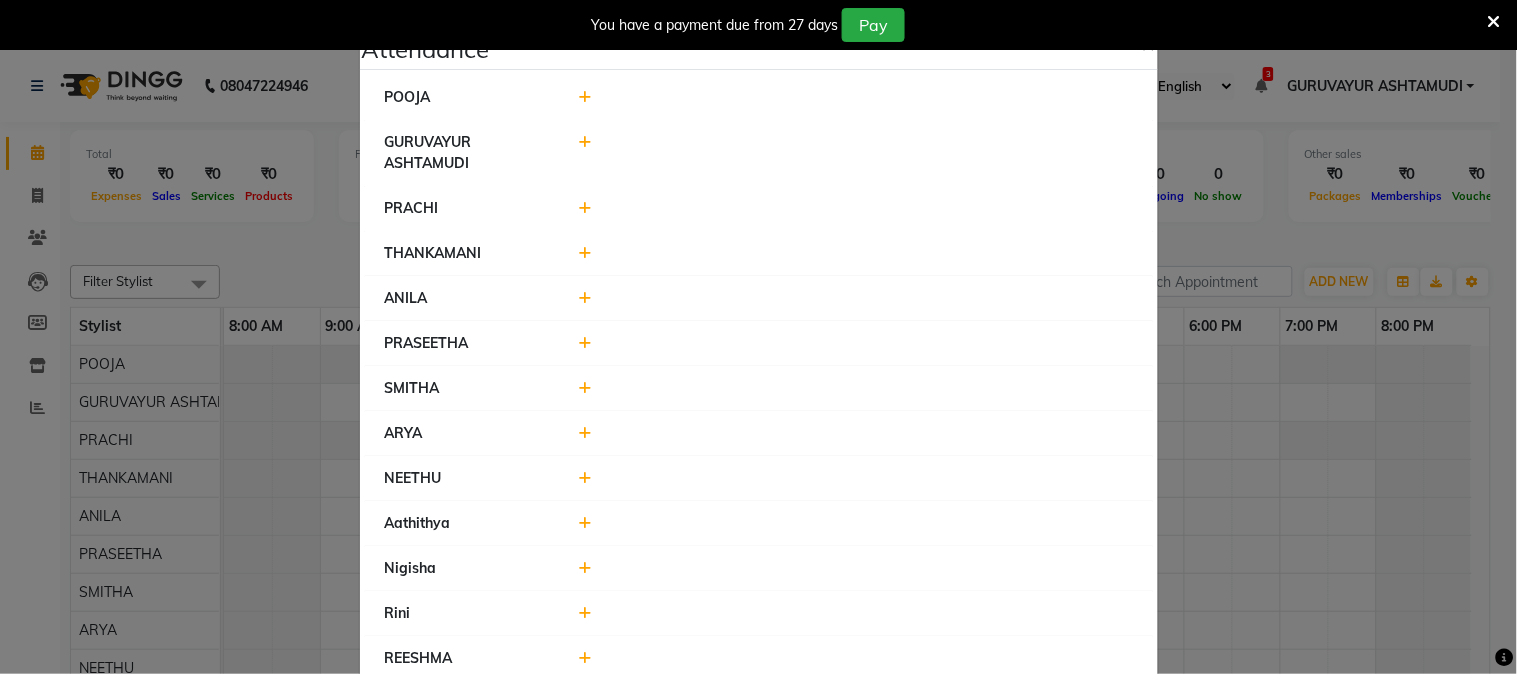 scroll, scrollTop: 86, scrollLeft: 0, axis: vertical 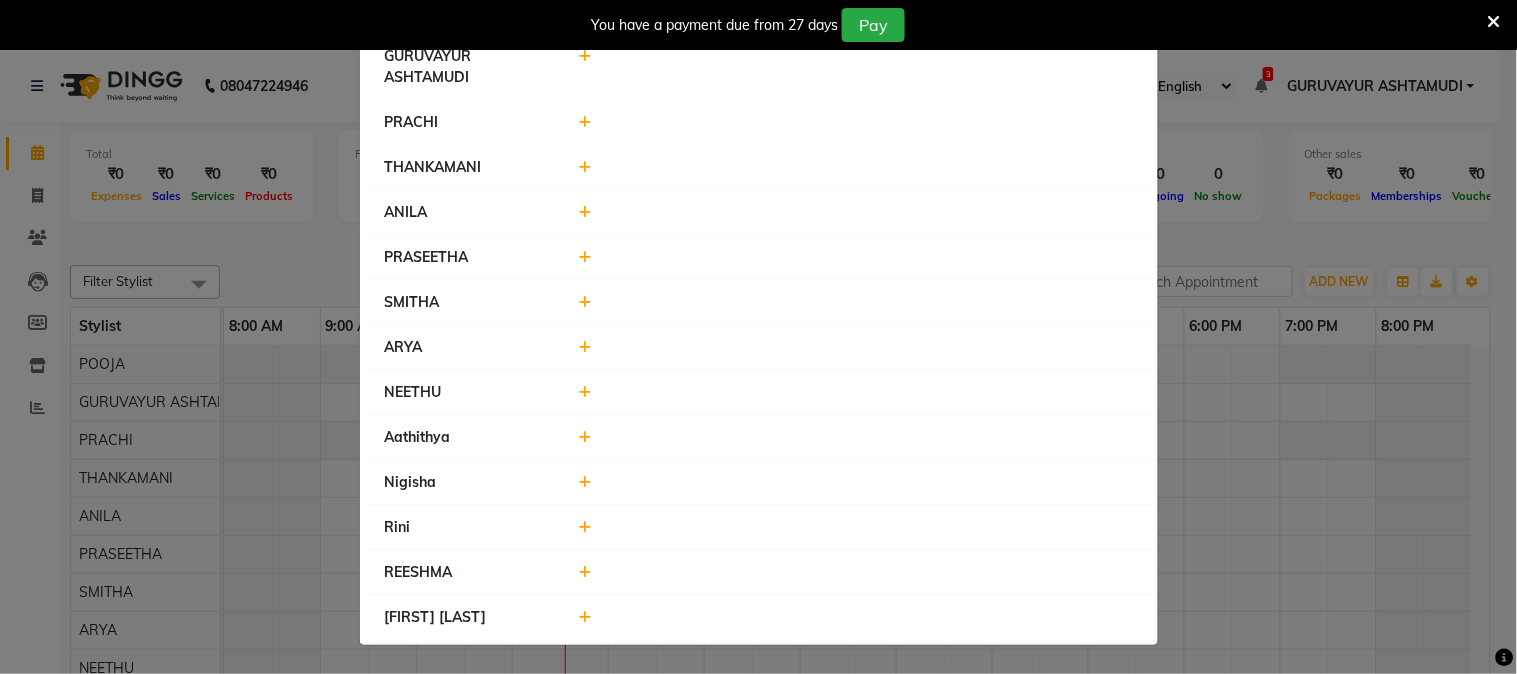 click 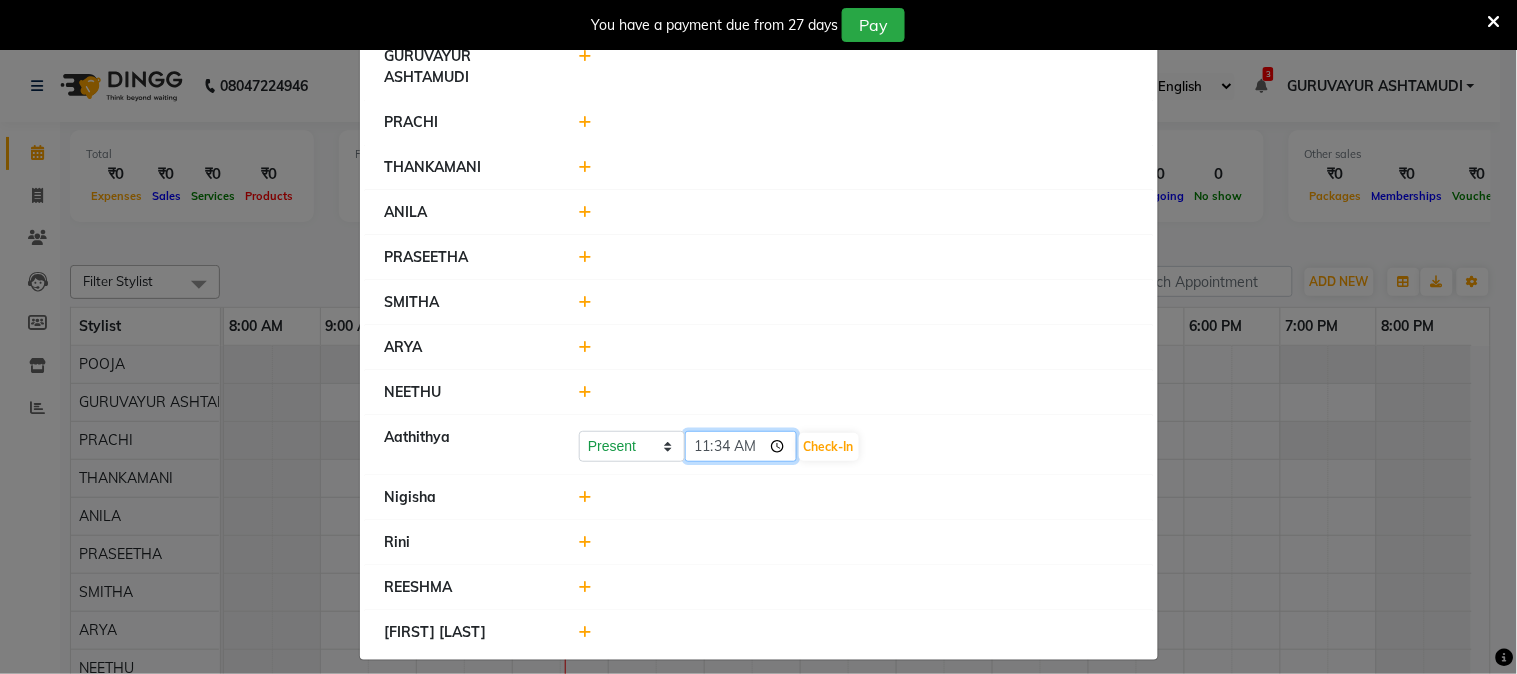 click on "11:34" 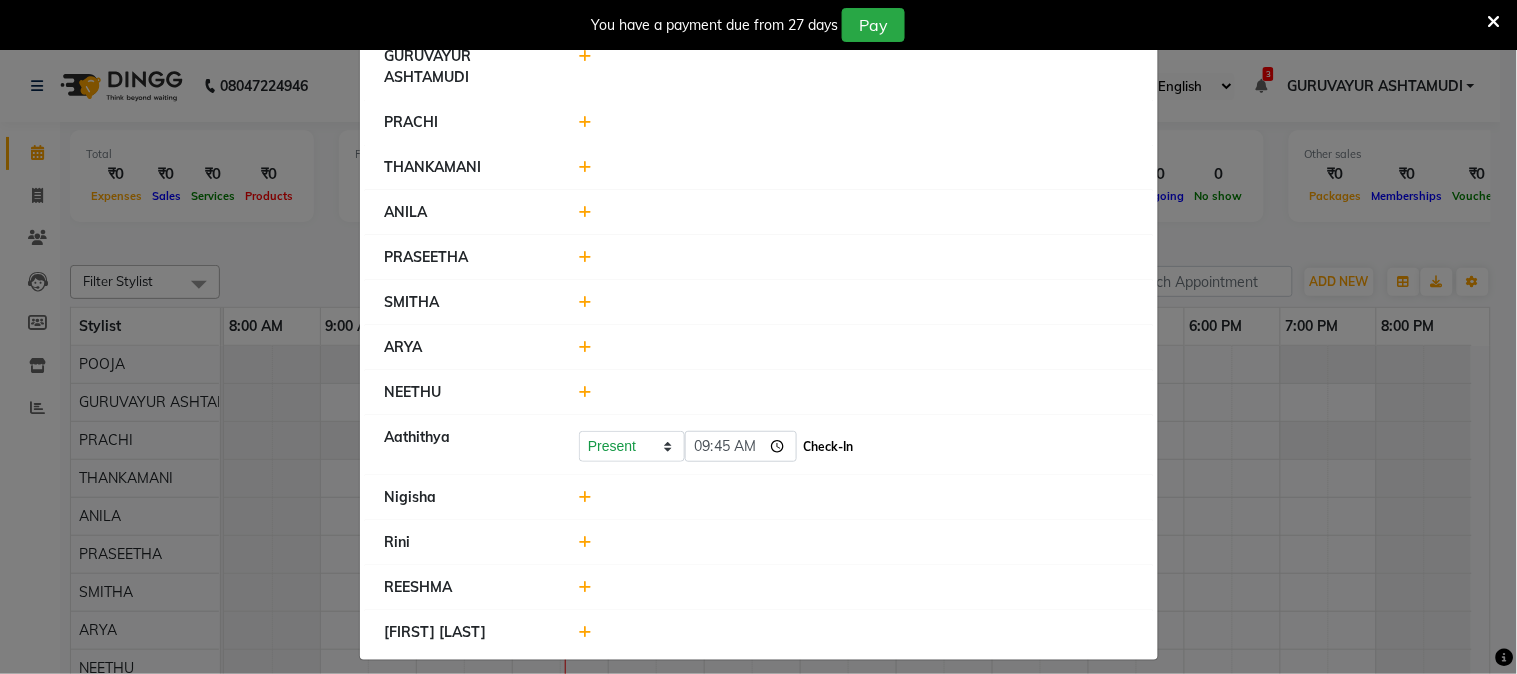 type on "09:45" 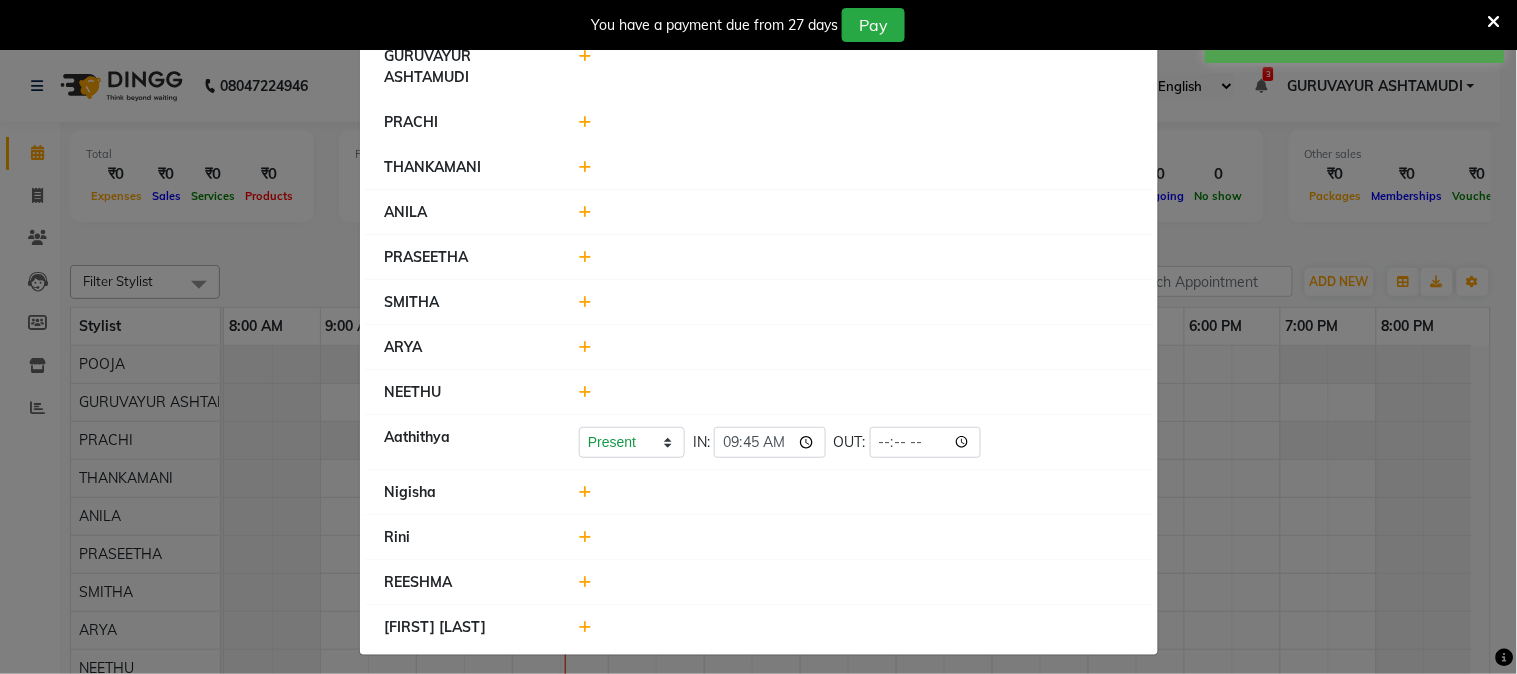 click 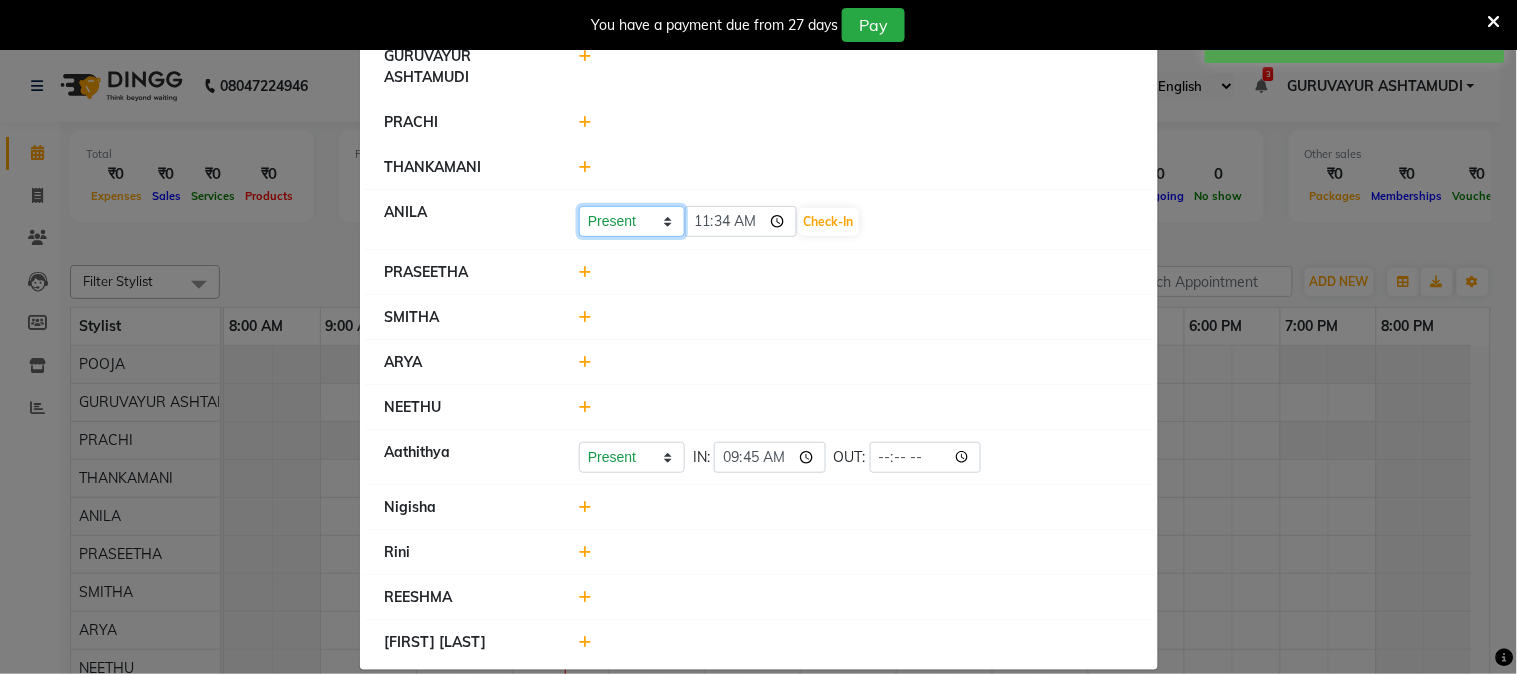 click on "Present Absent Late Half Day Weekly Off" 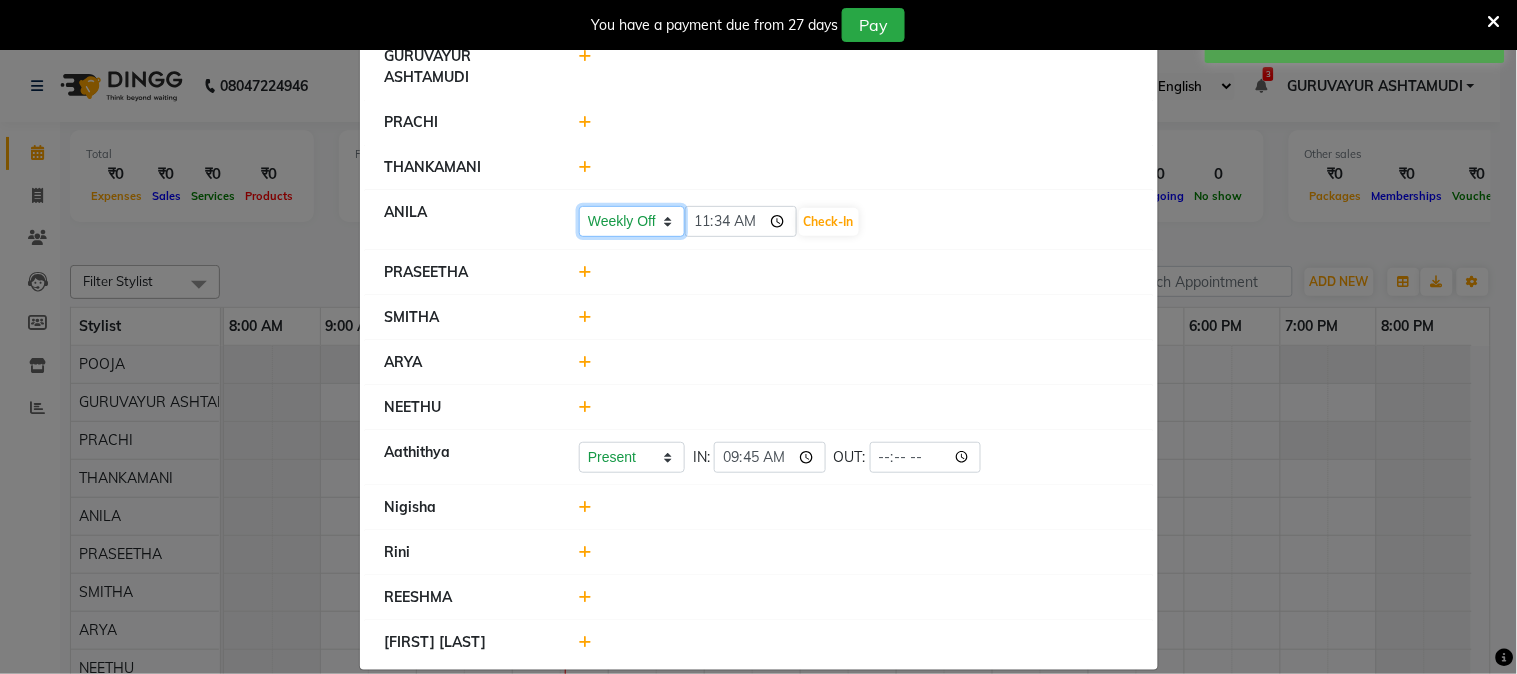 click on "Present Absent Late Half Day Weekly Off" 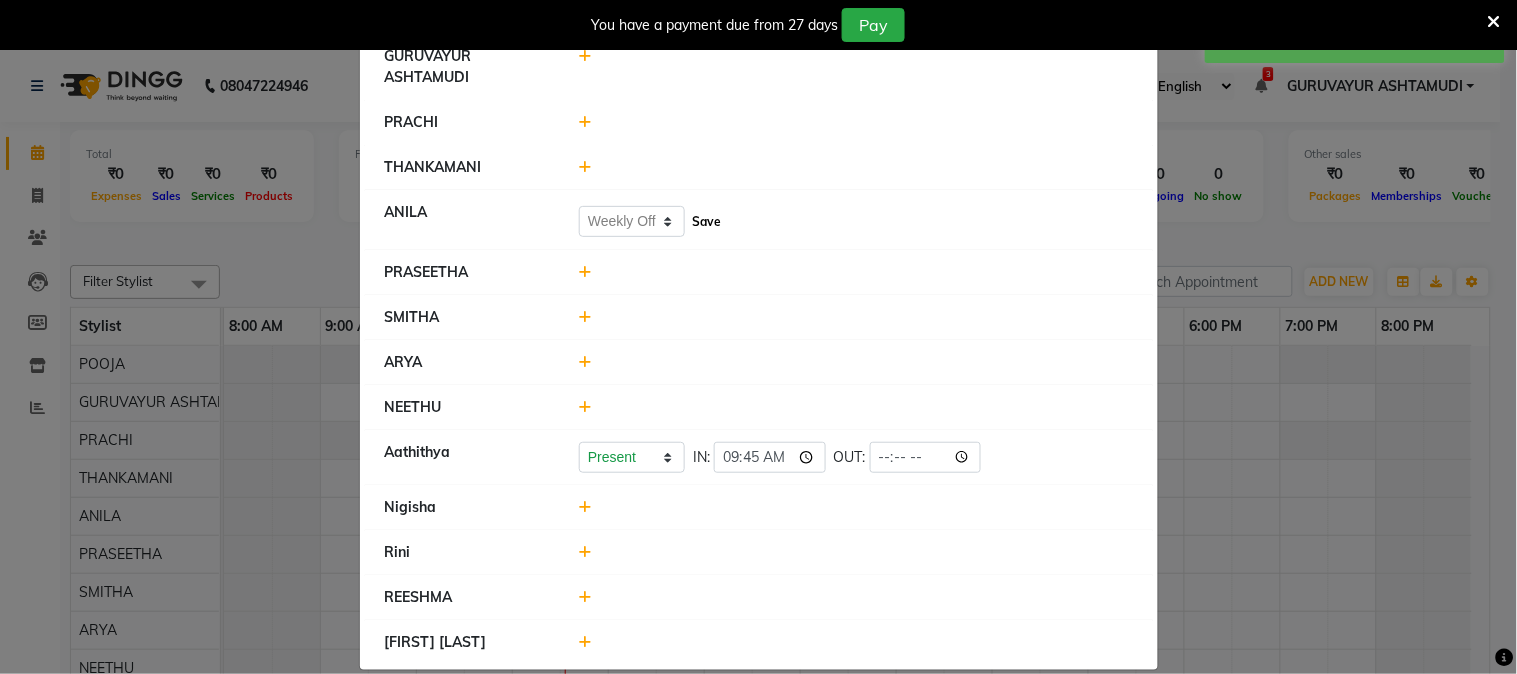 click on "Save" 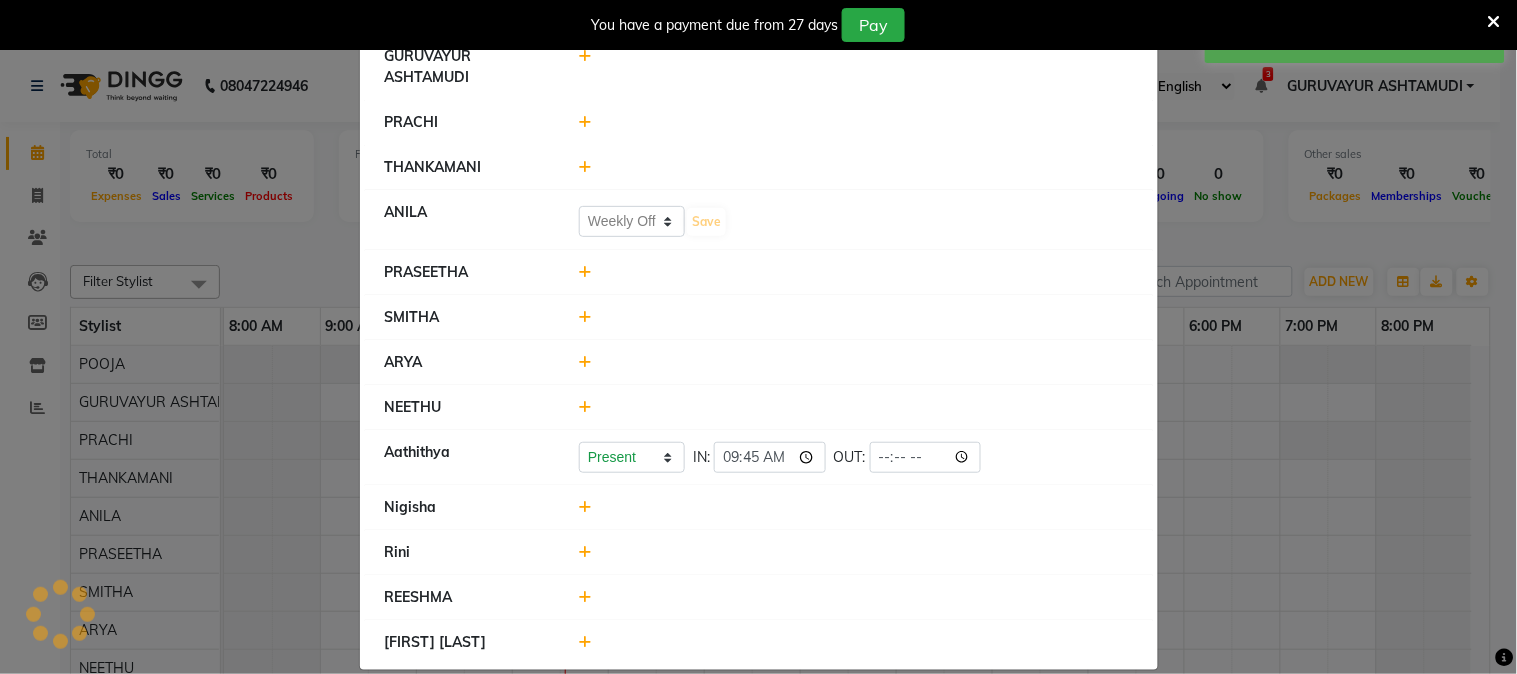 select on "W" 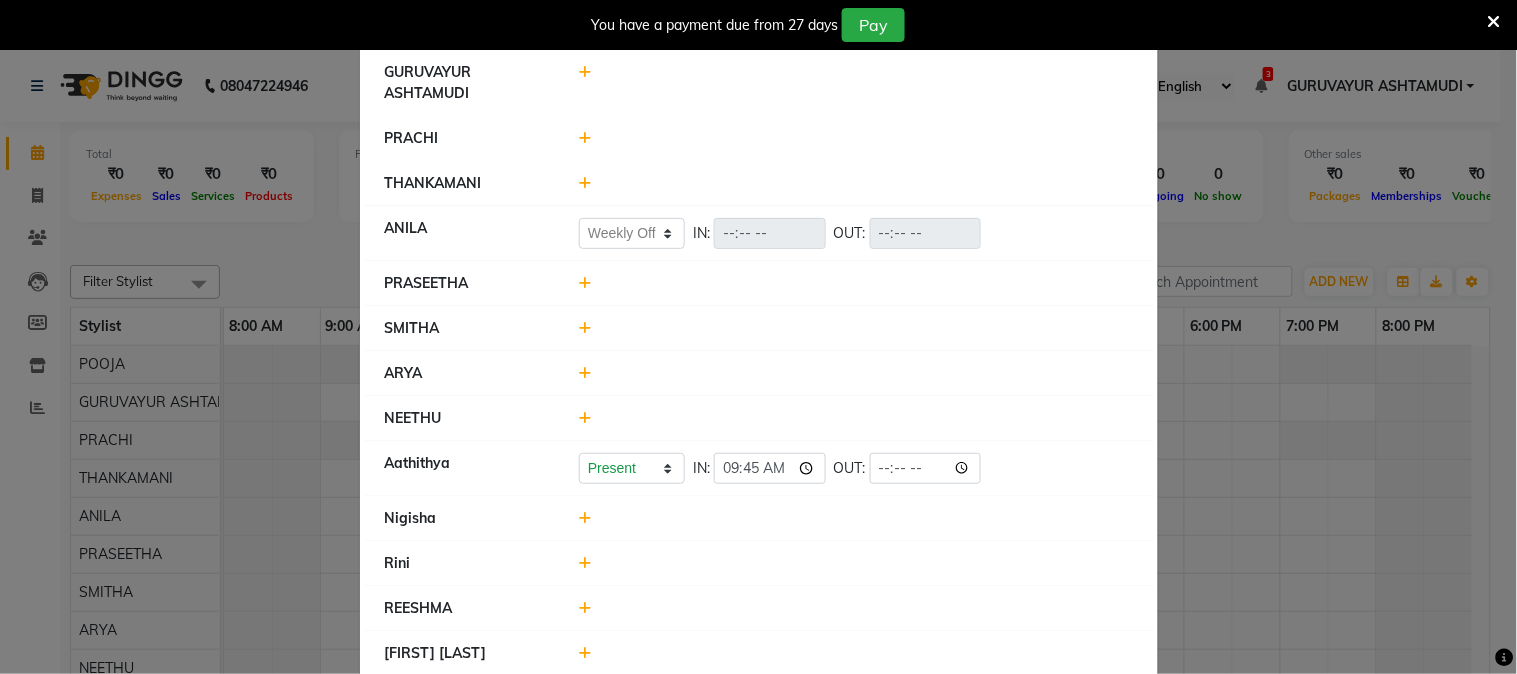 scroll, scrollTop: 106, scrollLeft: 0, axis: vertical 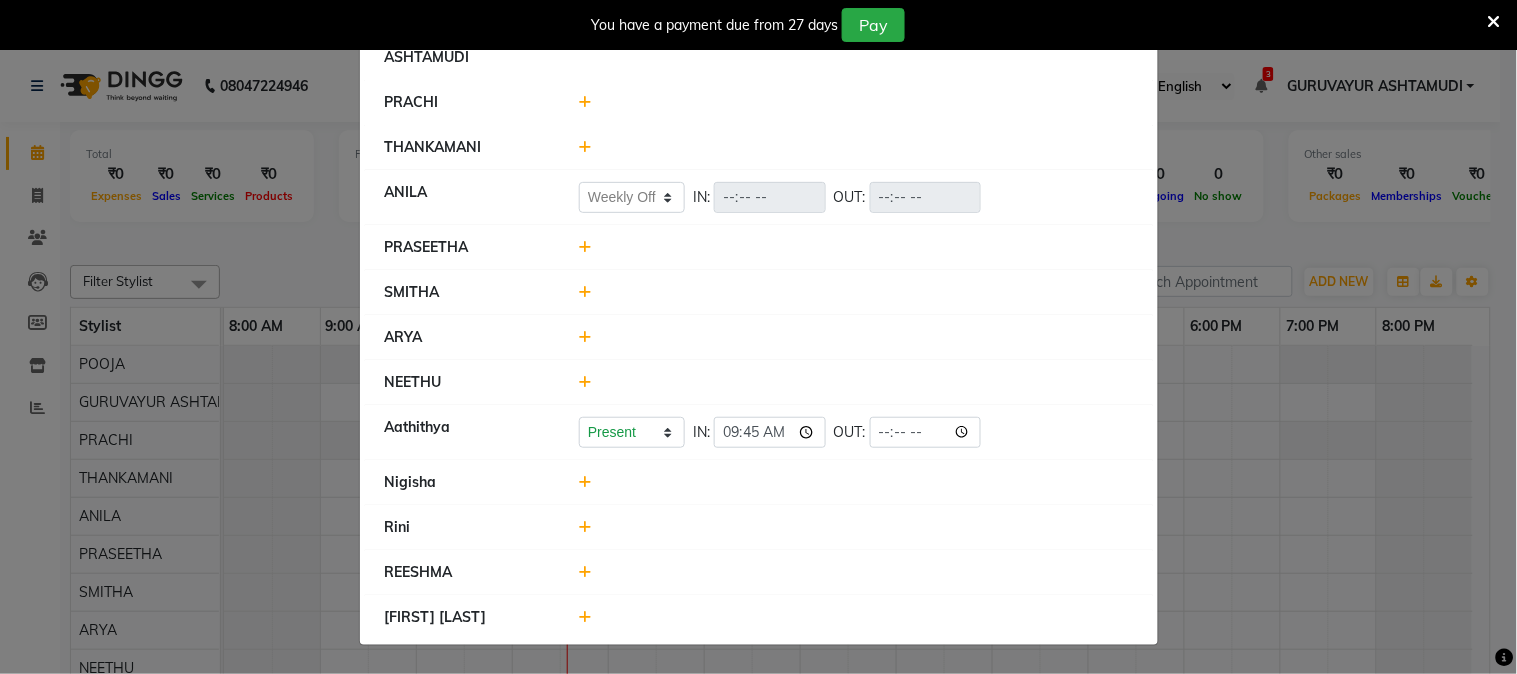 click 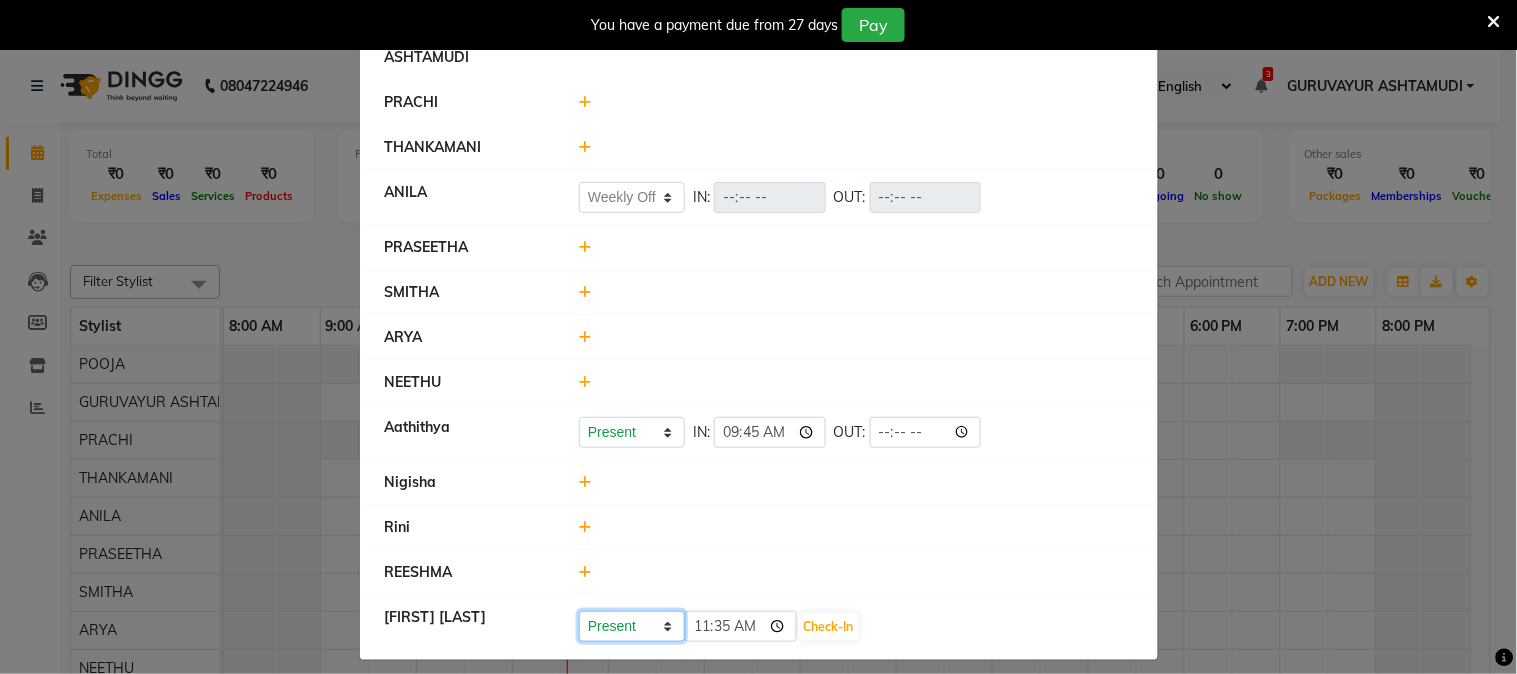 click on "Present Absent Late Half Day Weekly Off" 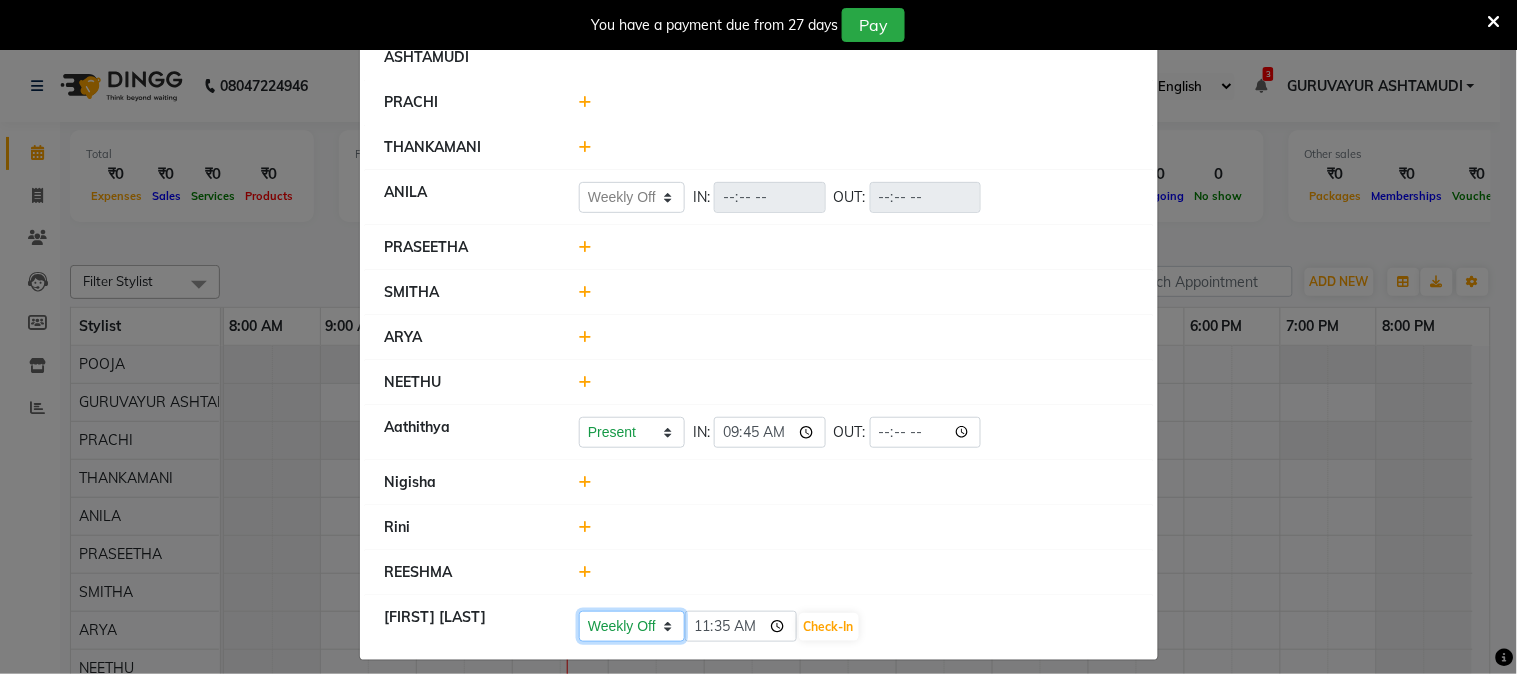 click on "Present Absent Late Half Day Weekly Off" 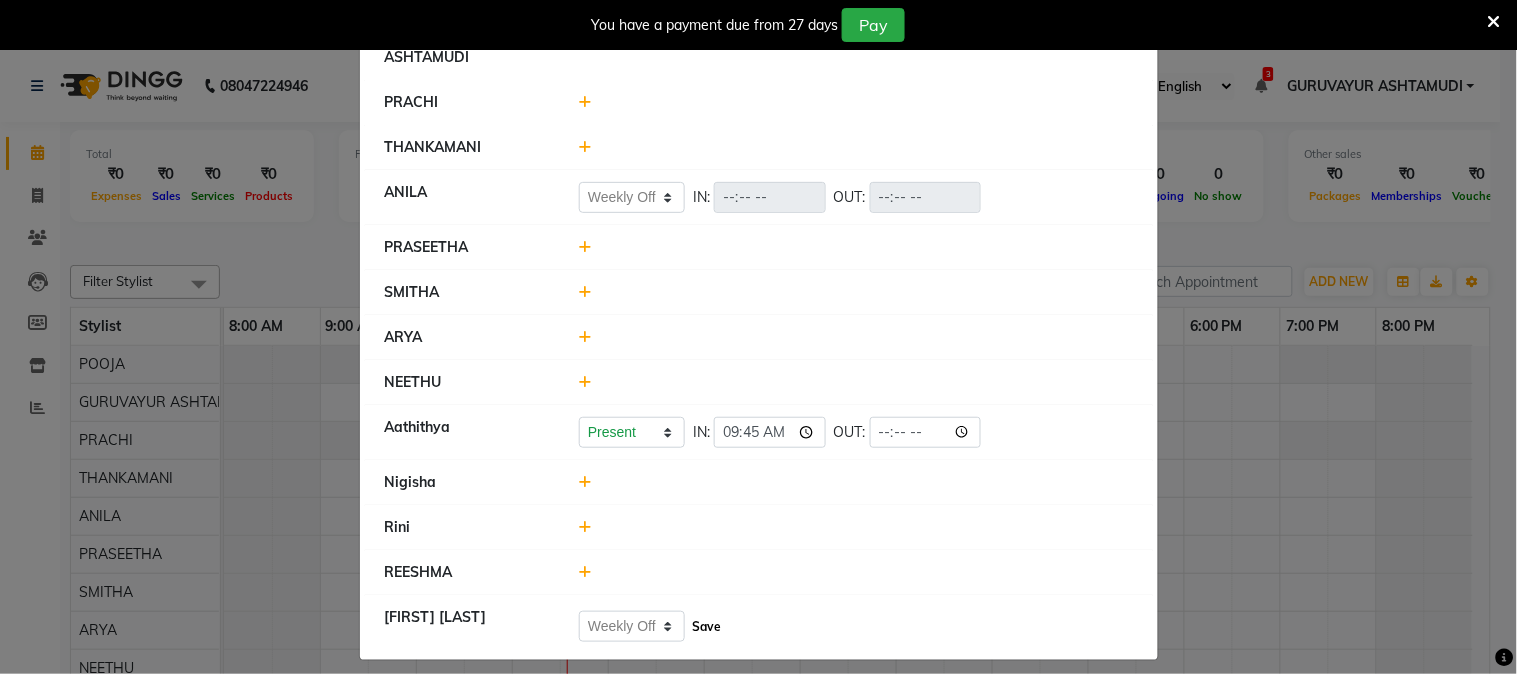 click on "Save" 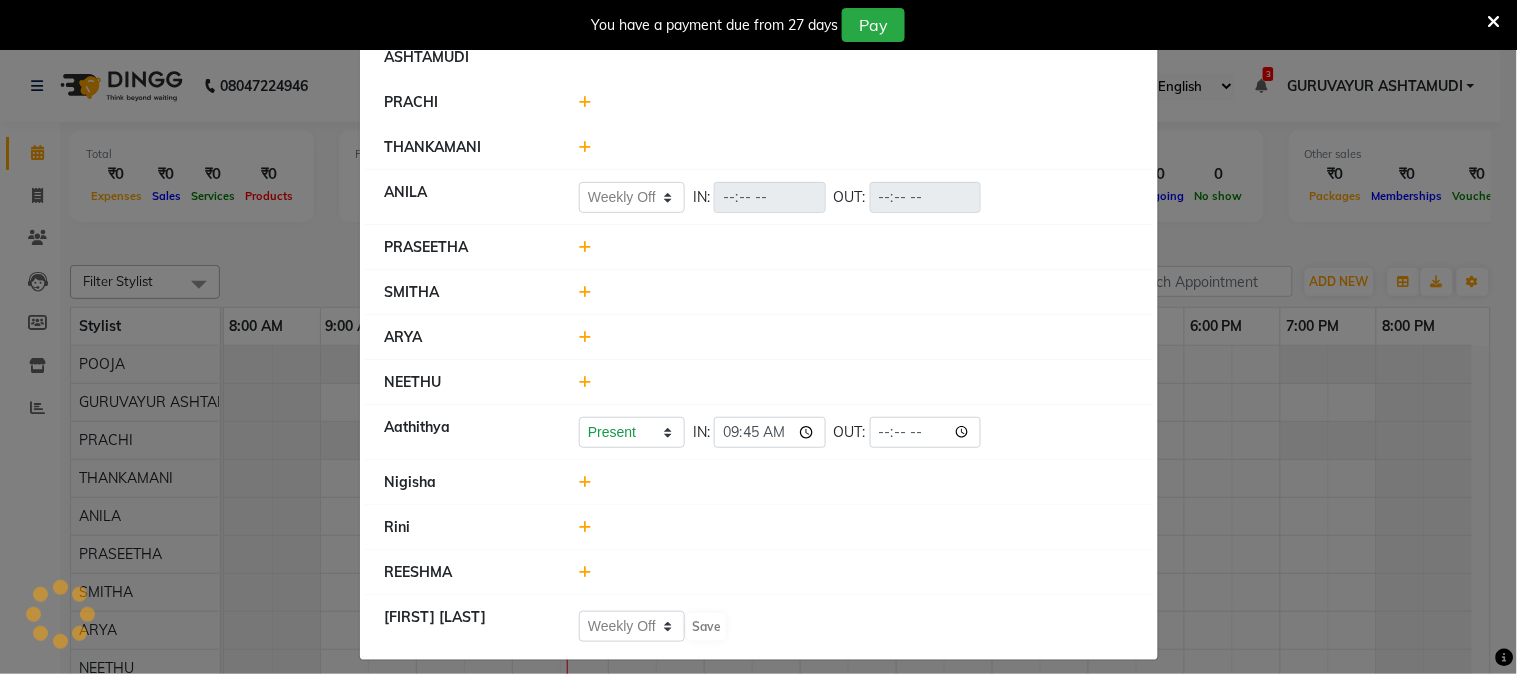 select on "W" 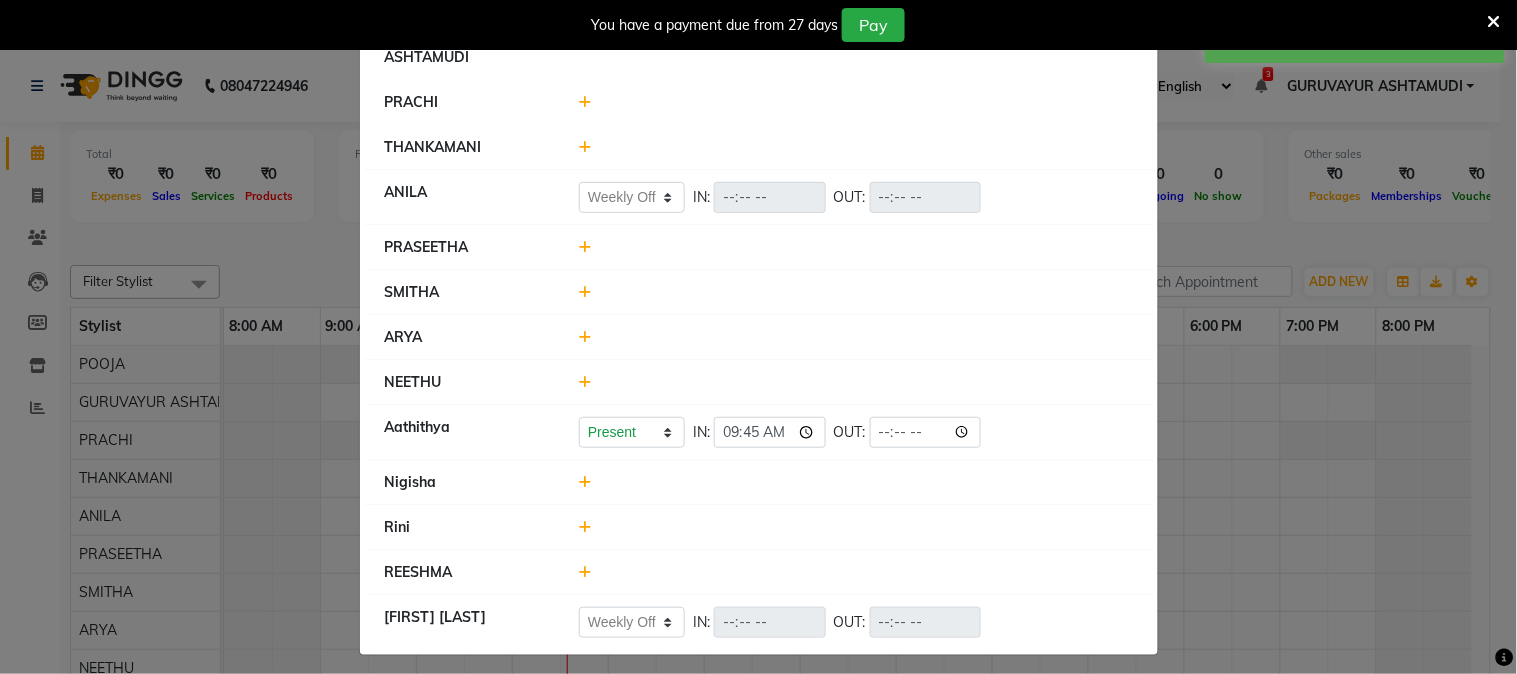 click 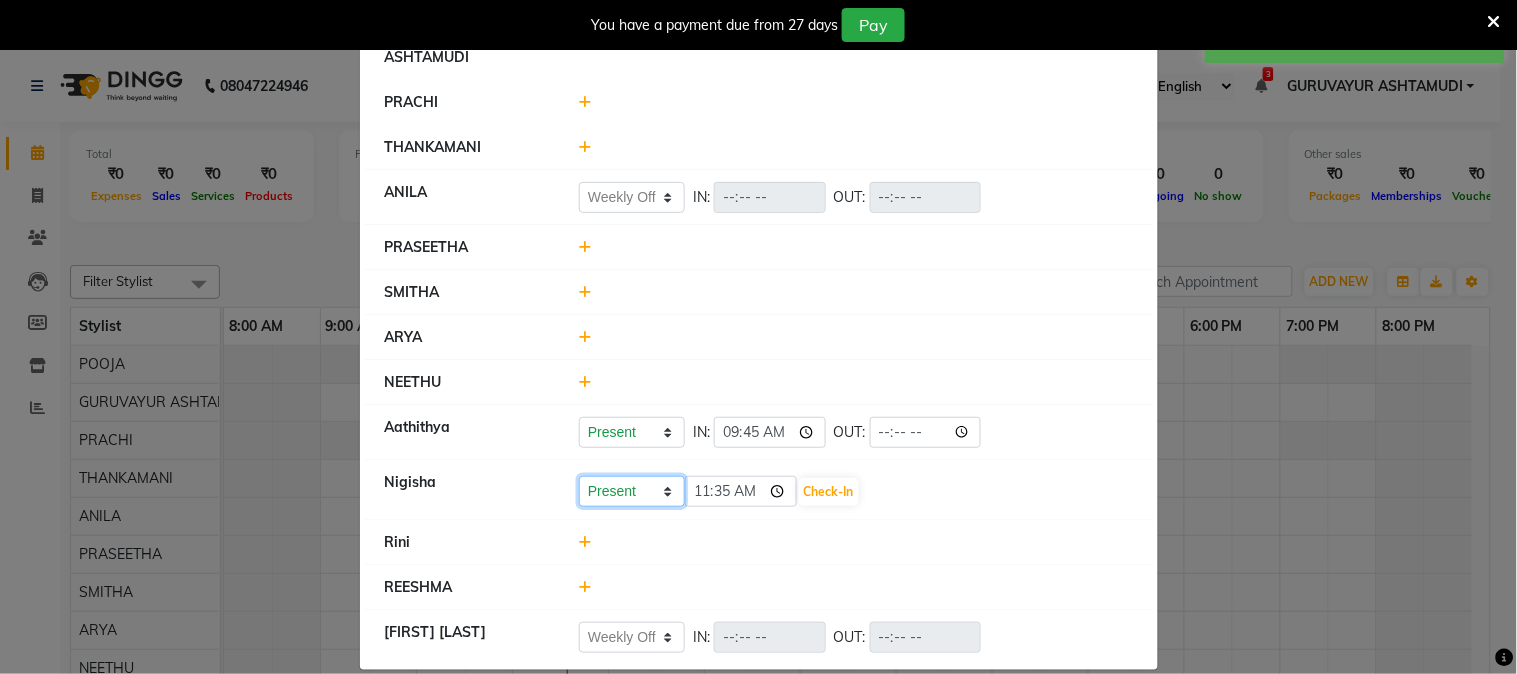 click on "Present Absent Late Half Day Weekly Off" 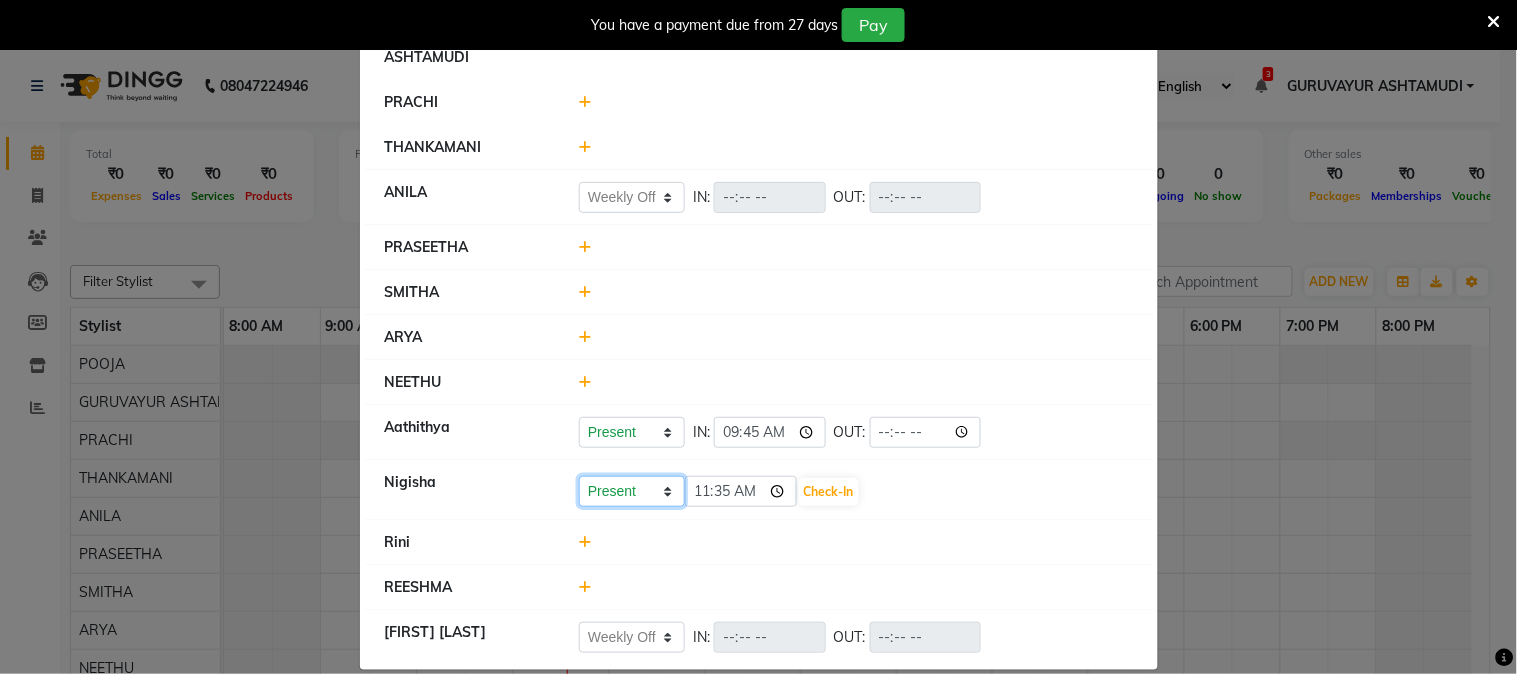 click on "Present Absent Late Half Day Weekly Off" 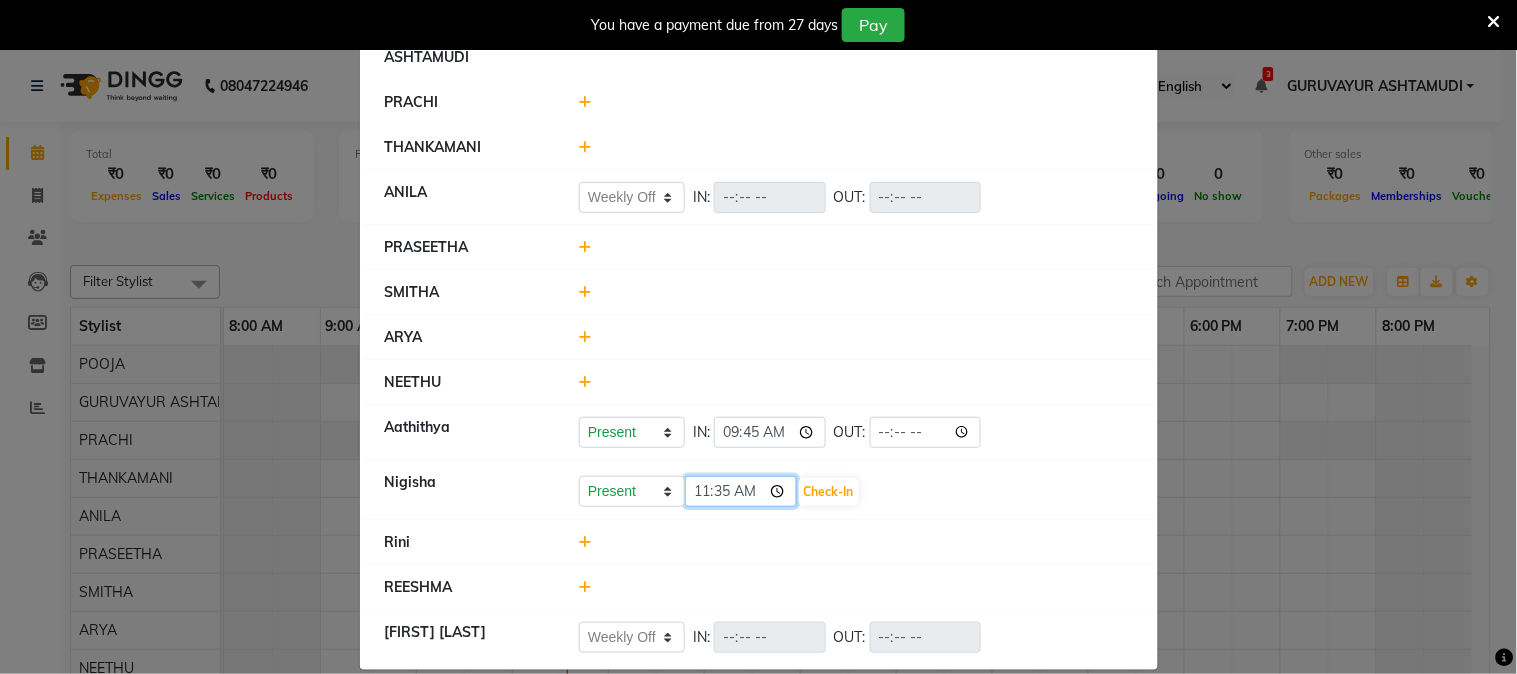 click on "11:35" 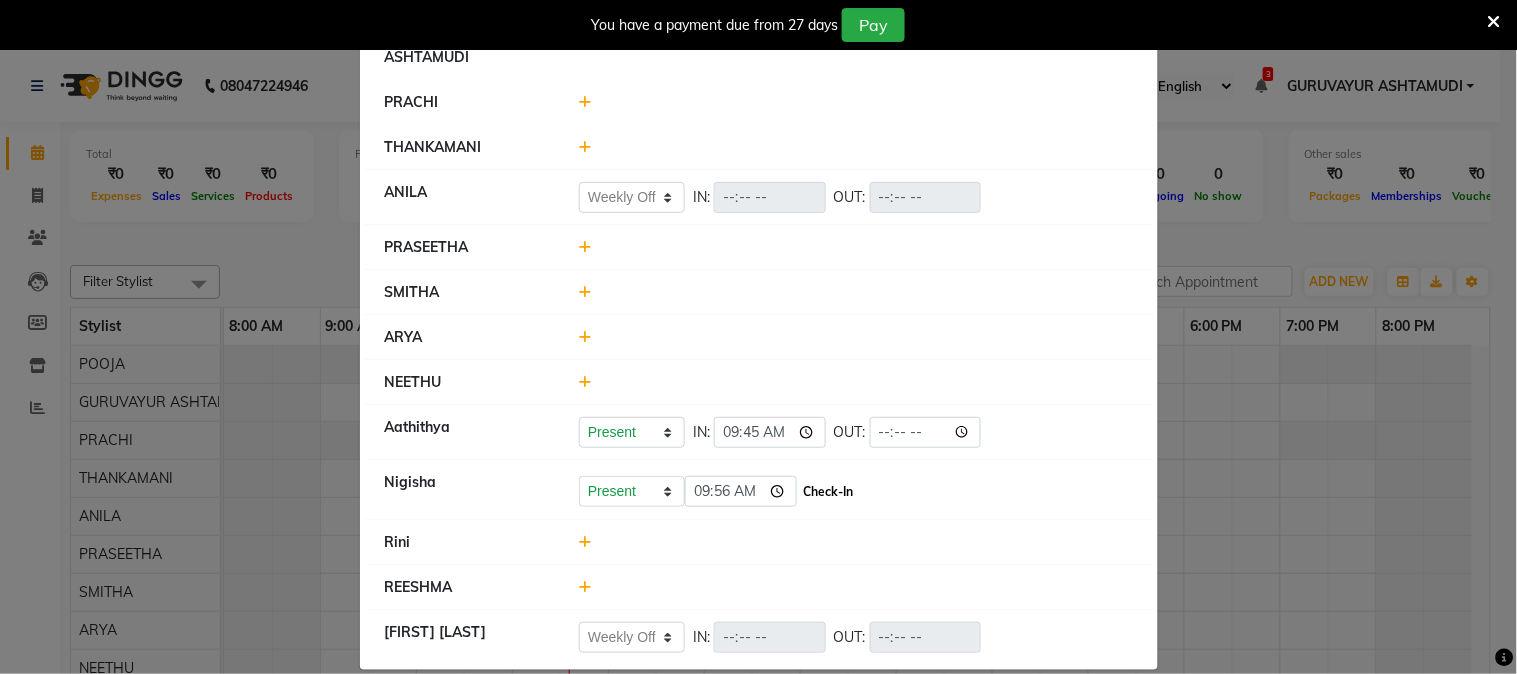 type on "09:56" 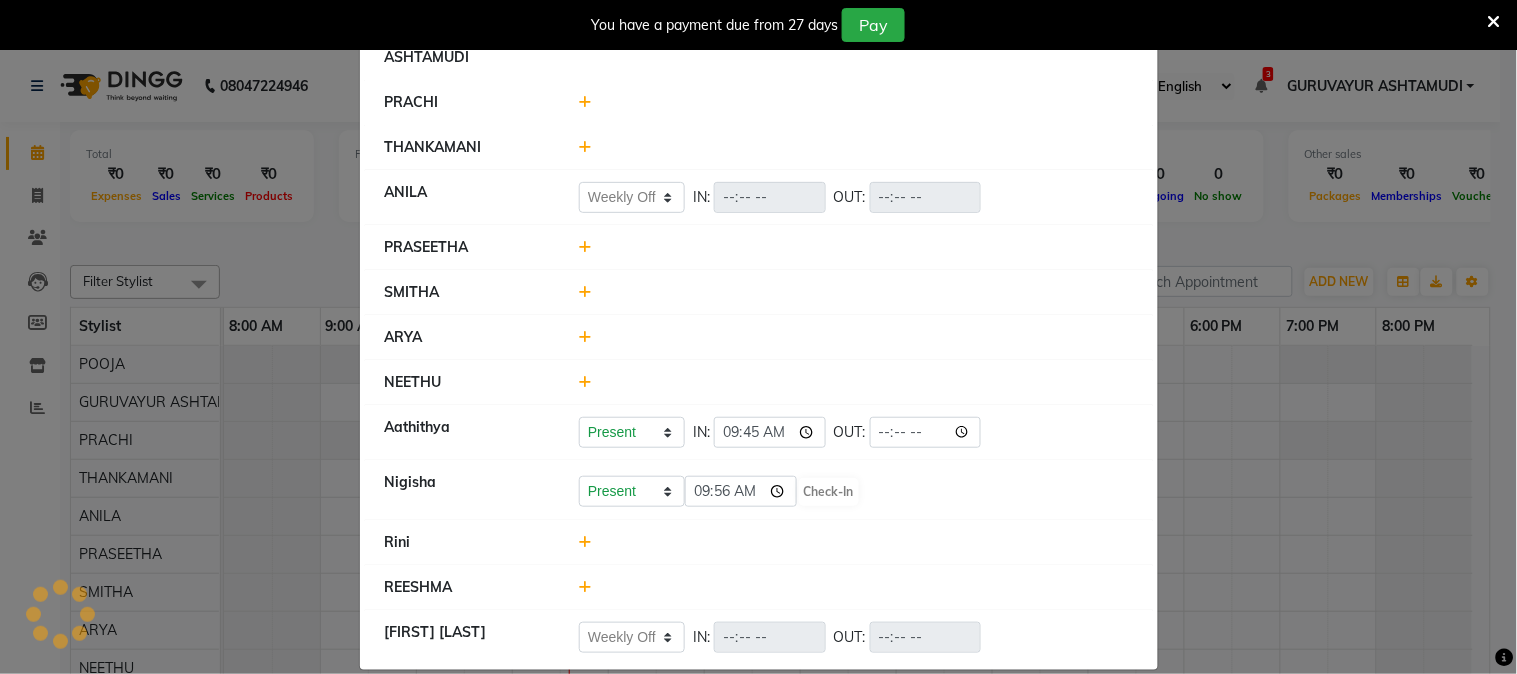 select on "W" 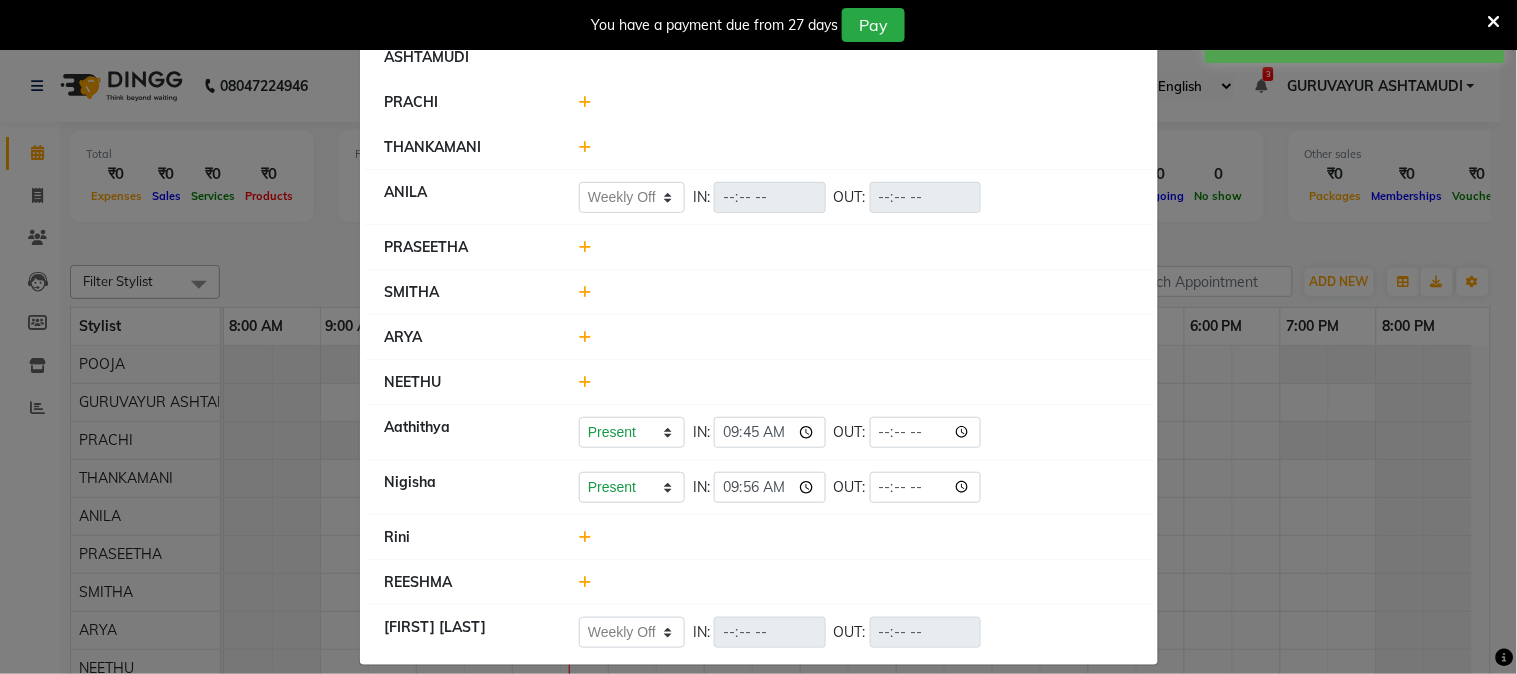 scroll, scrollTop: 0, scrollLeft: 0, axis: both 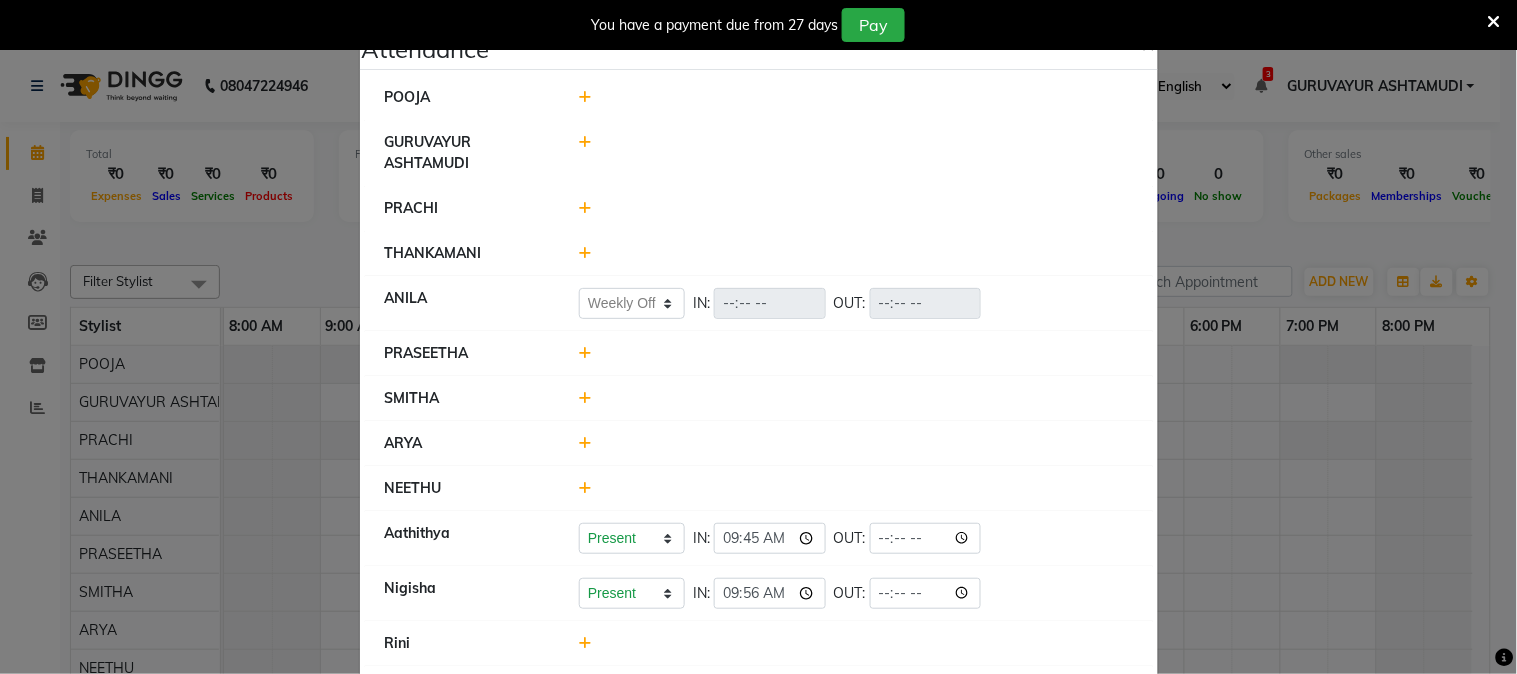 click 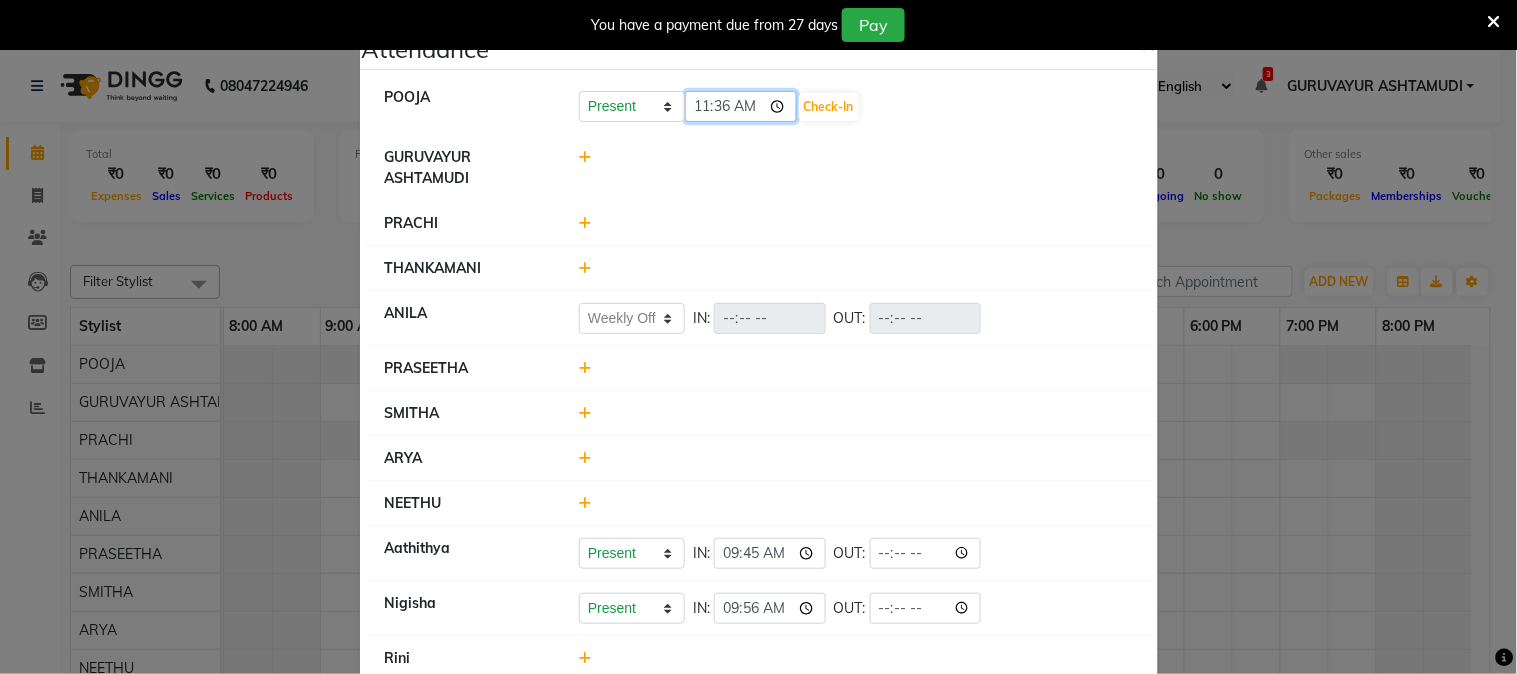 click on "11:36" 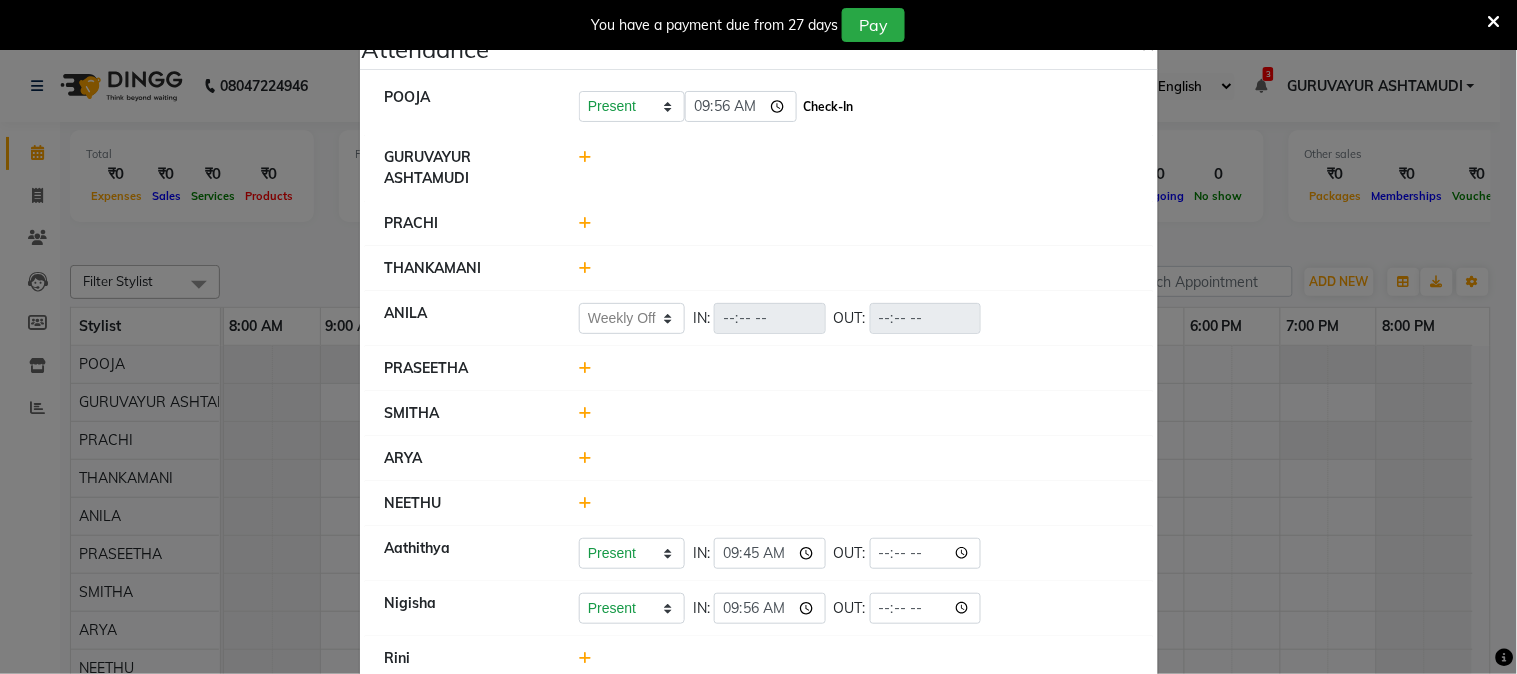 type on "09:56" 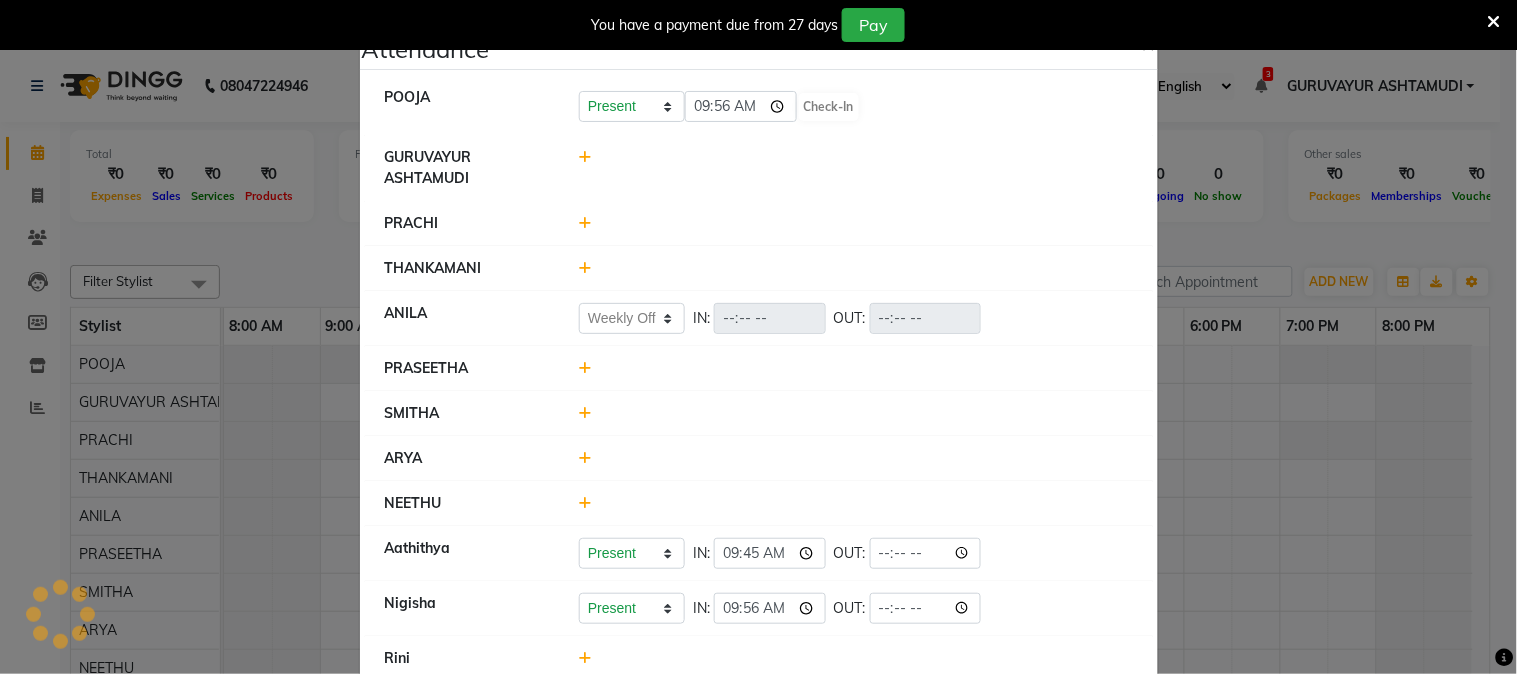 select on "W" 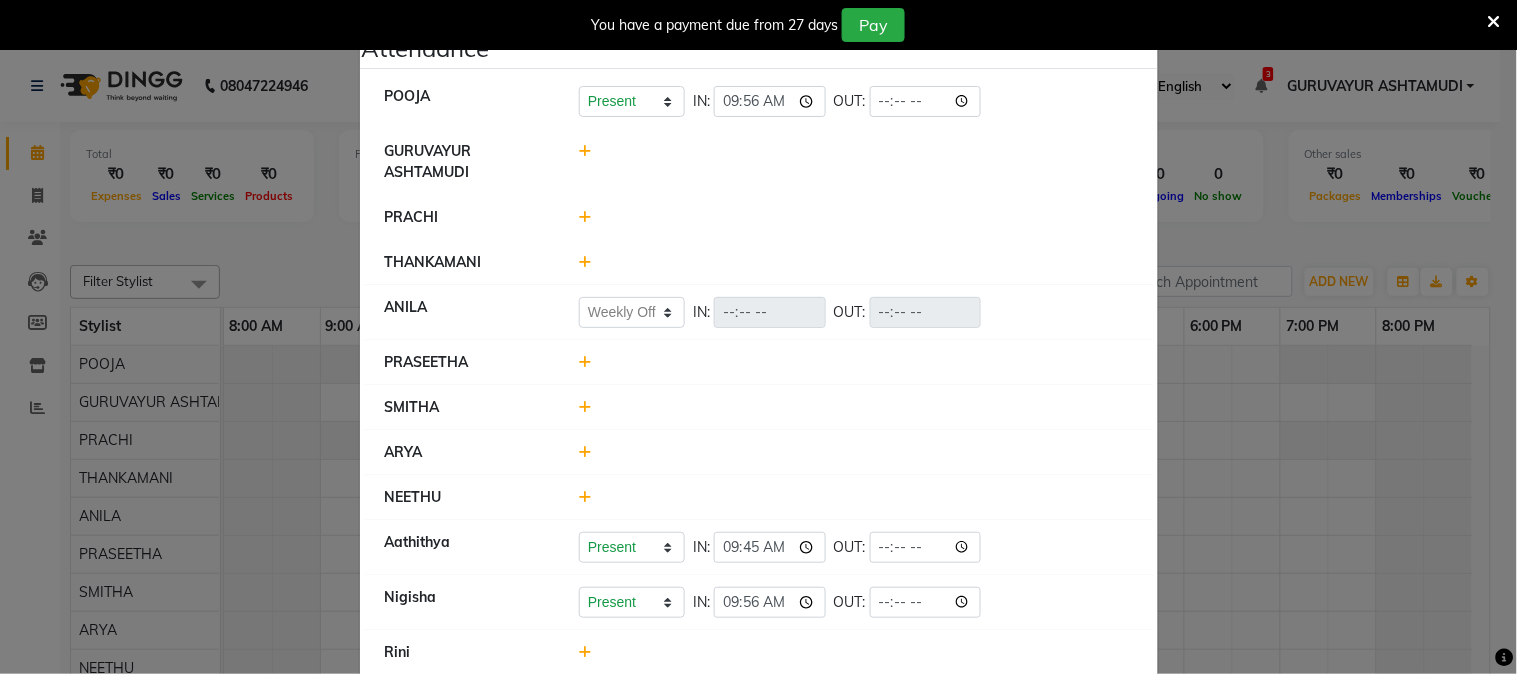 scroll, scrollTop: 0, scrollLeft: 0, axis: both 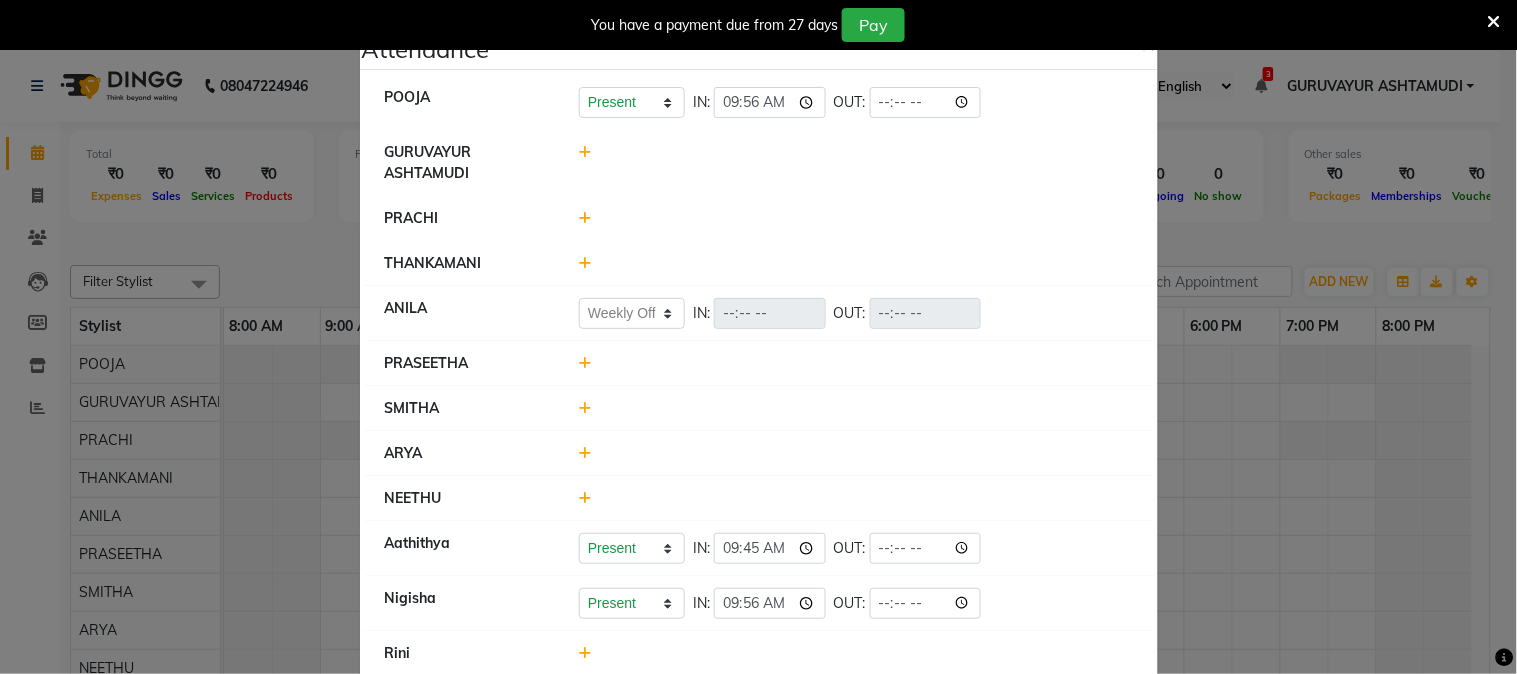 click 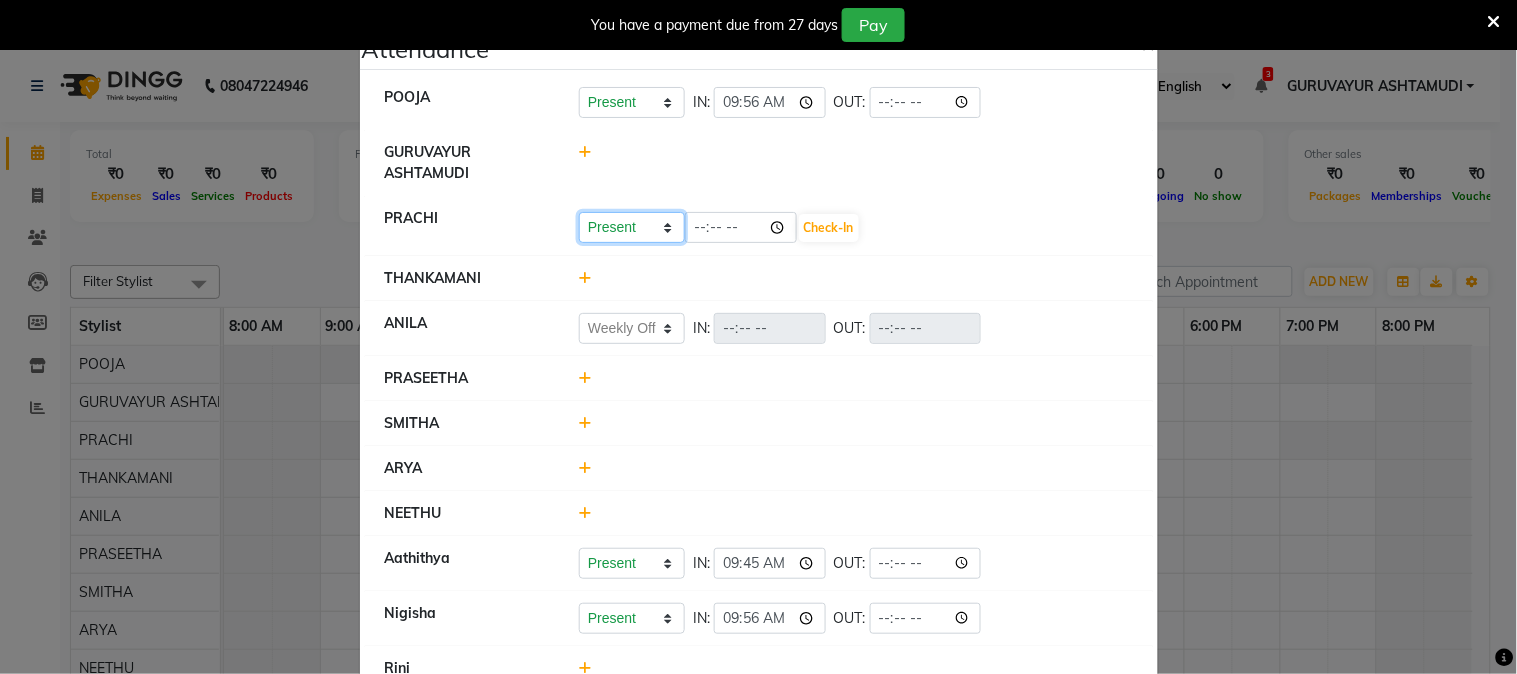 click on "Present Absent Late Half Day Weekly Off" 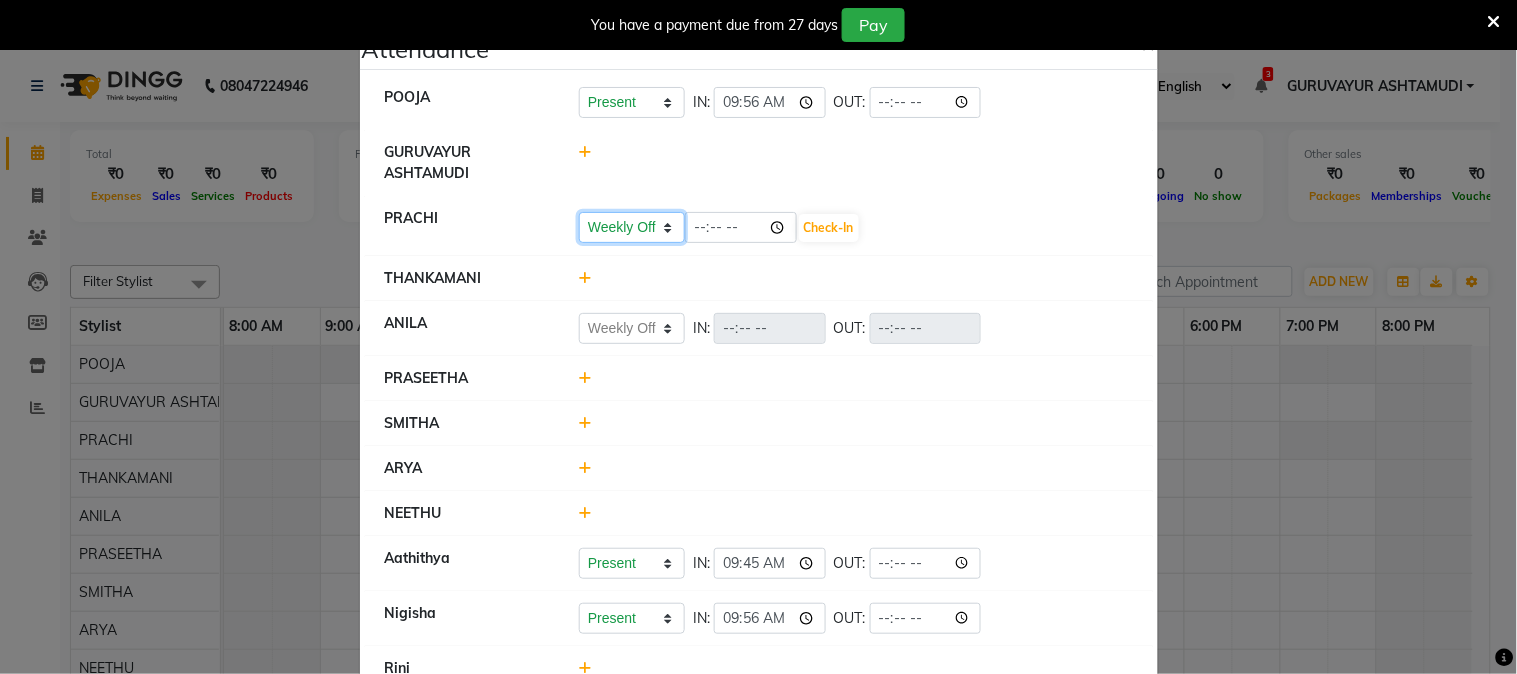 click on "Present Absent Late Half Day Weekly Off" 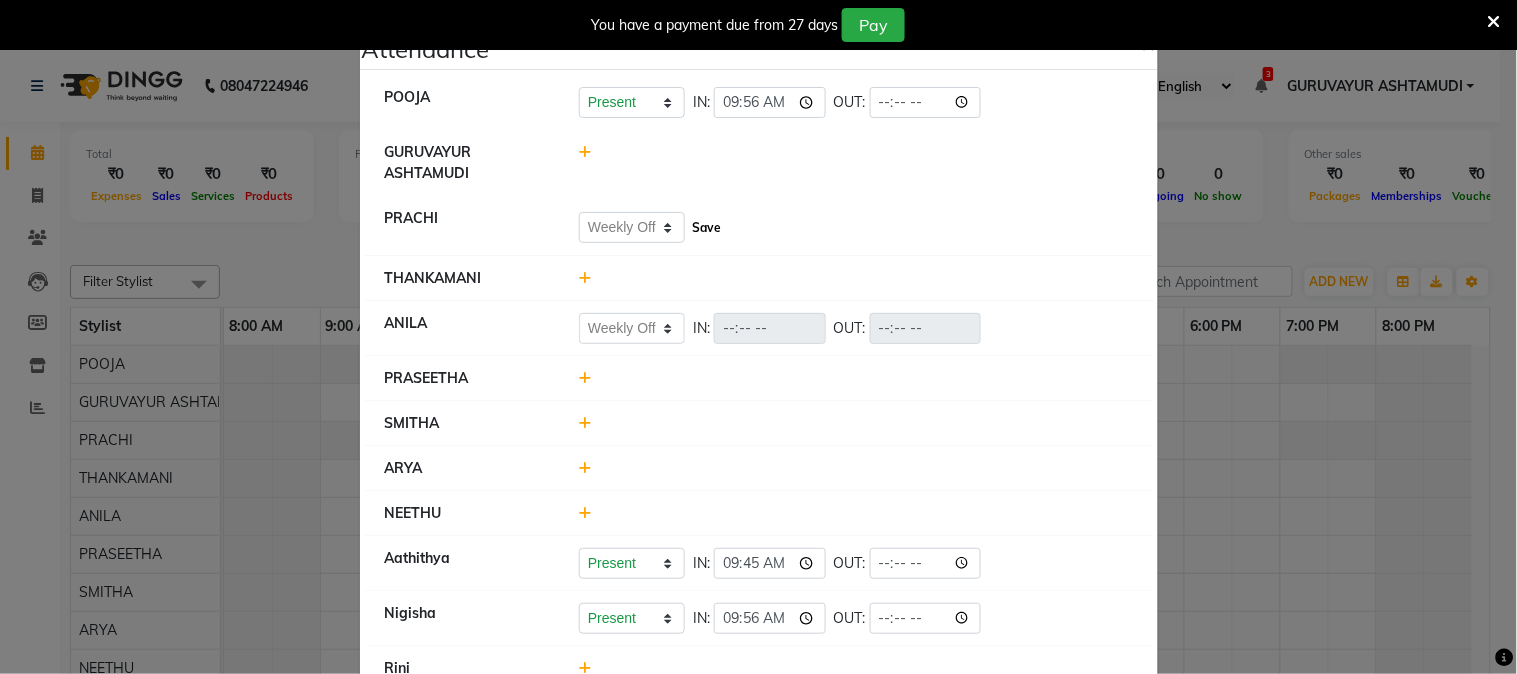 click on "Save" 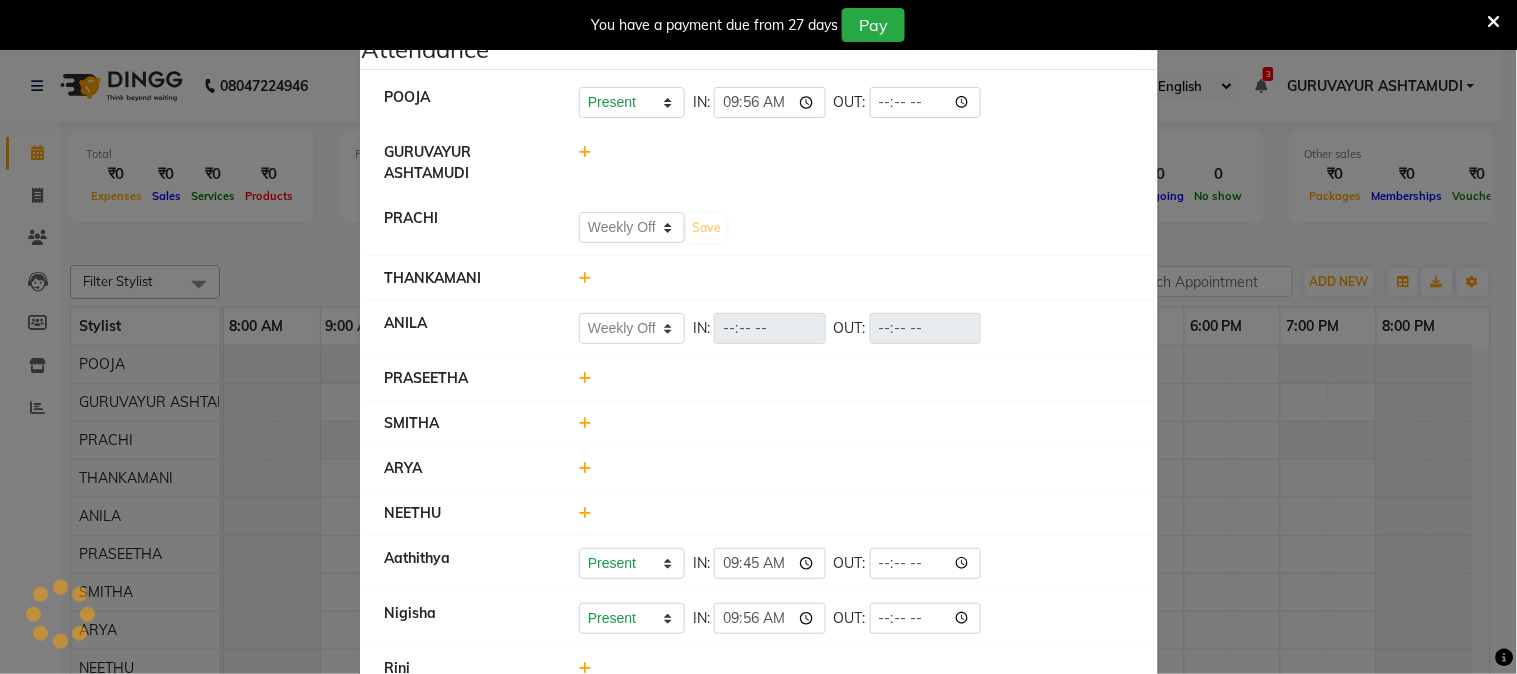 select on "W" 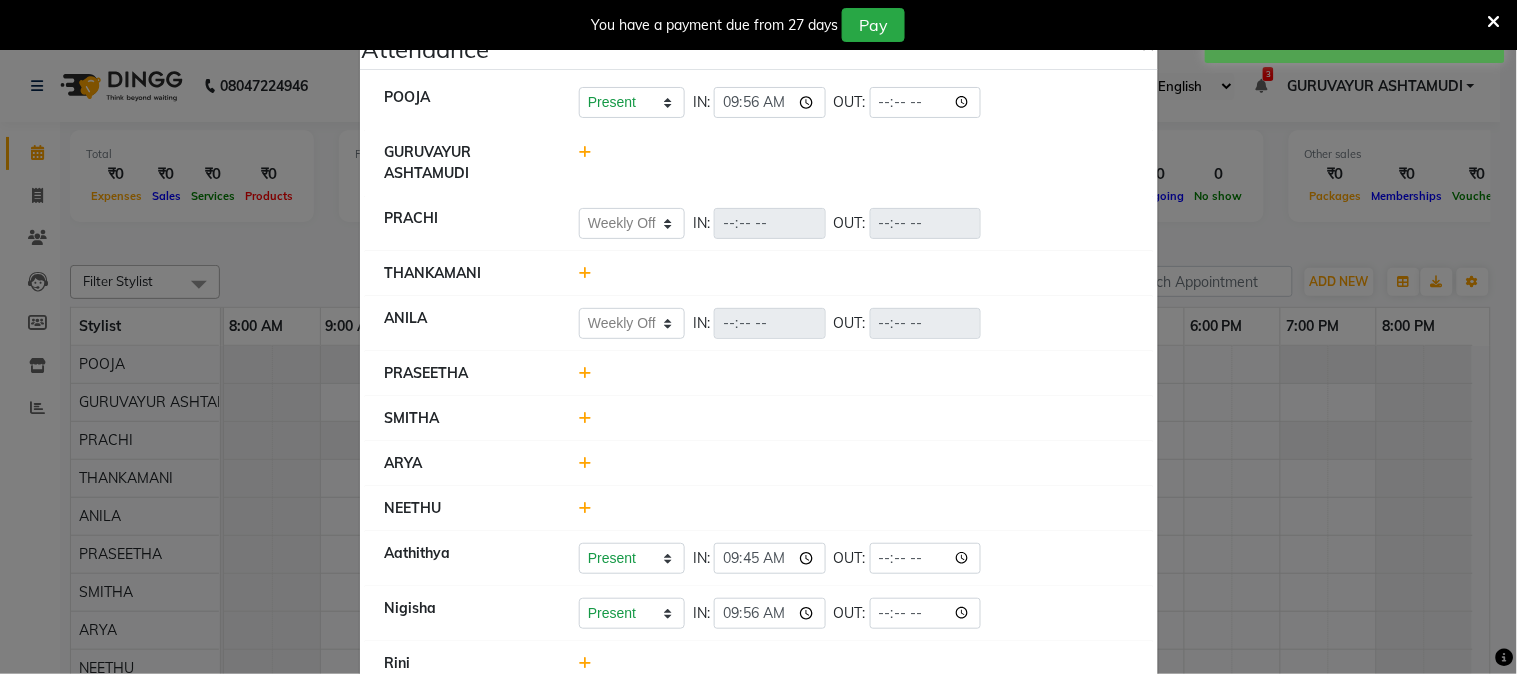scroll, scrollTop: 111, scrollLeft: 0, axis: vertical 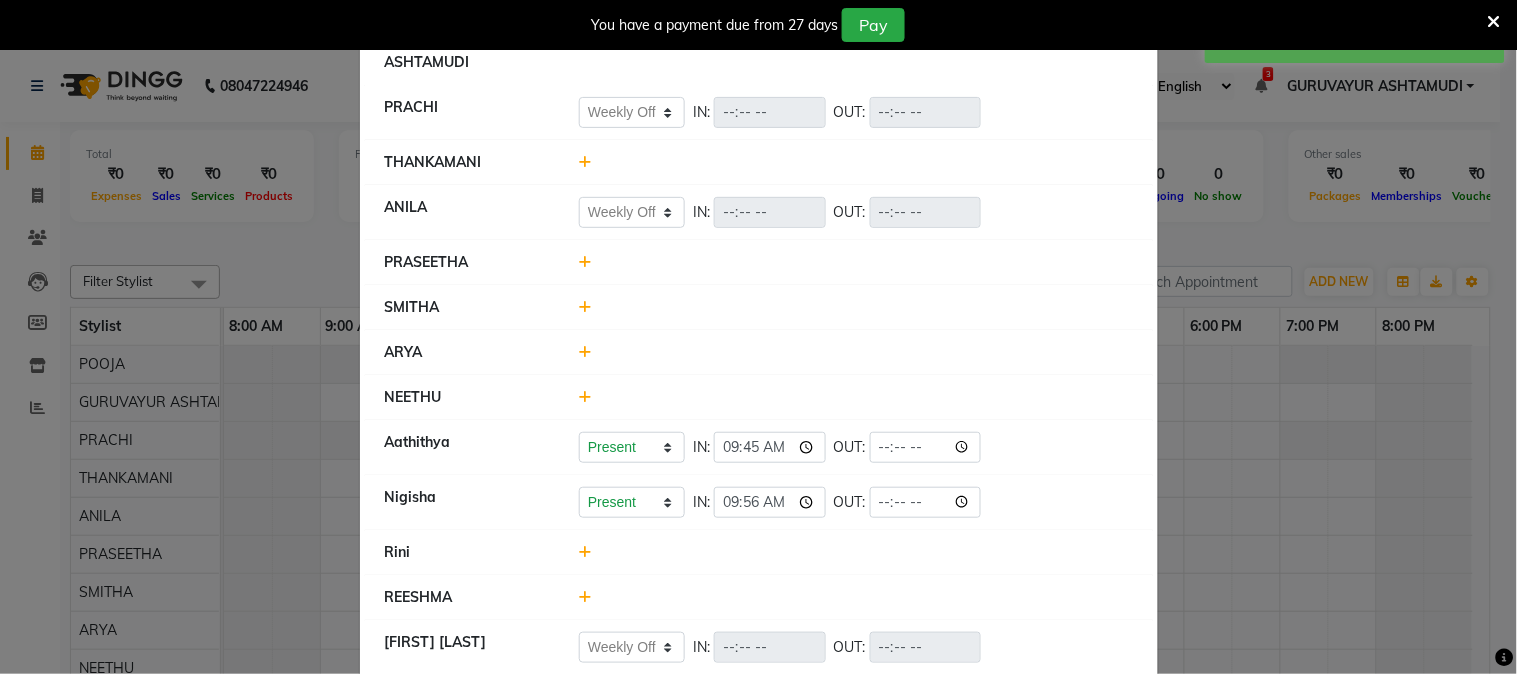 click 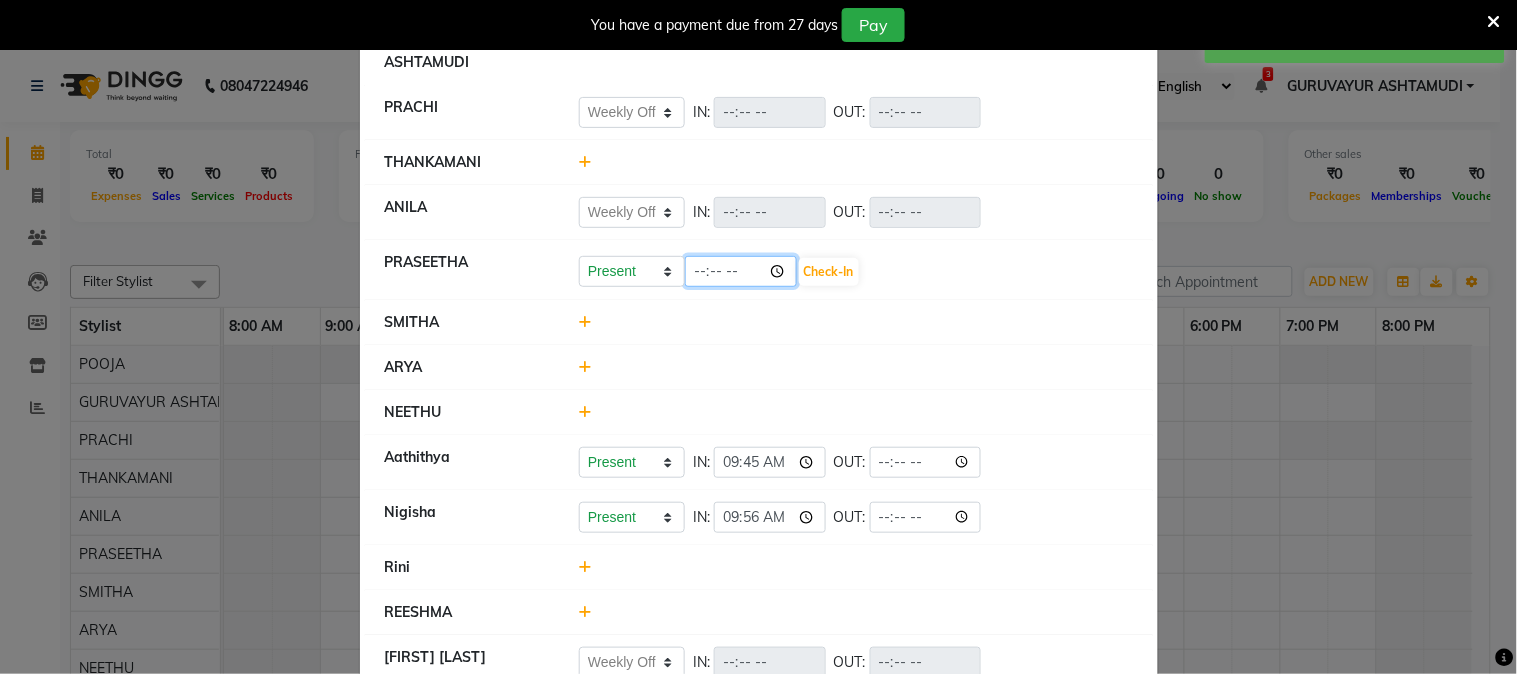 click on "11:37" 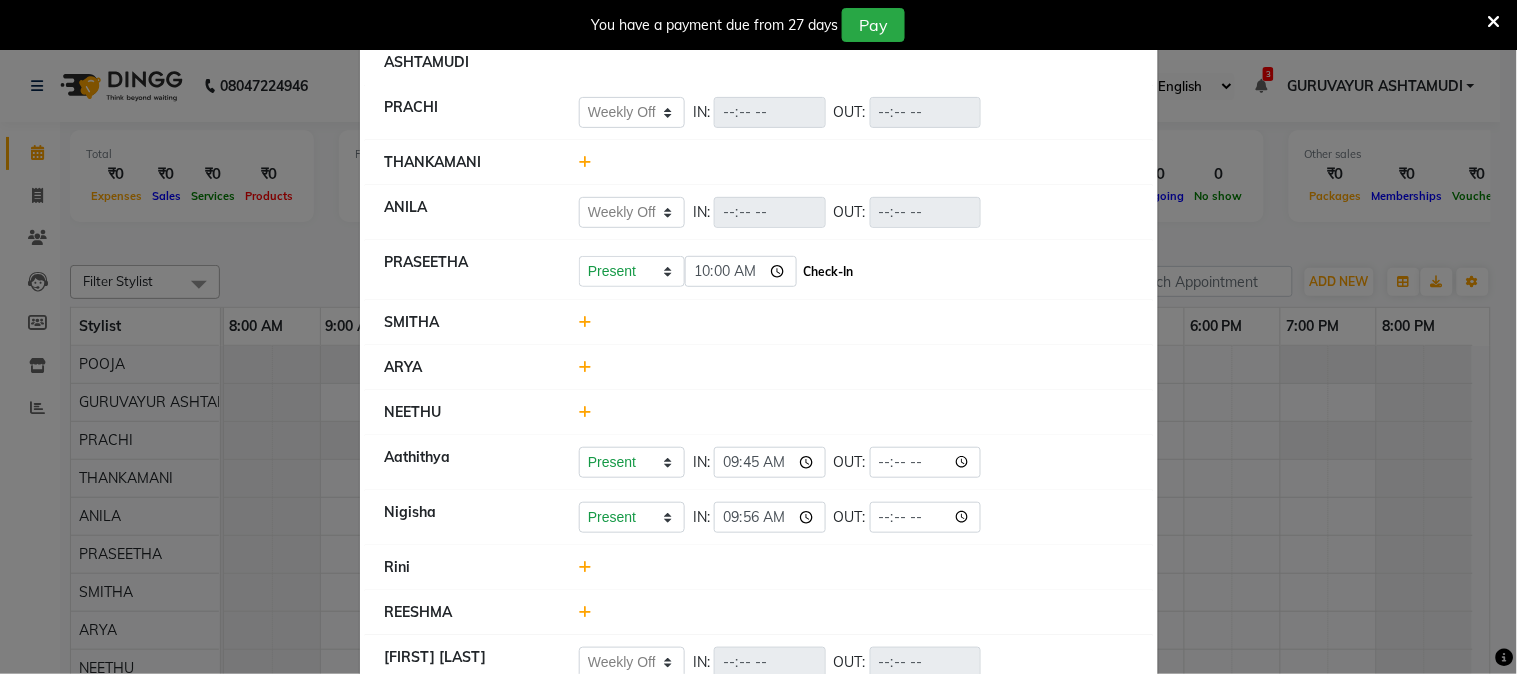 type on "10:00" 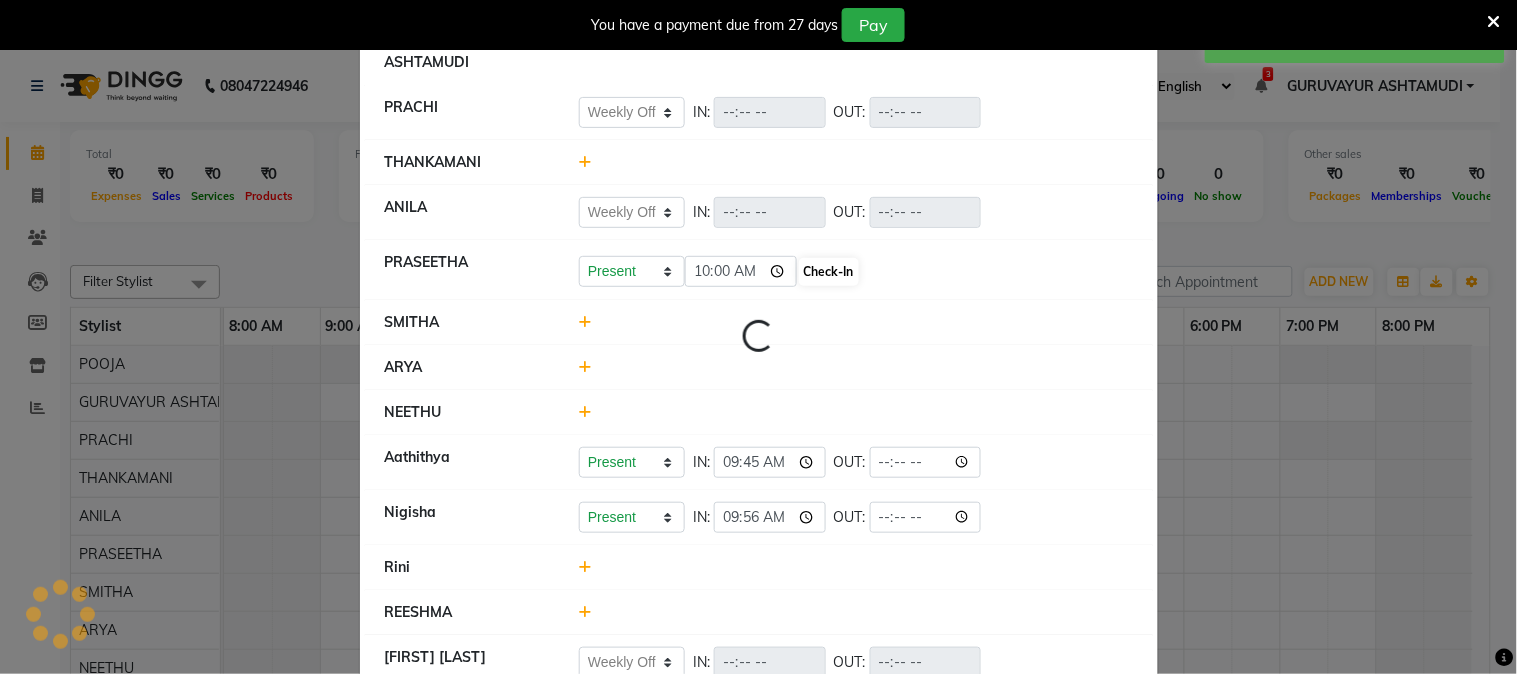 select on "W" 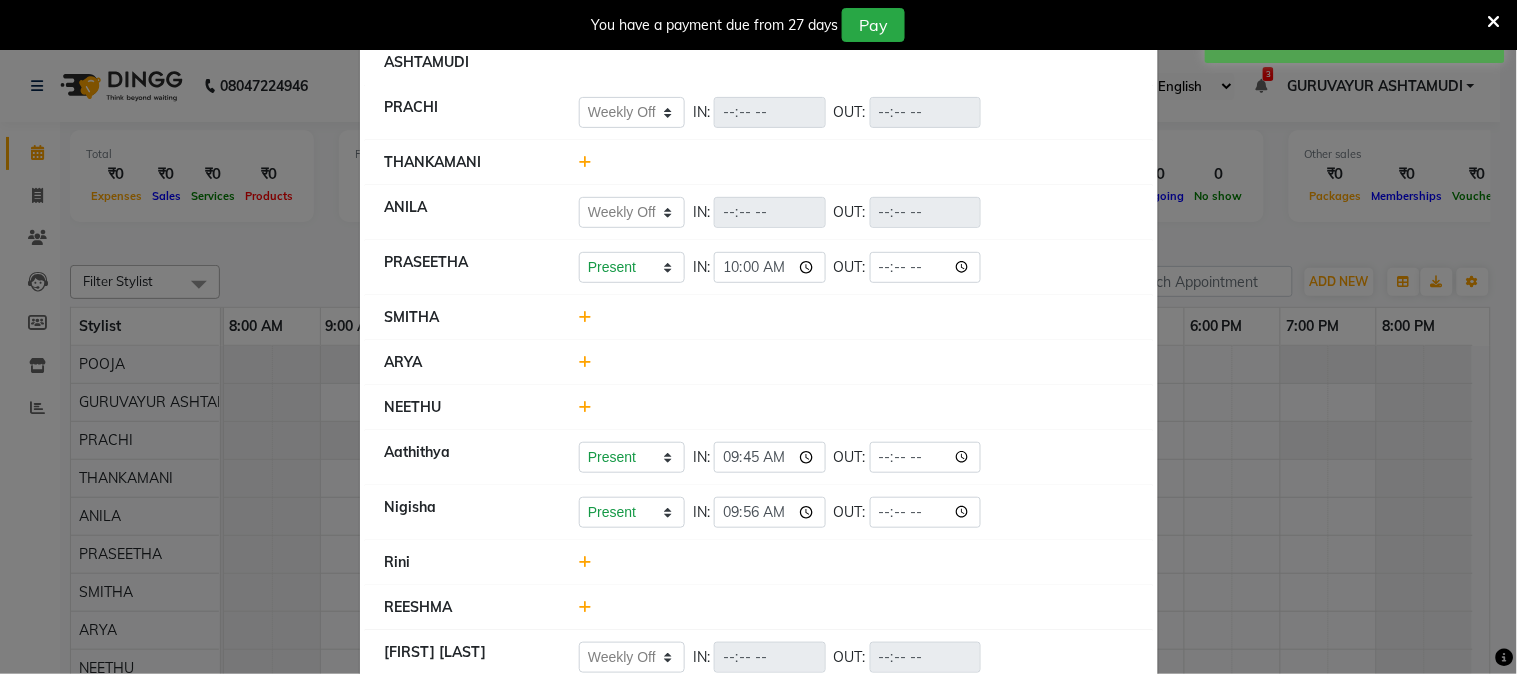 click 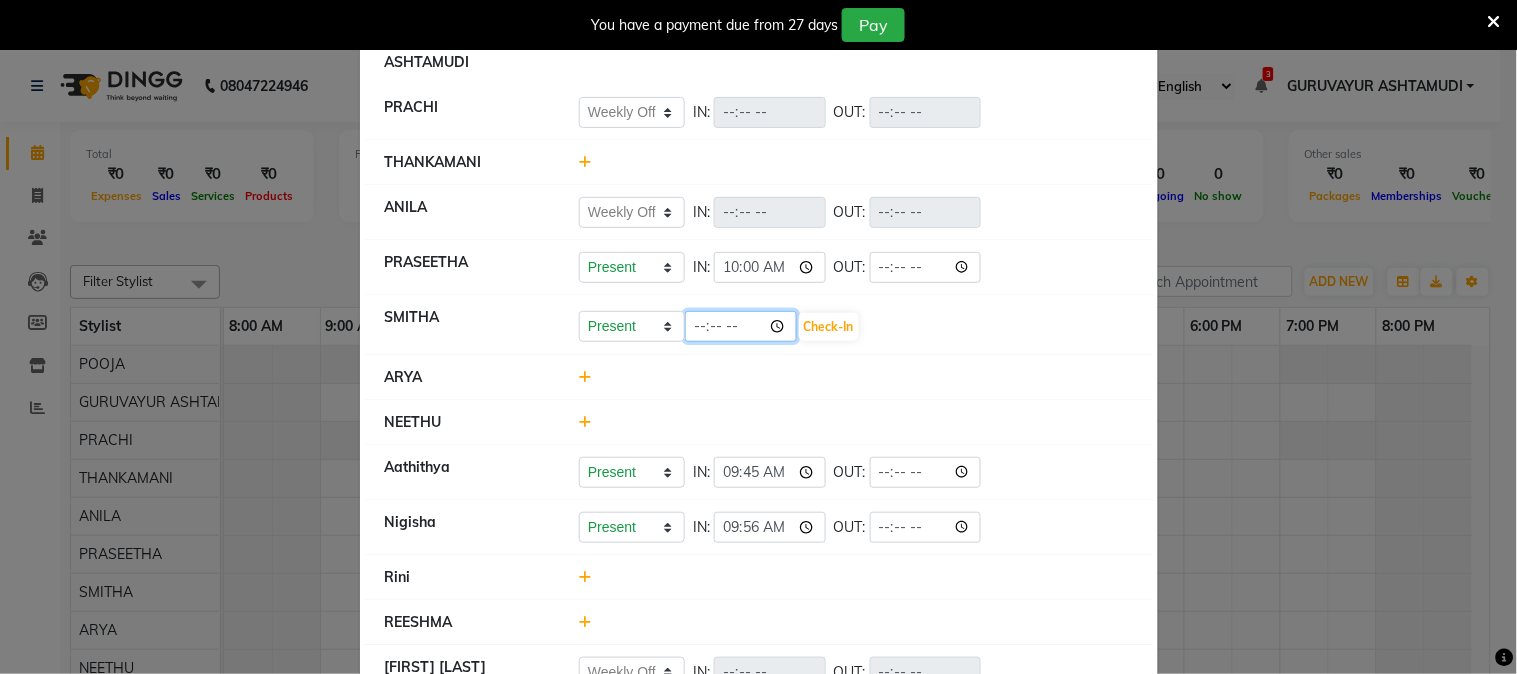 click on "11:37" 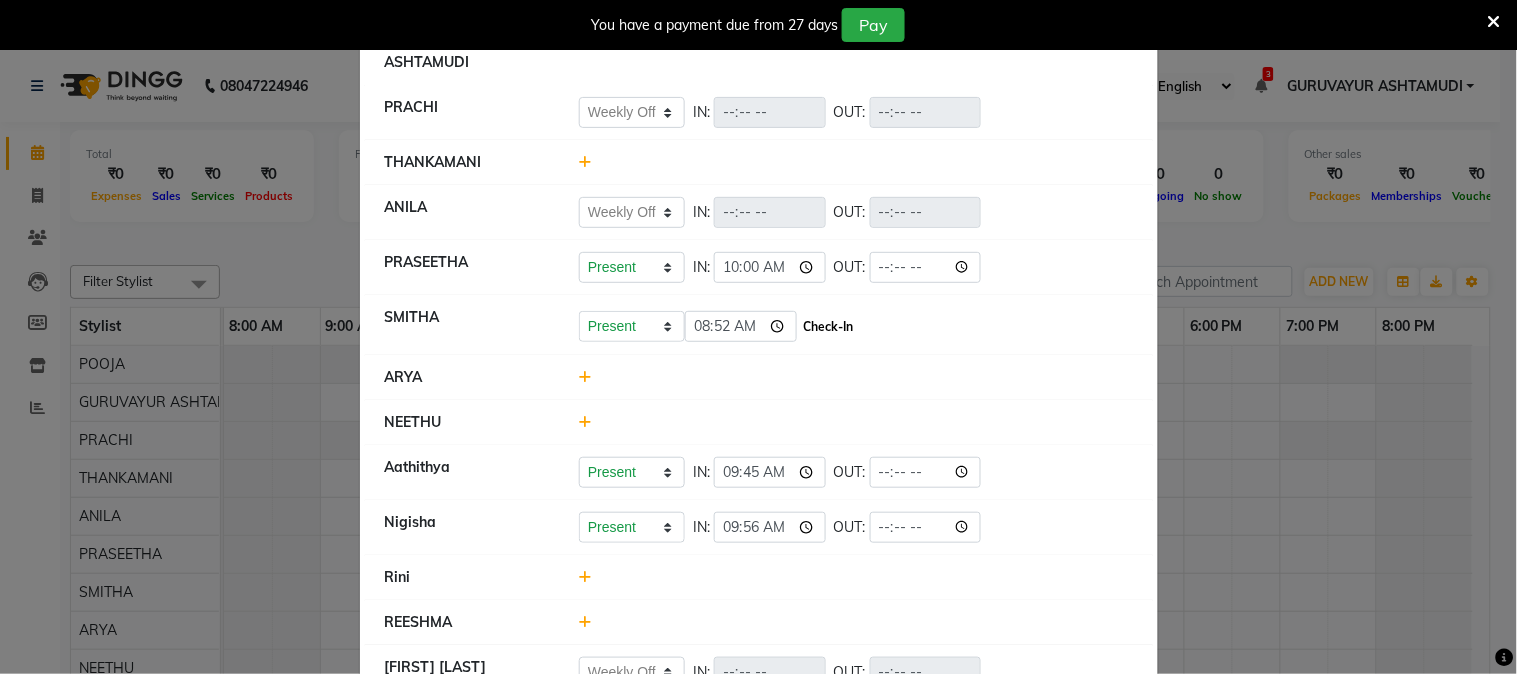 type on "08:52" 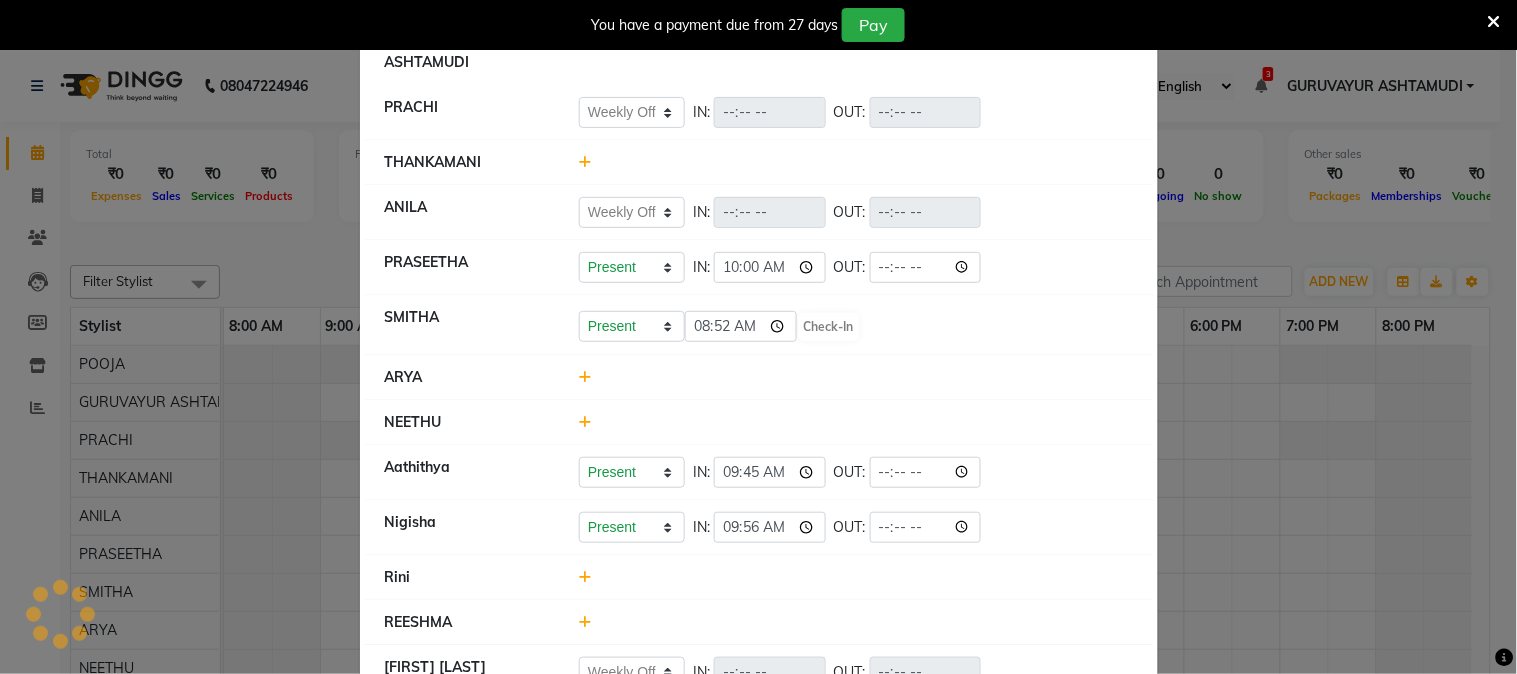 select on "W" 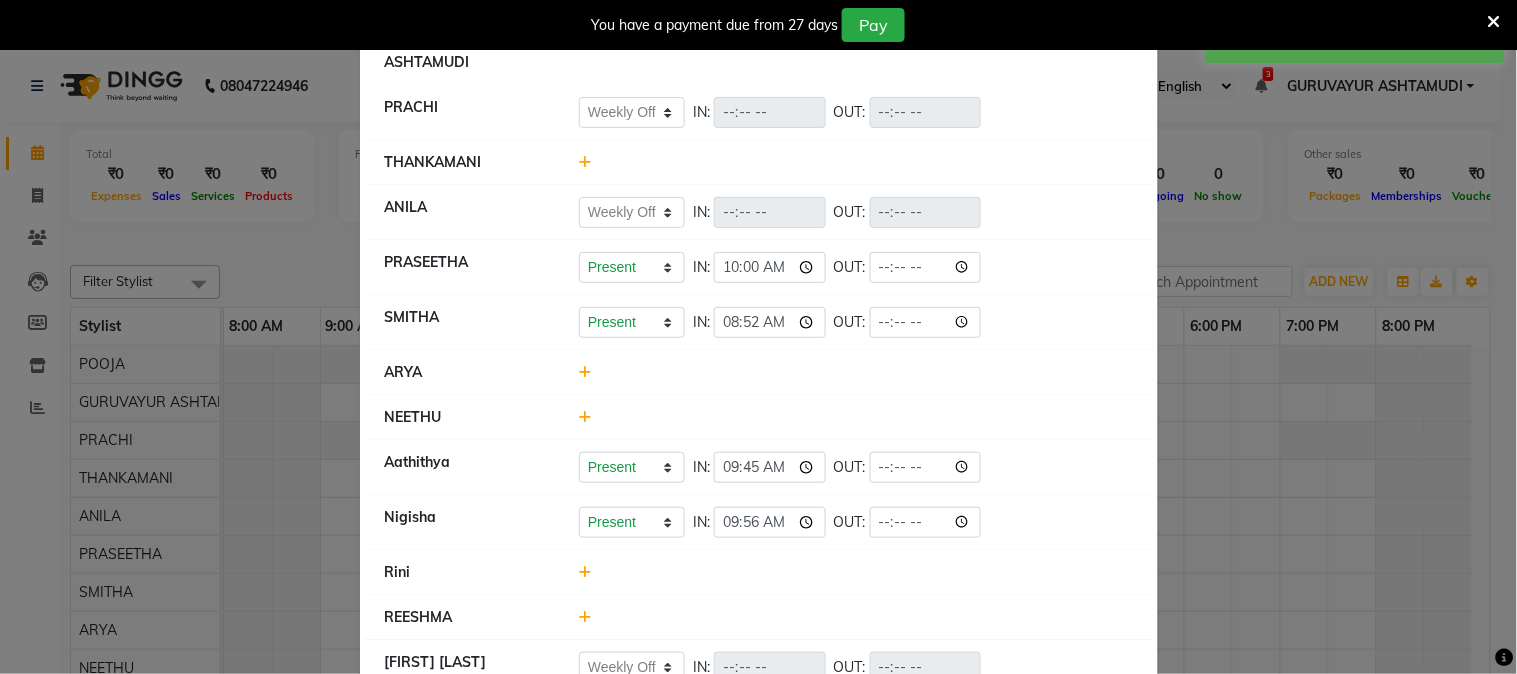 click 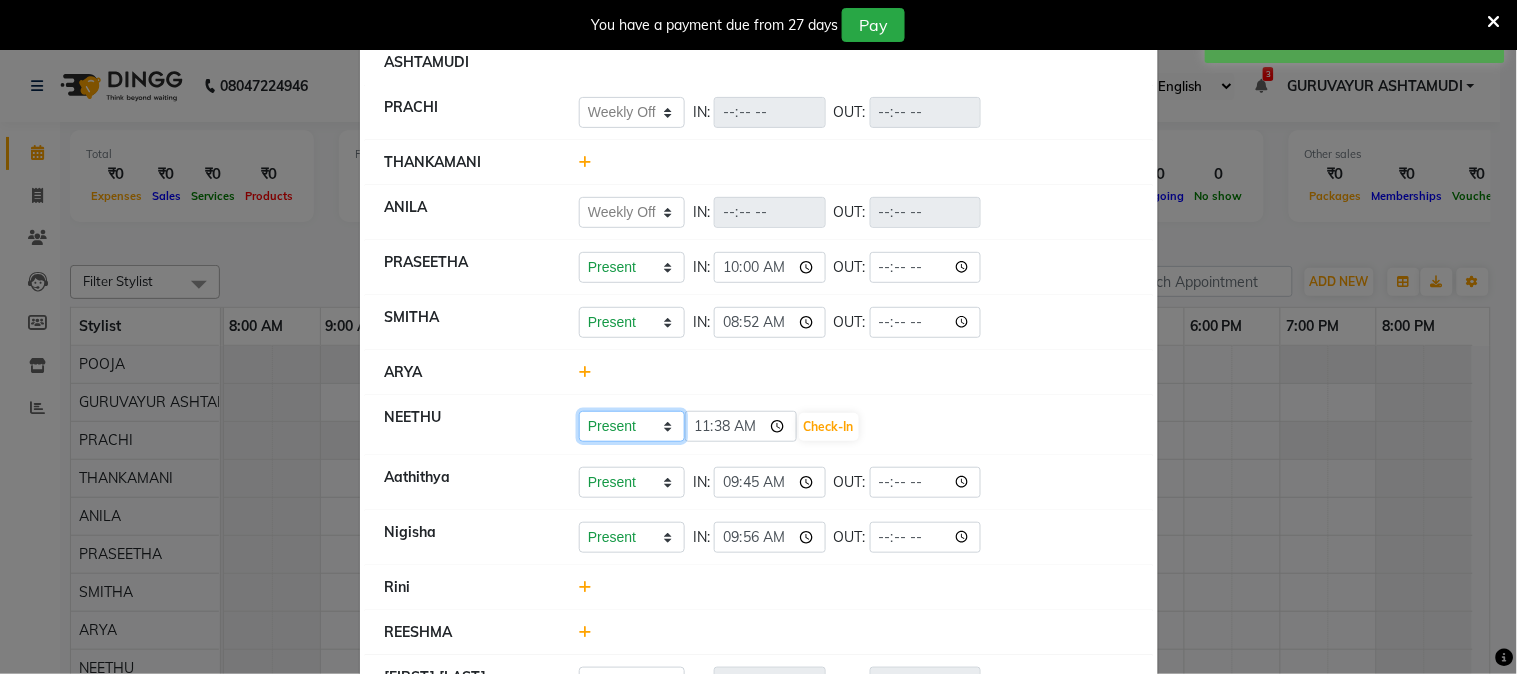 click on "Present Absent Late Half Day Weekly Off" 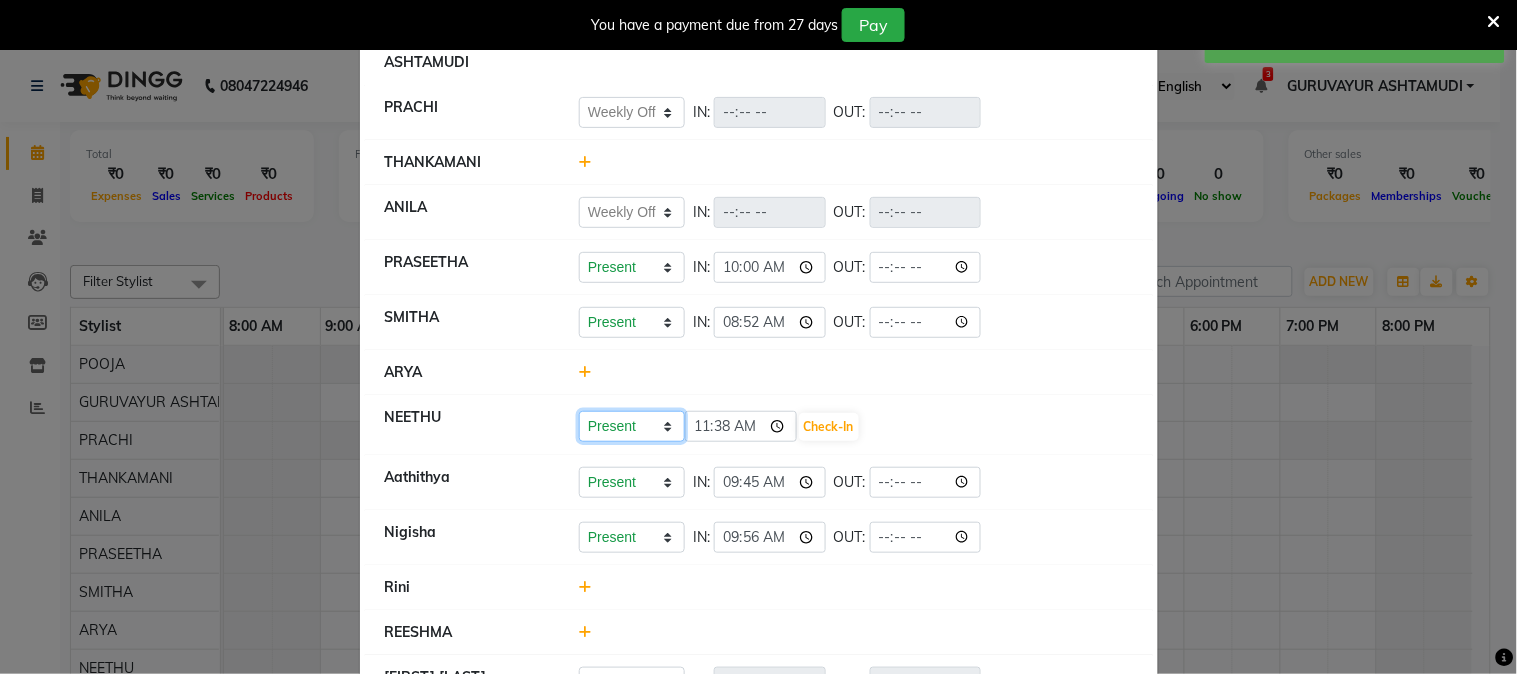 select on "W" 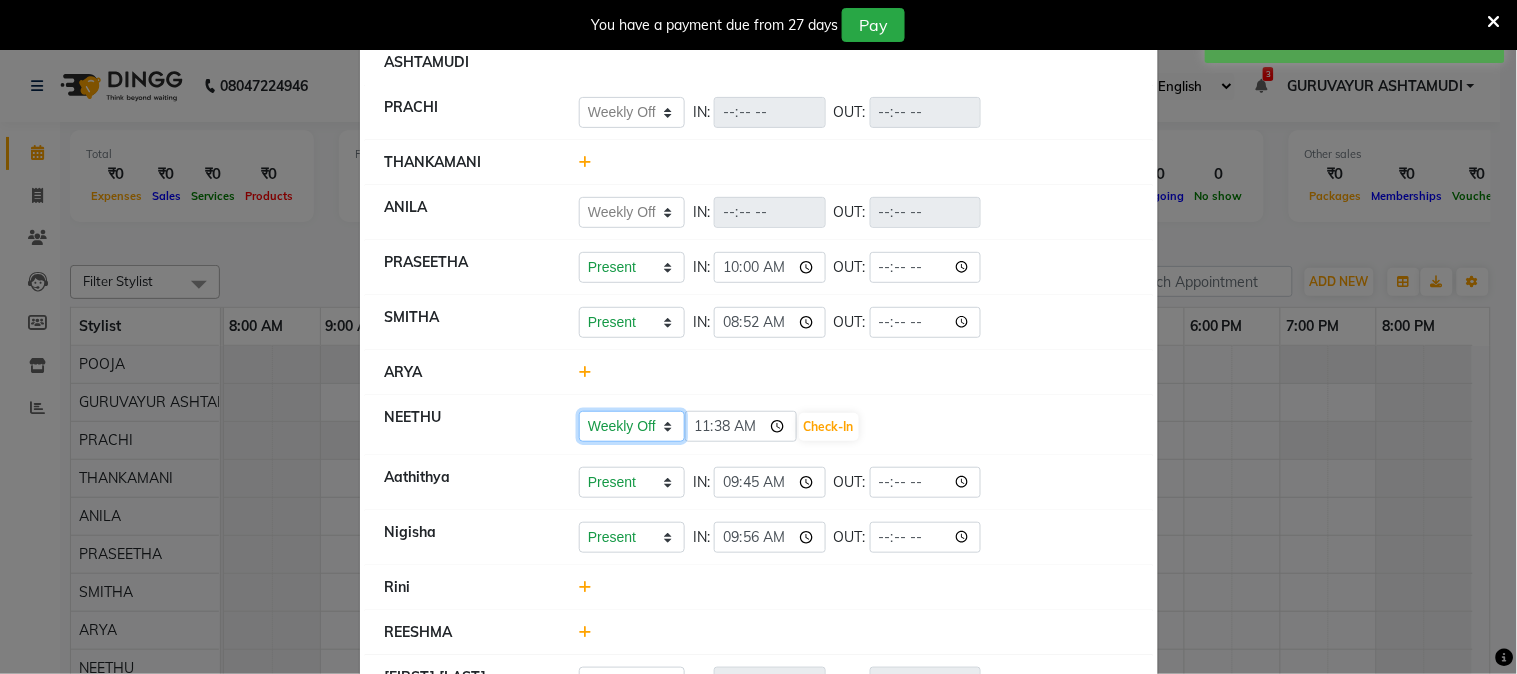 click on "Present Absent Late Half Day Weekly Off" 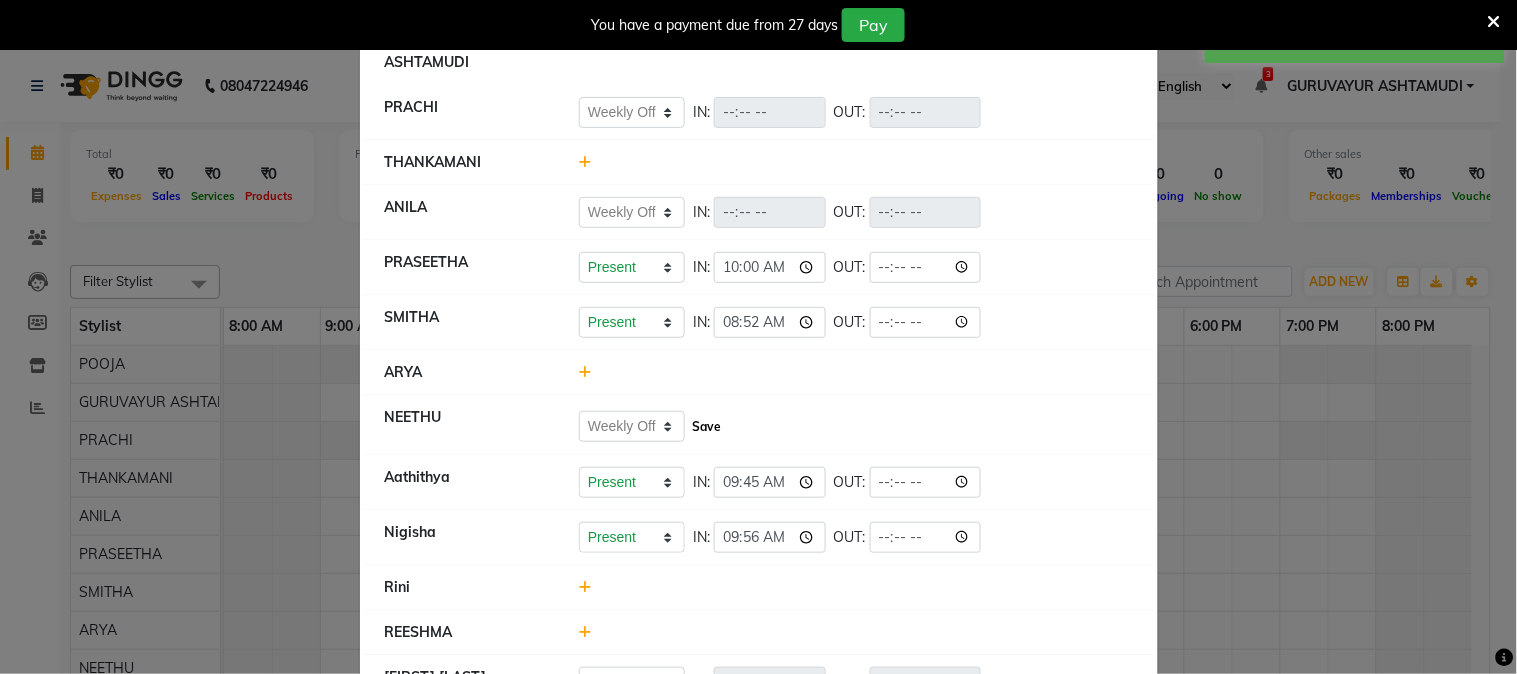 click on "Save" 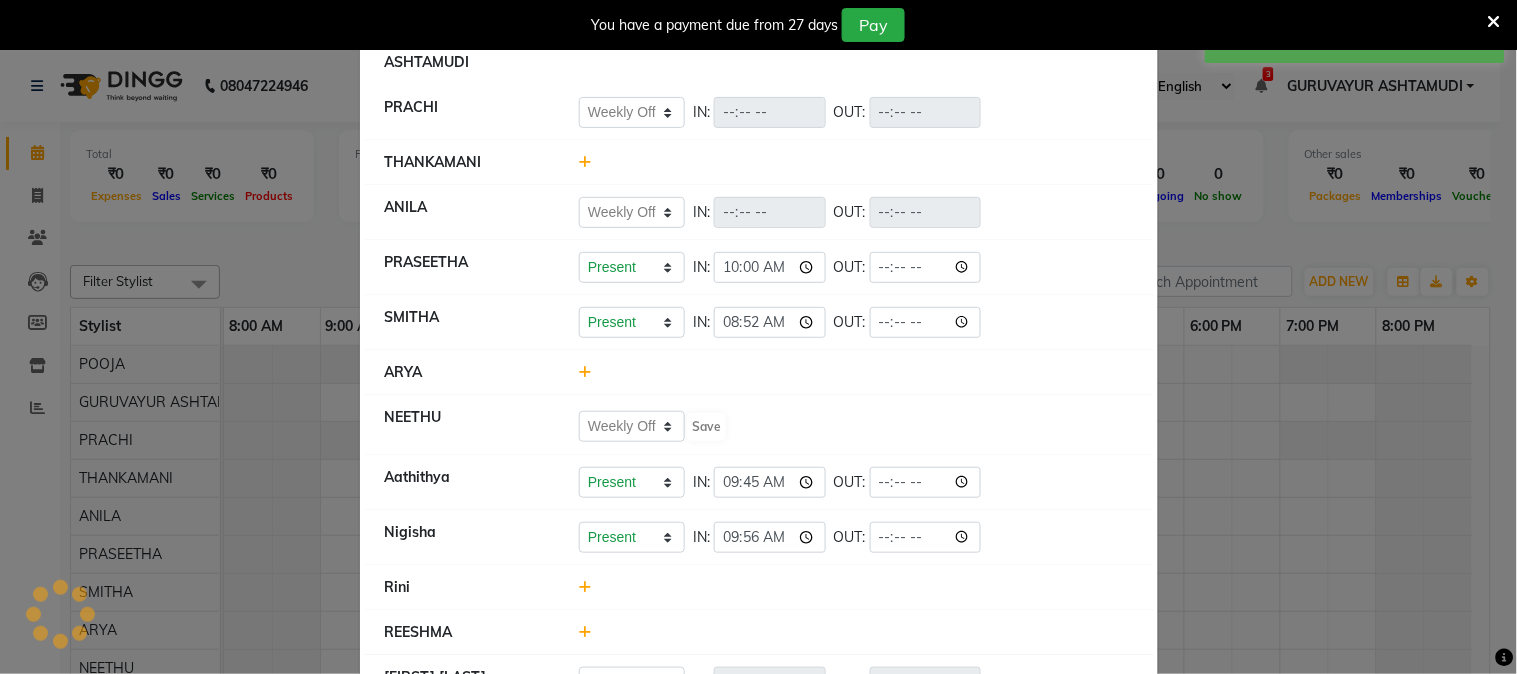 select on "W" 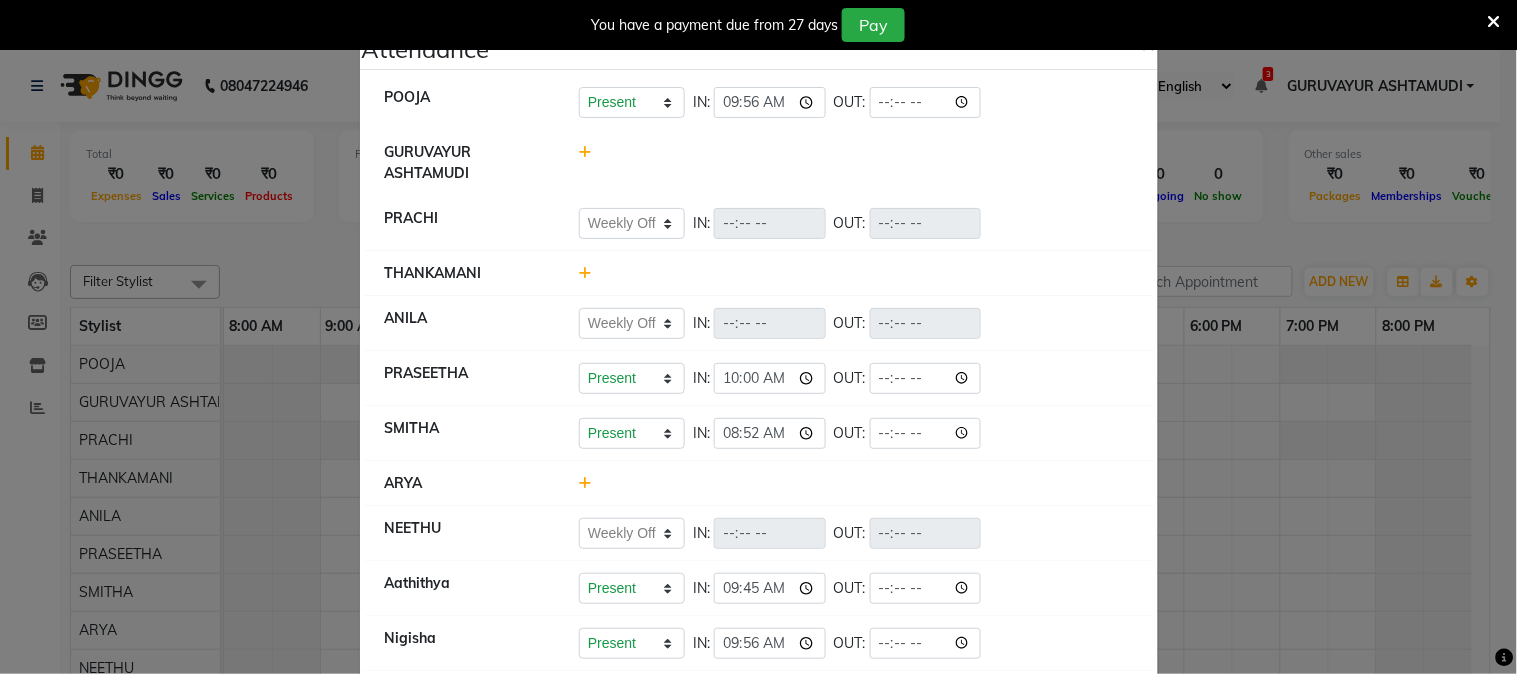 scroll, scrollTop: 176, scrollLeft: 0, axis: vertical 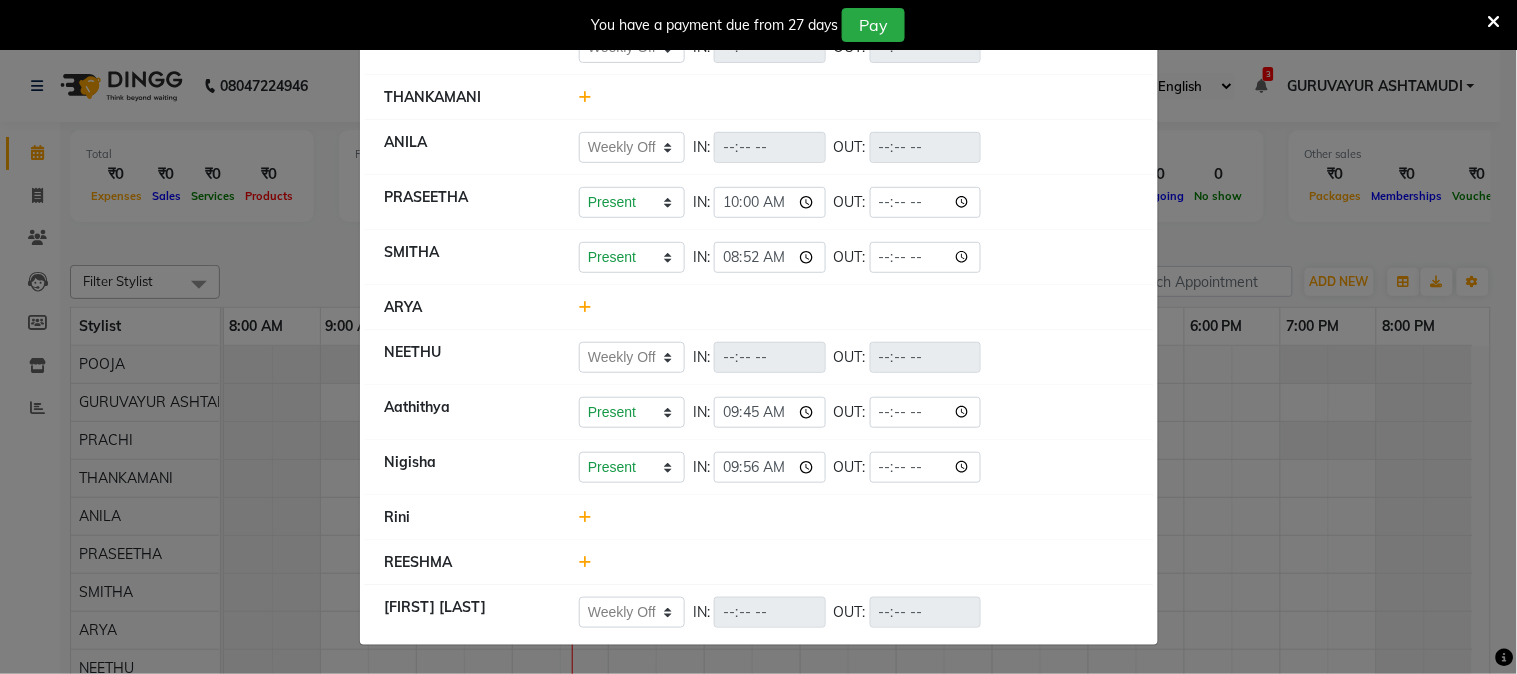 click 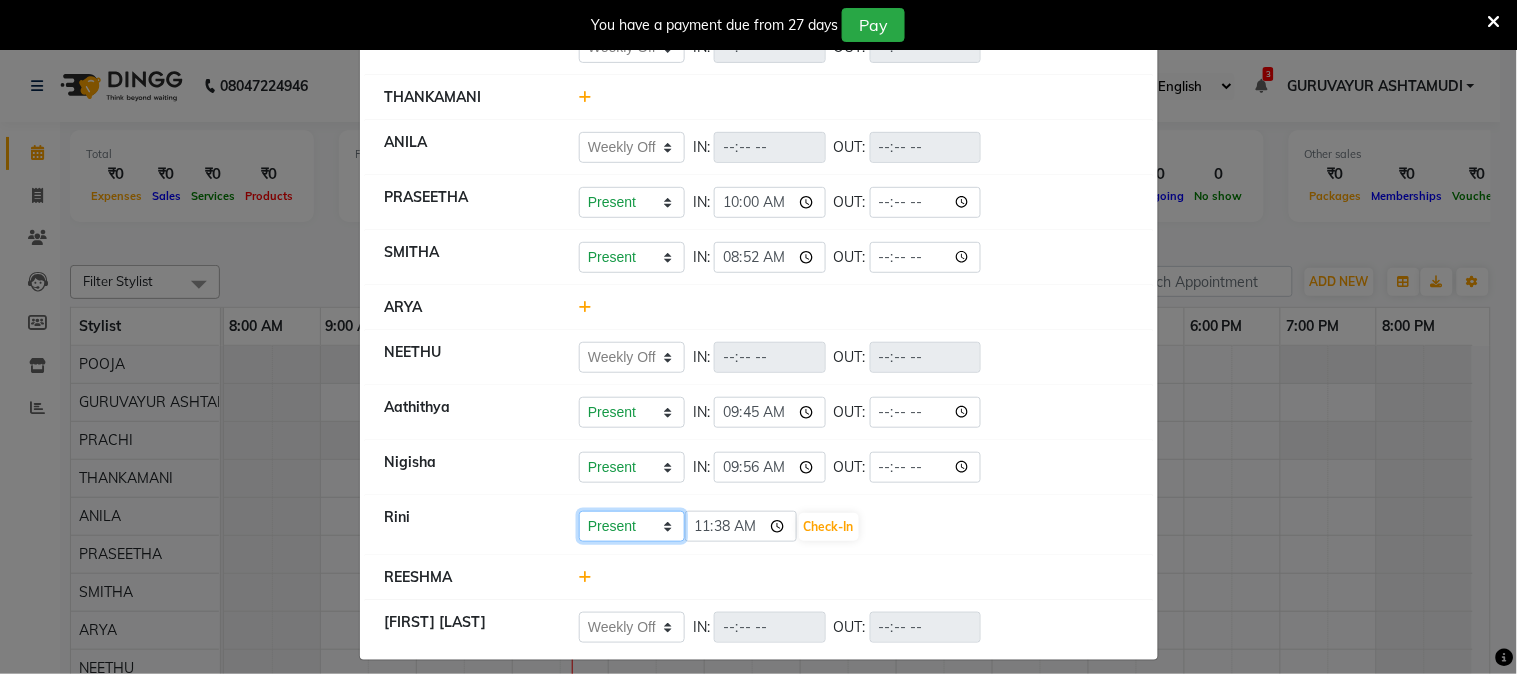 click on "Present Absent Late Half Day Weekly Off" 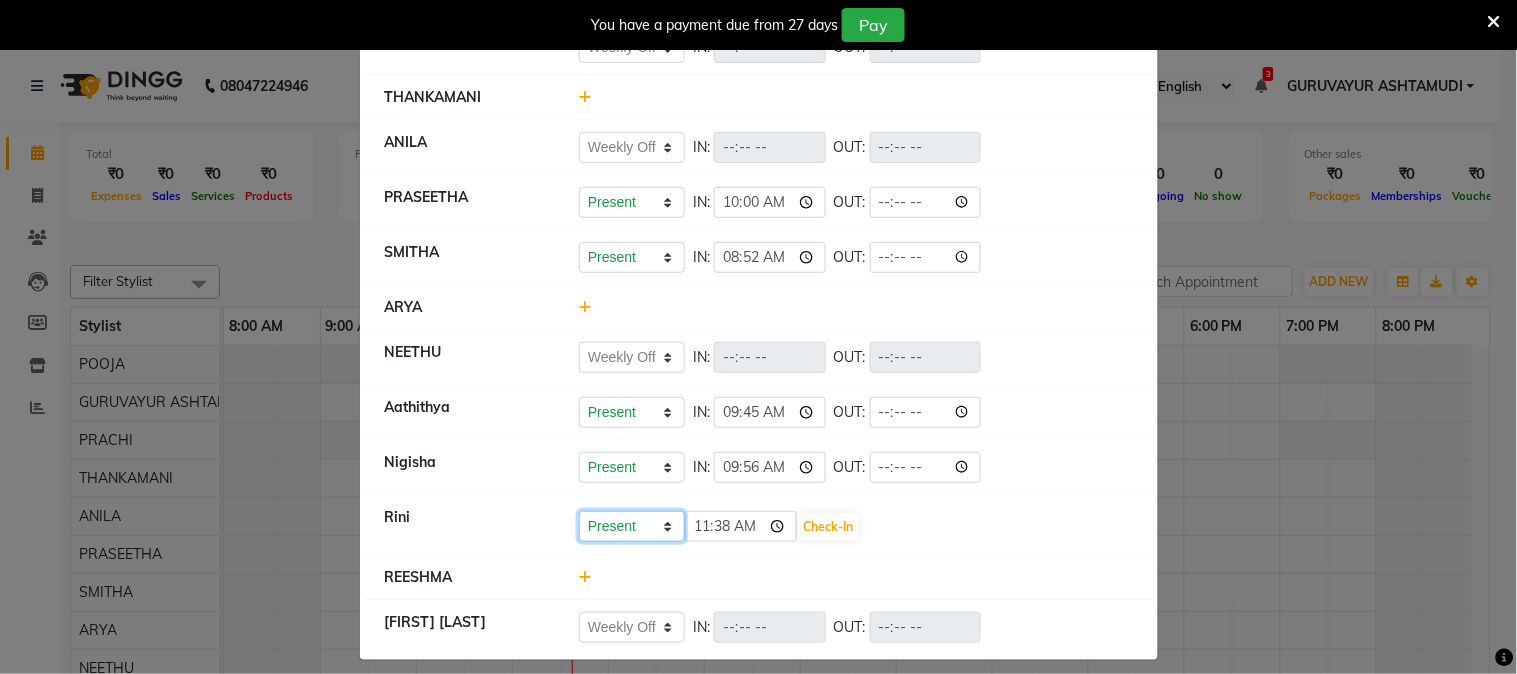 select on "W" 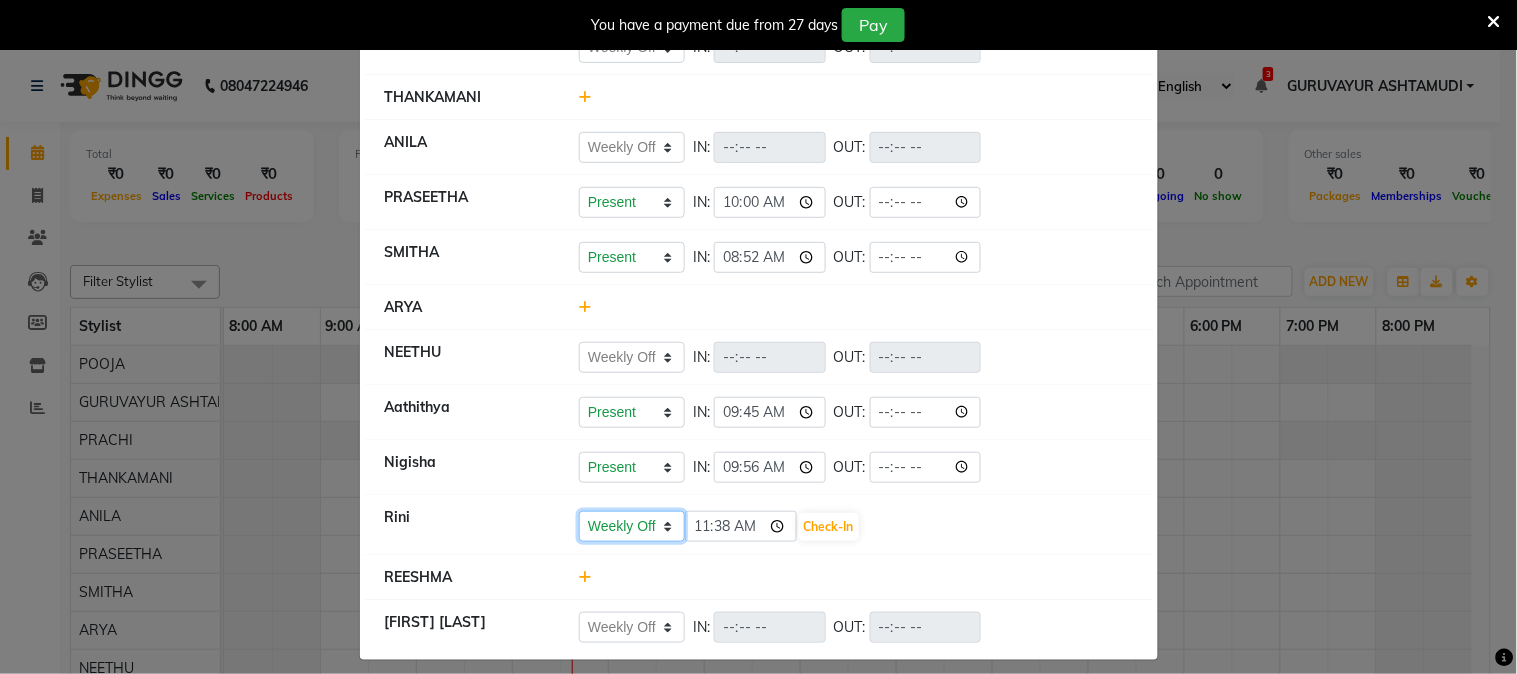 click on "Present Absent Late Half Day Weekly Off" 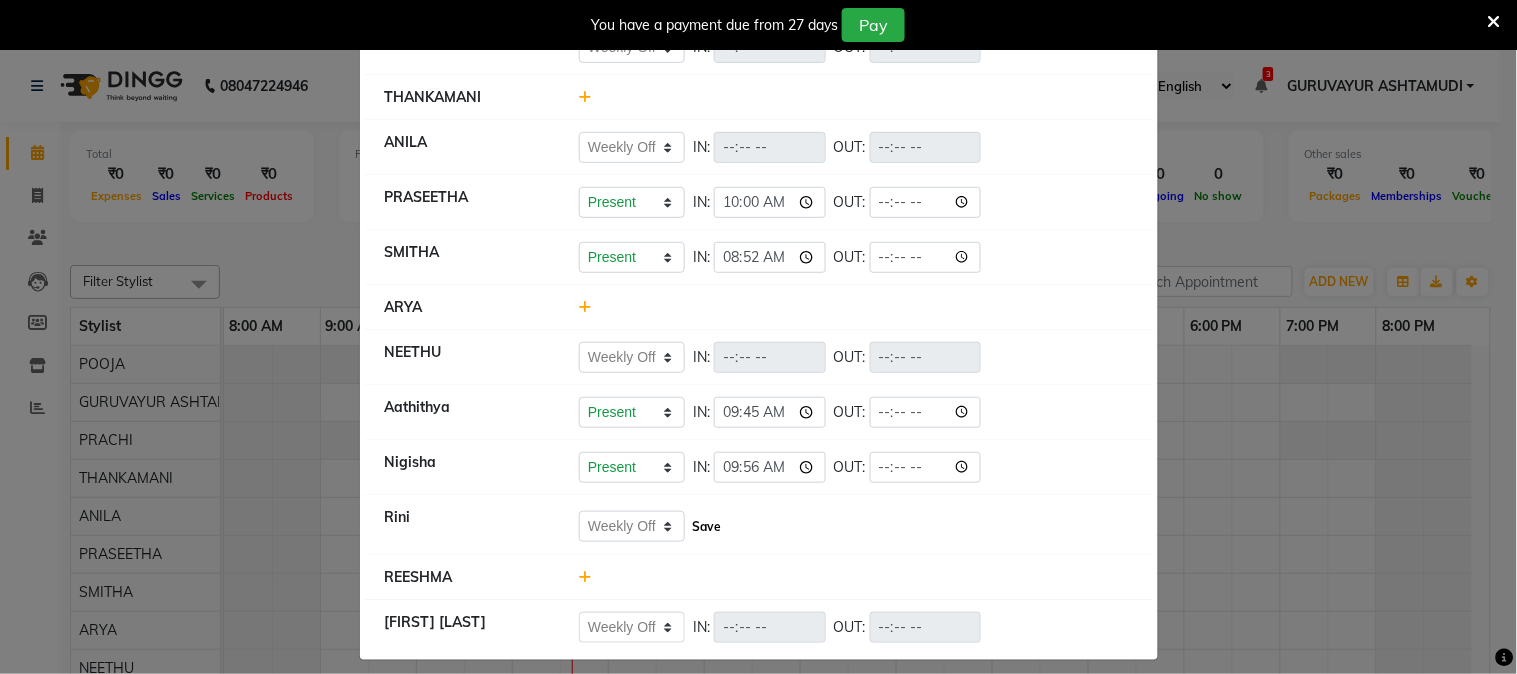 click on "Save" 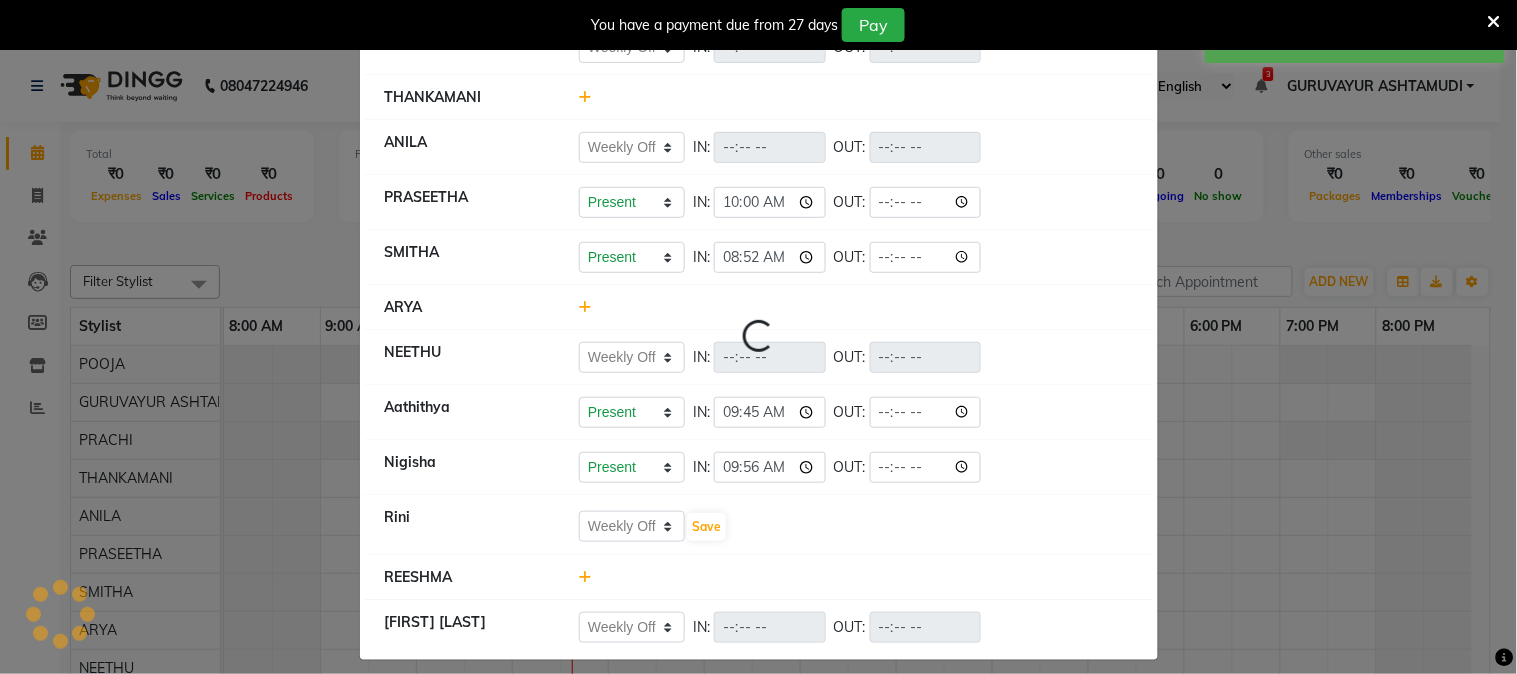 select on "W" 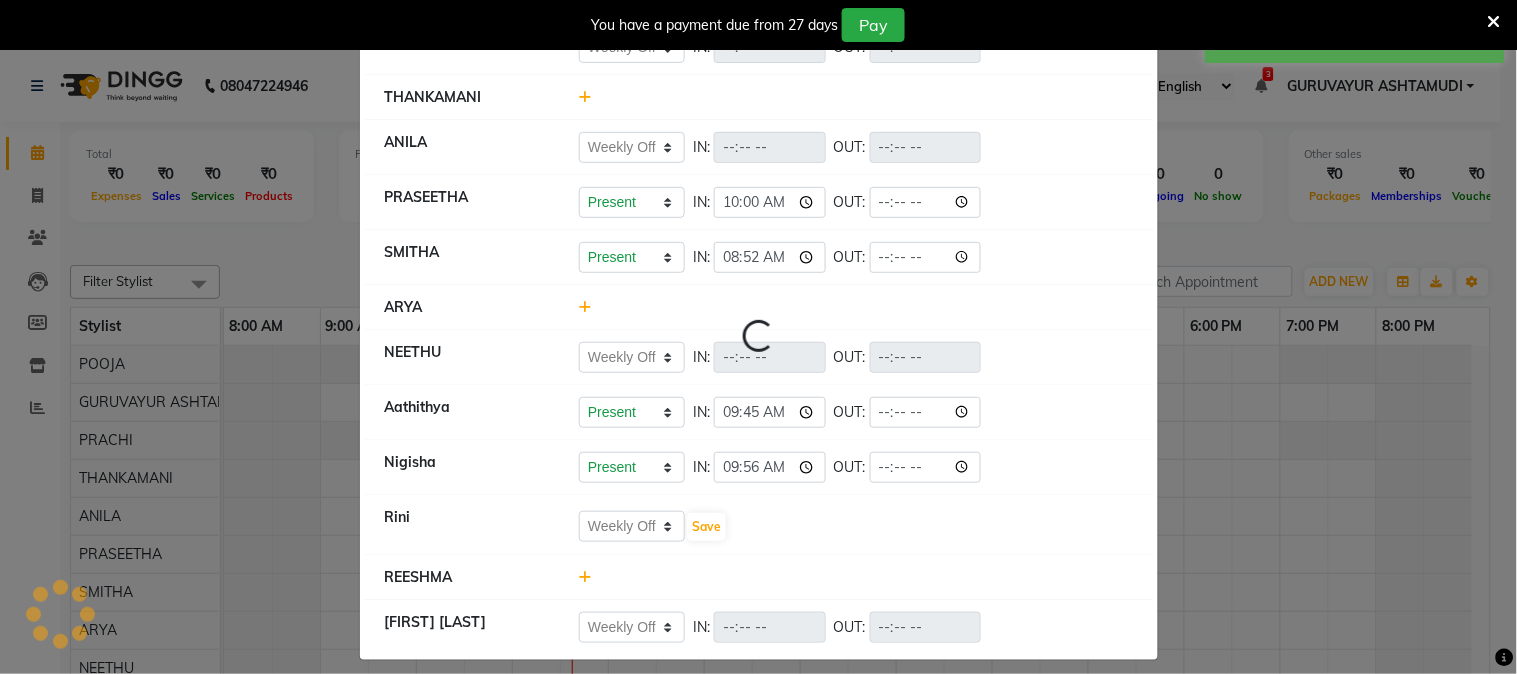 select on "W" 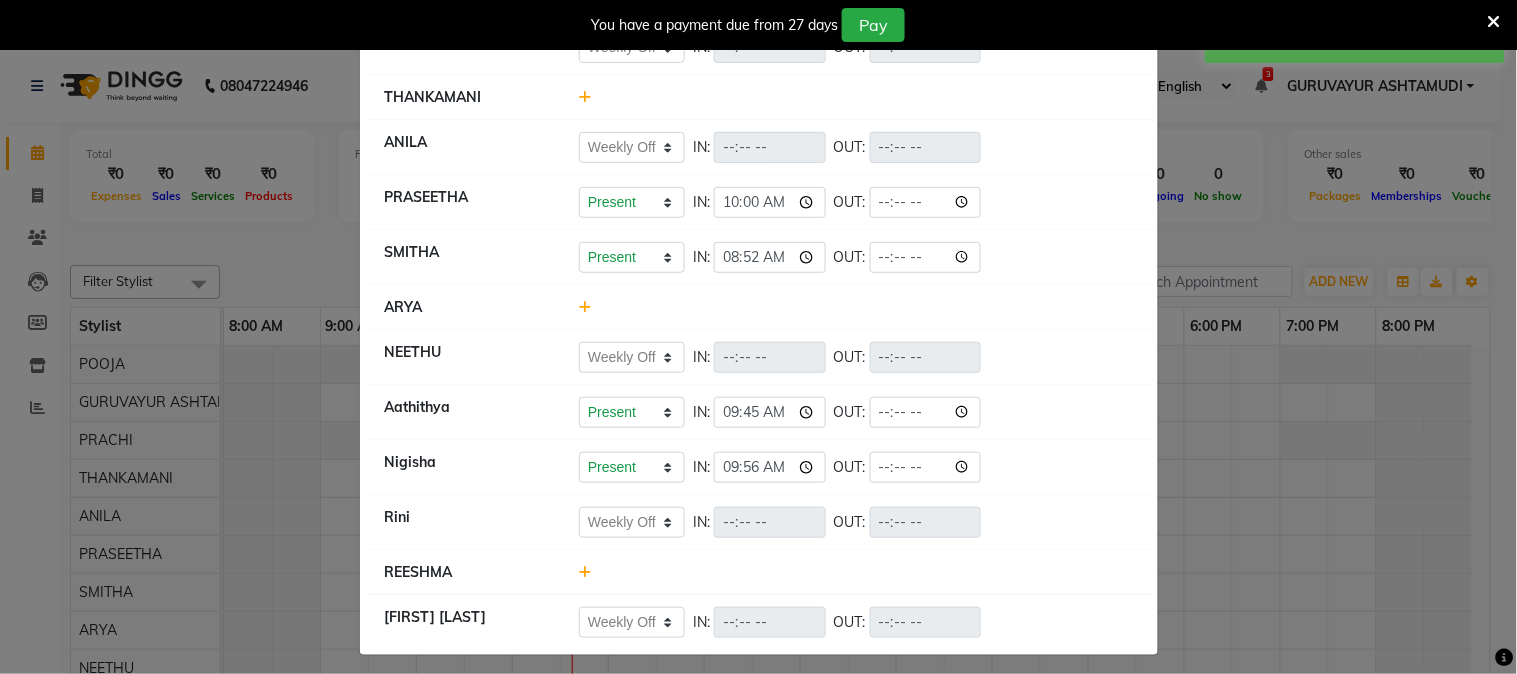 click 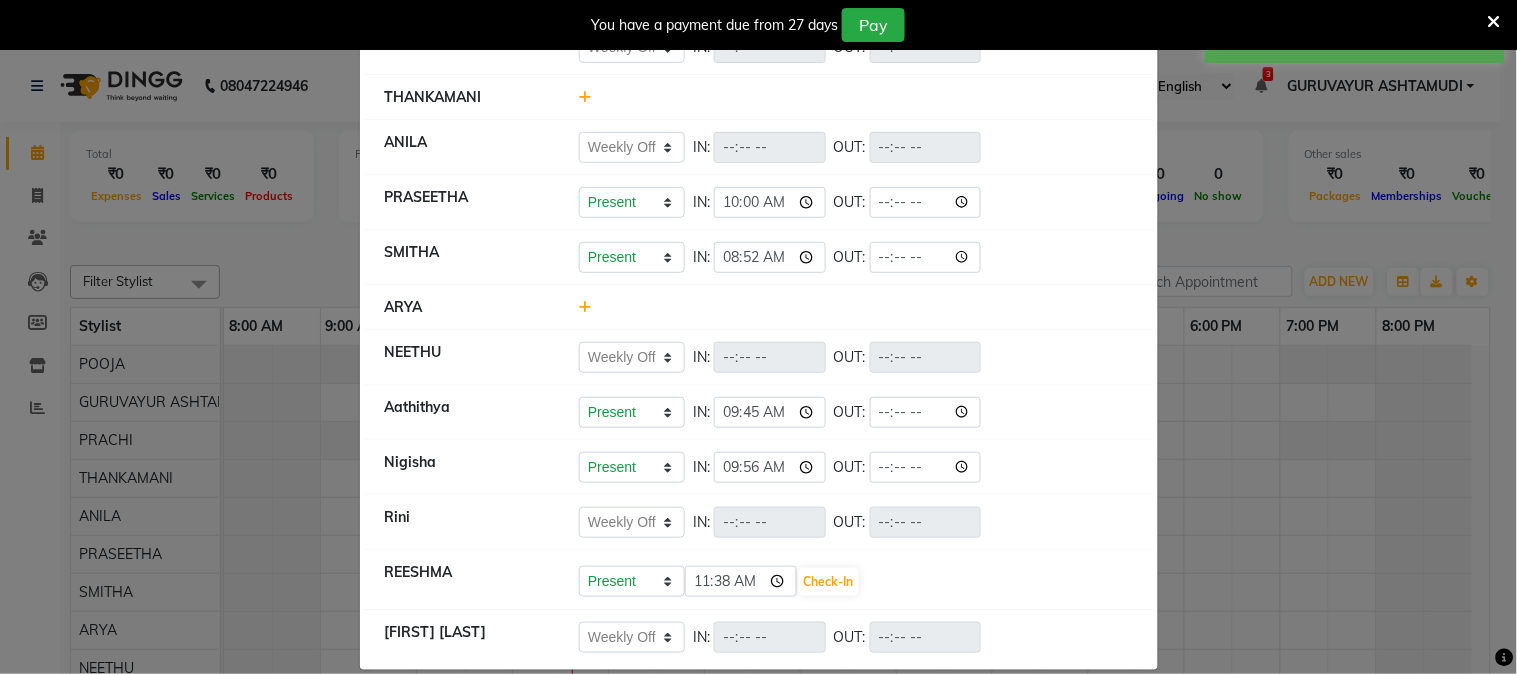 scroll, scrollTop: 202, scrollLeft: 0, axis: vertical 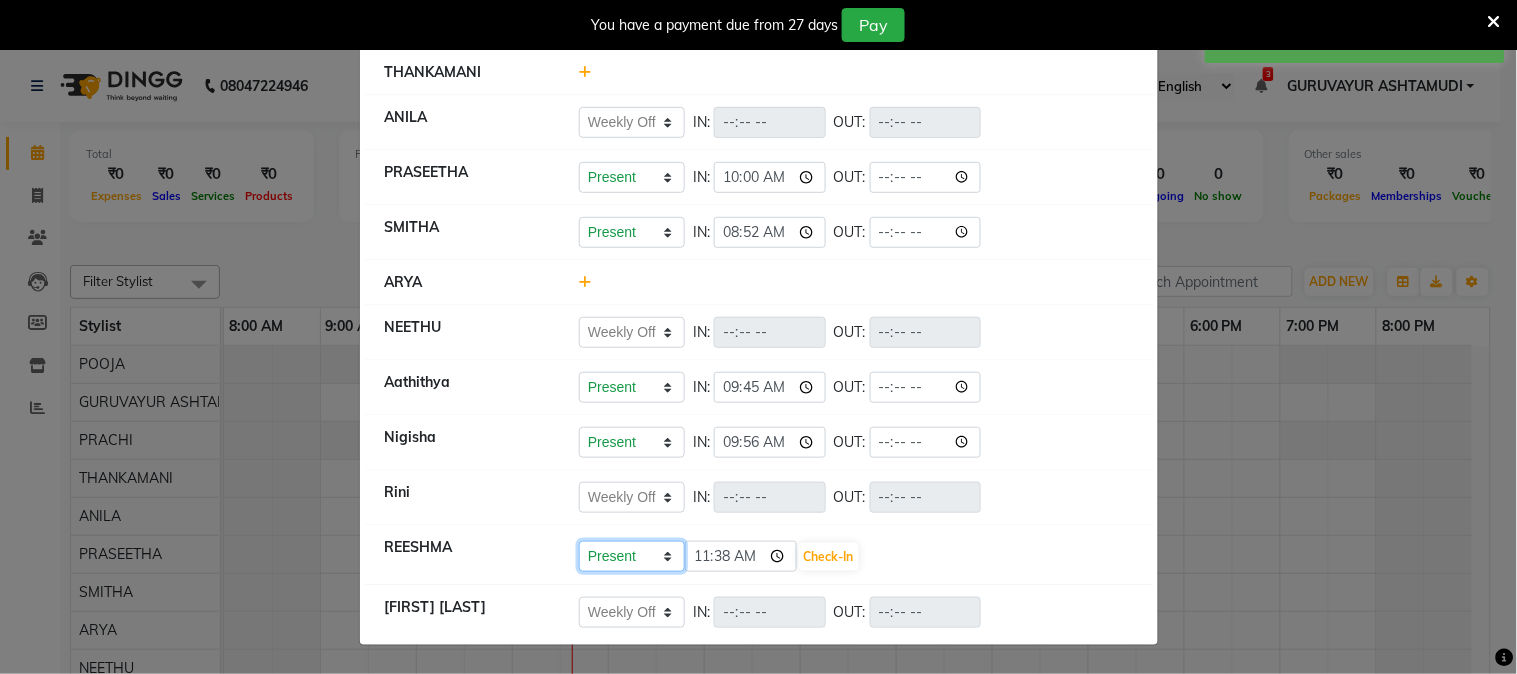 click on "Present Absent Late Half Day Weekly Off" 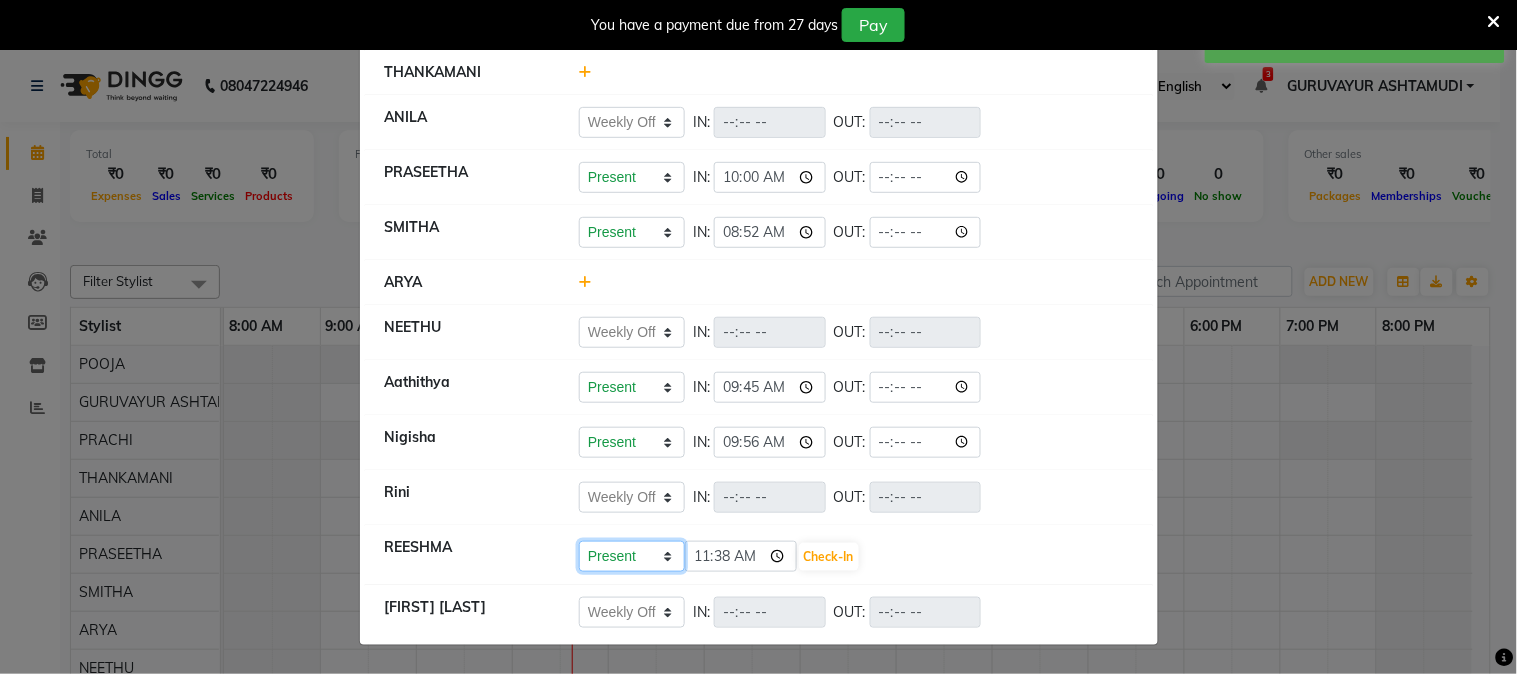 select on "W" 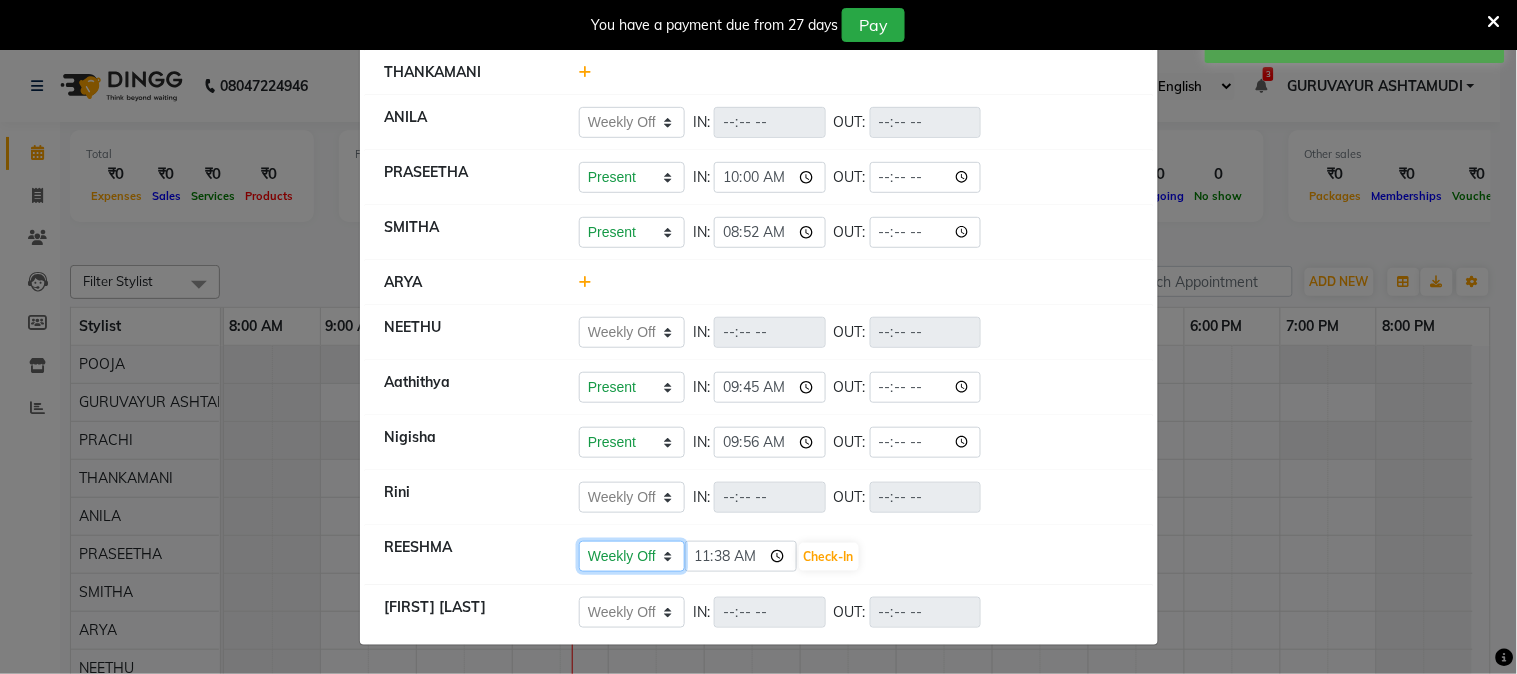 click on "Present Absent Late Half Day Weekly Off" 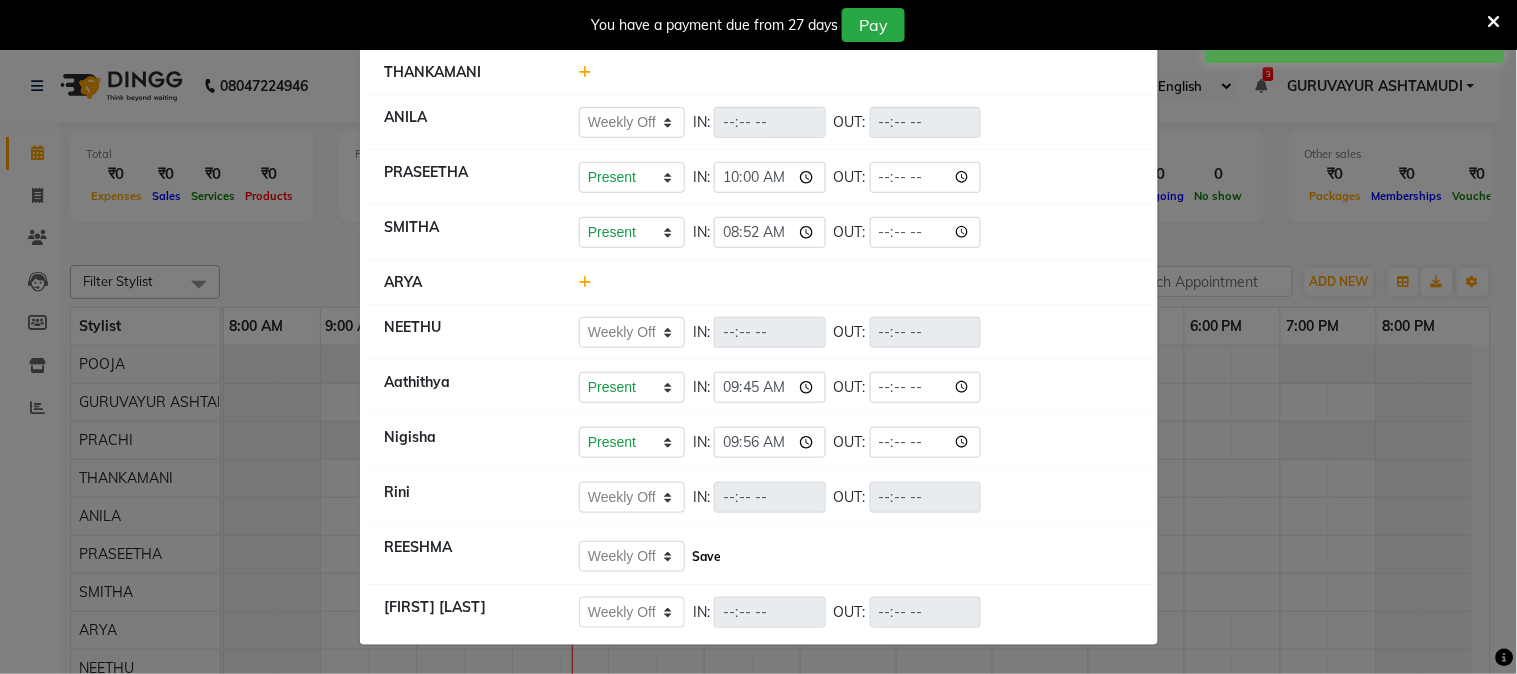 click on "Save" 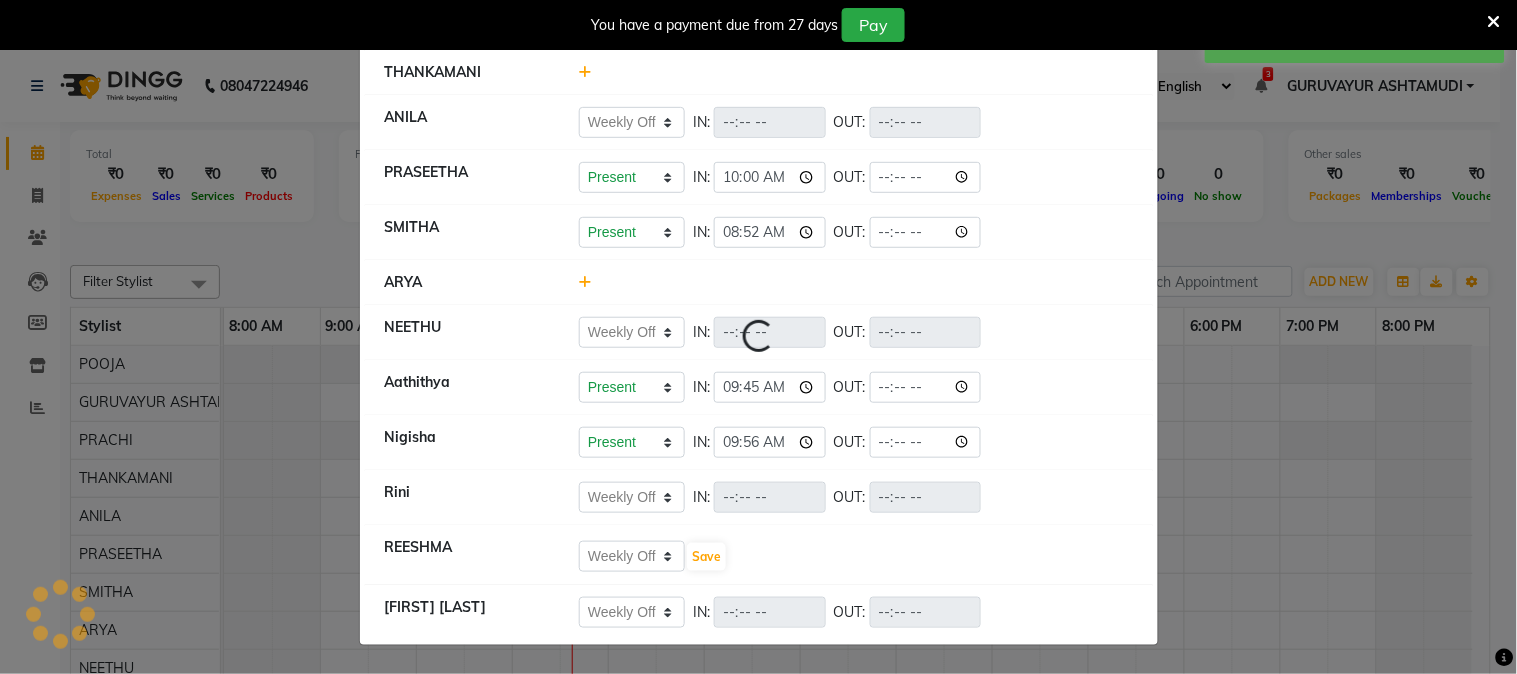 select on "W" 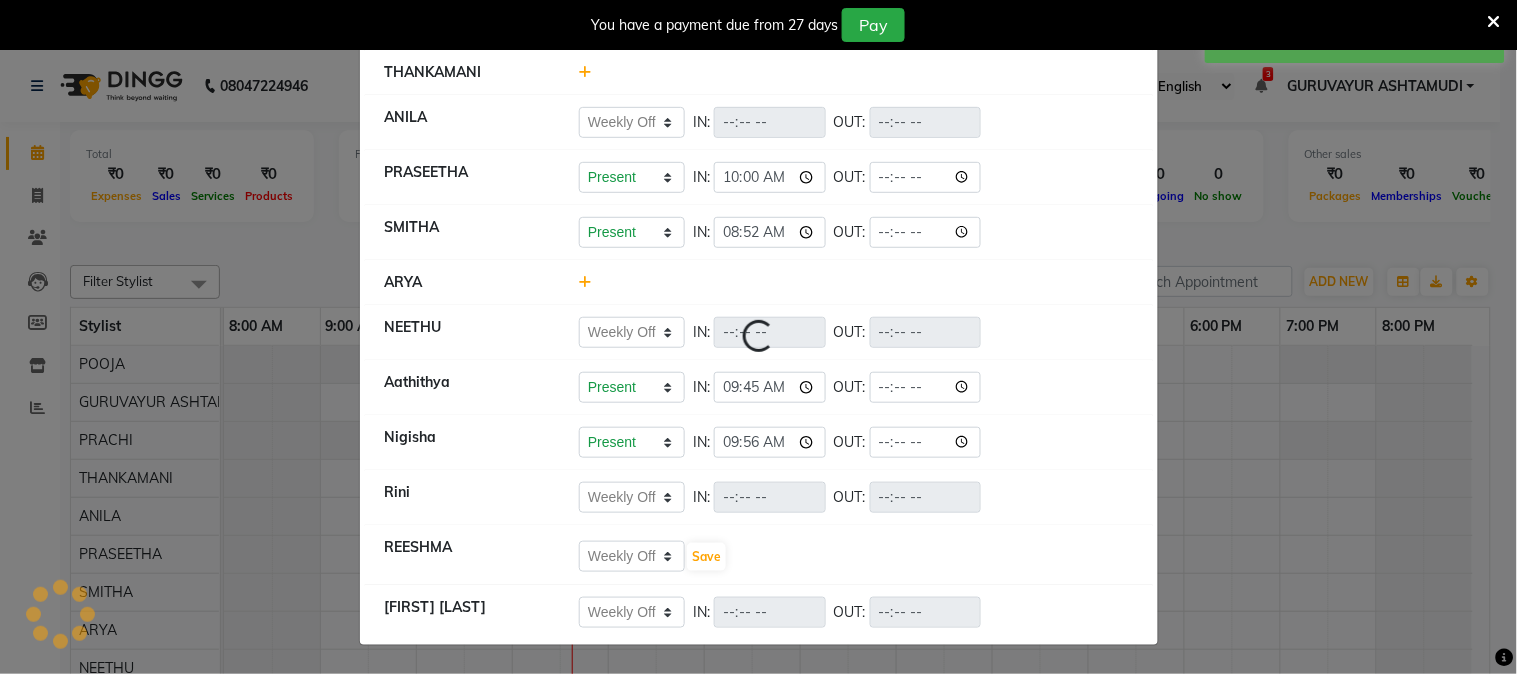 select on "W" 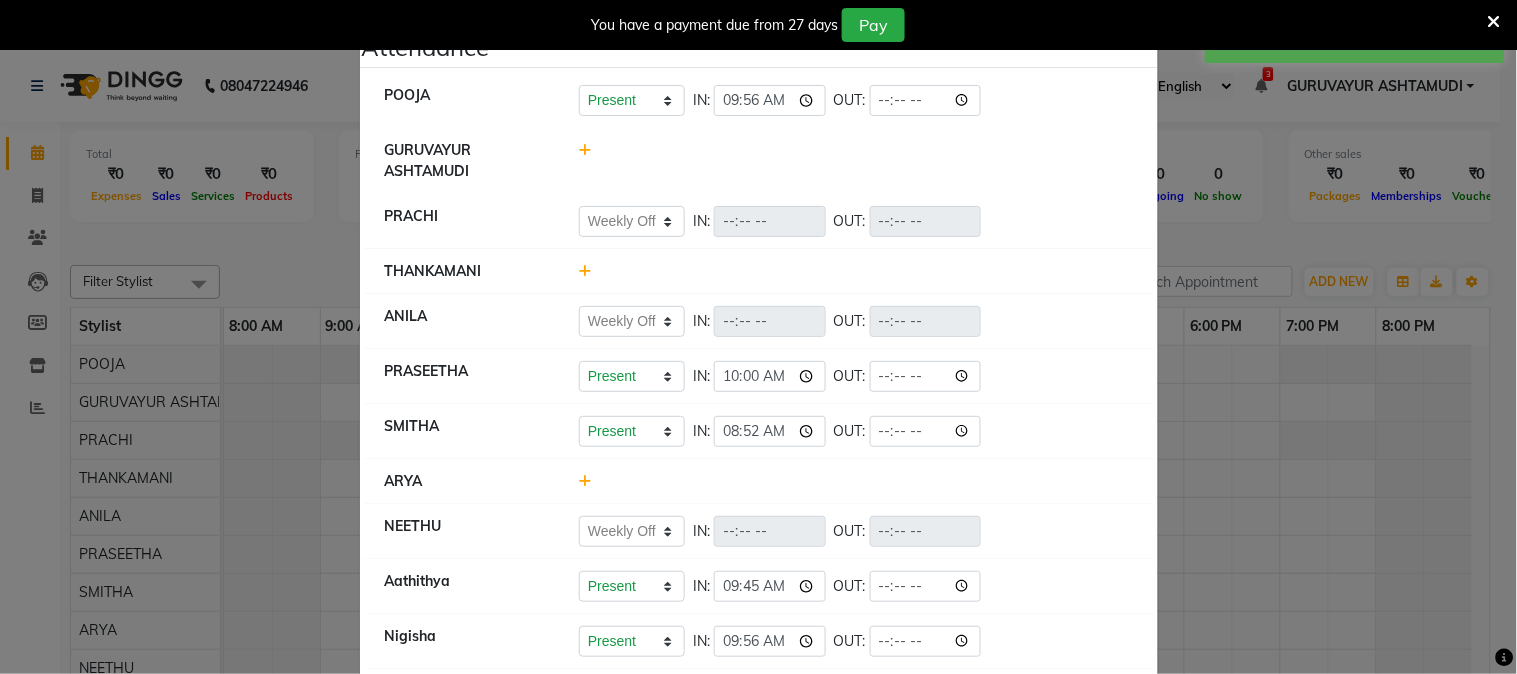 scroll, scrollTop: 0, scrollLeft: 0, axis: both 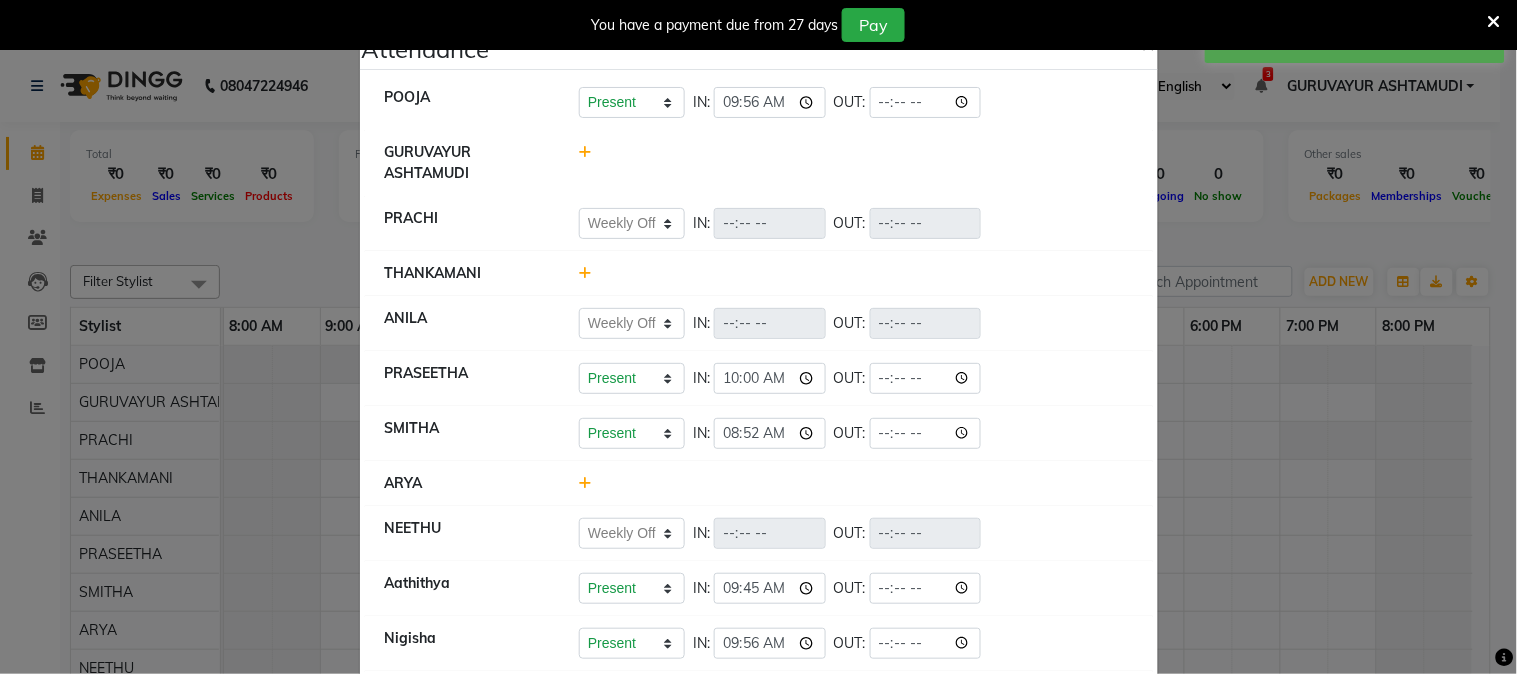 click 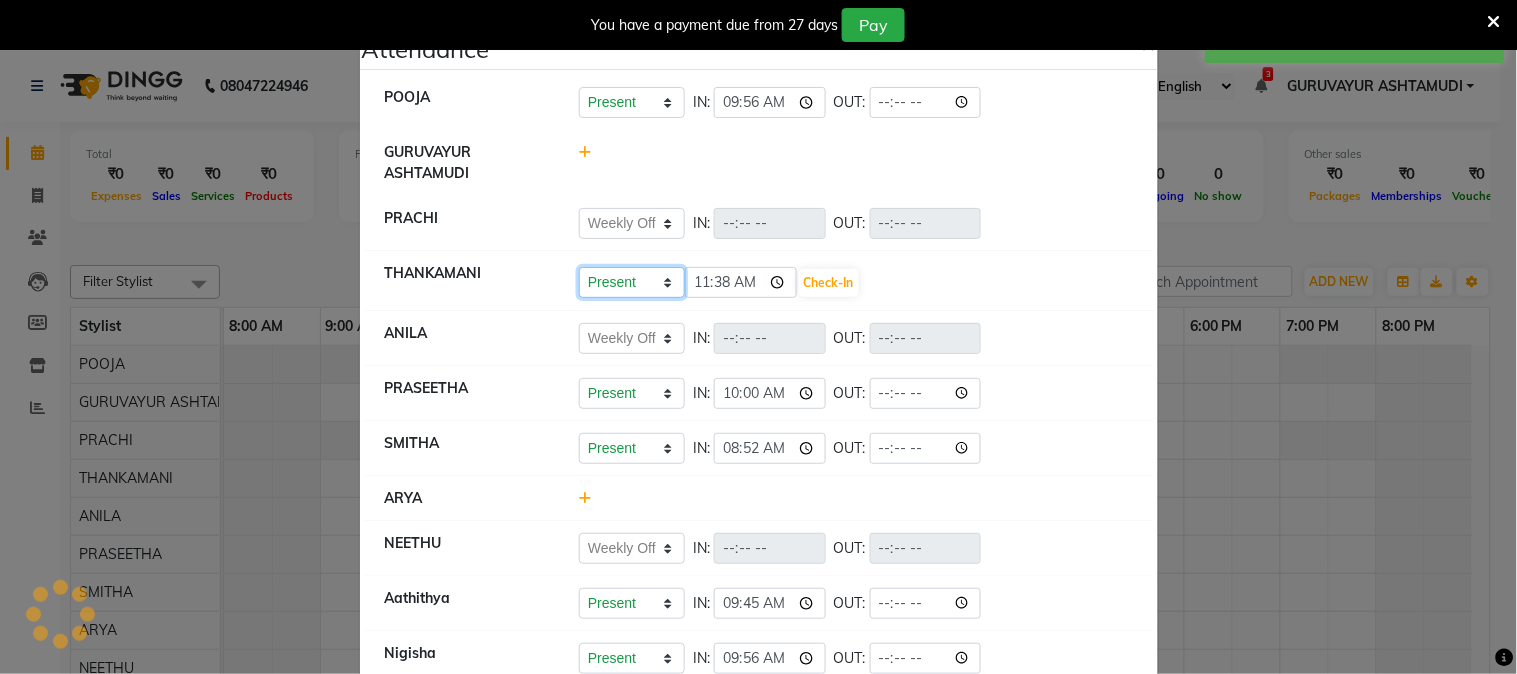 click on "Present Absent Late Half Day Weekly Off" 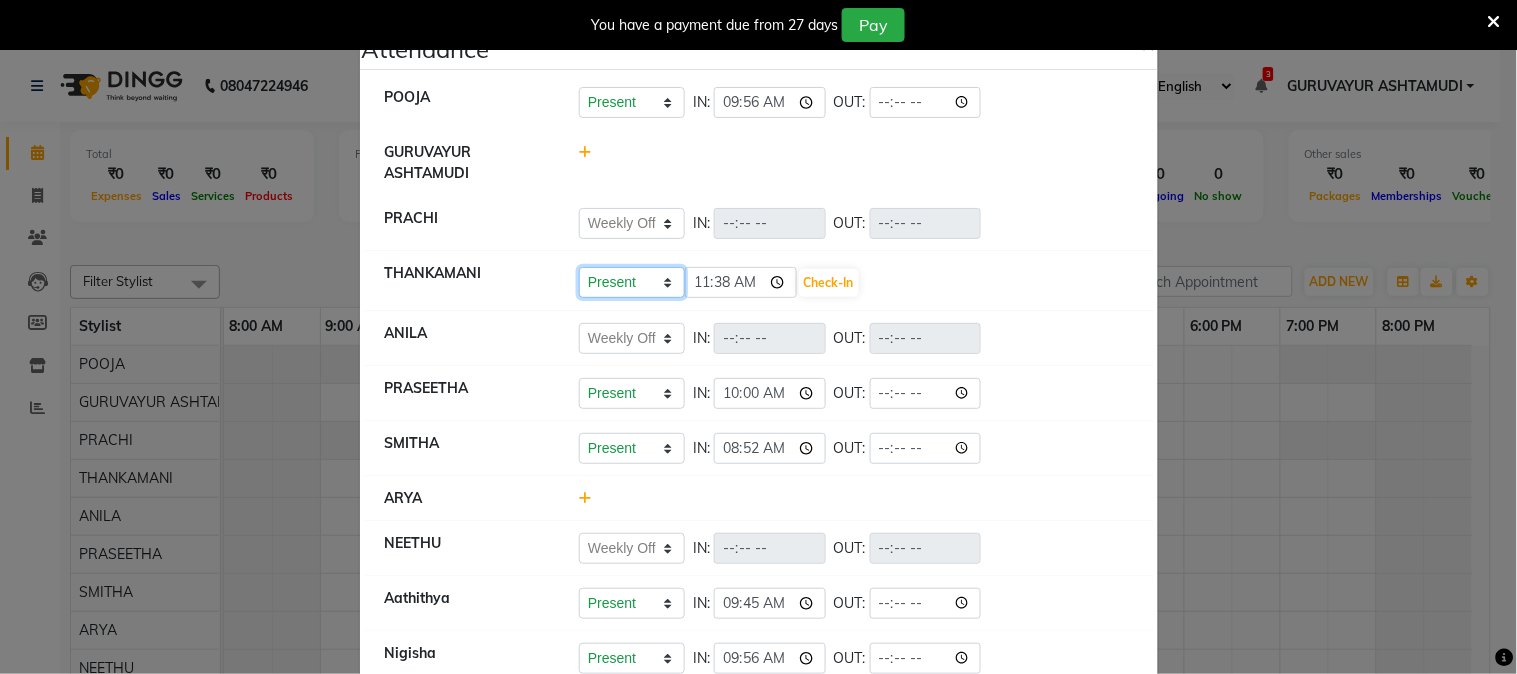 select on "W" 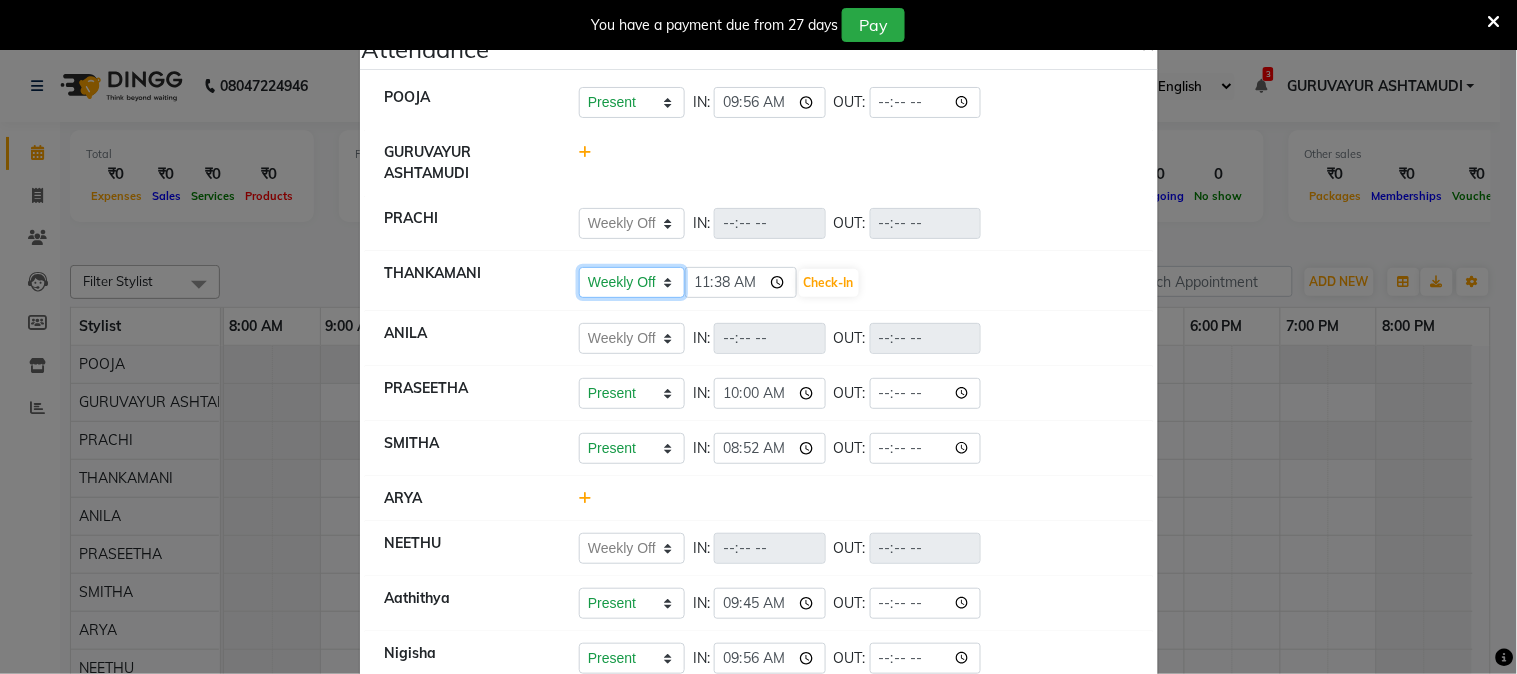 click on "Present Absent Late Half Day Weekly Off" 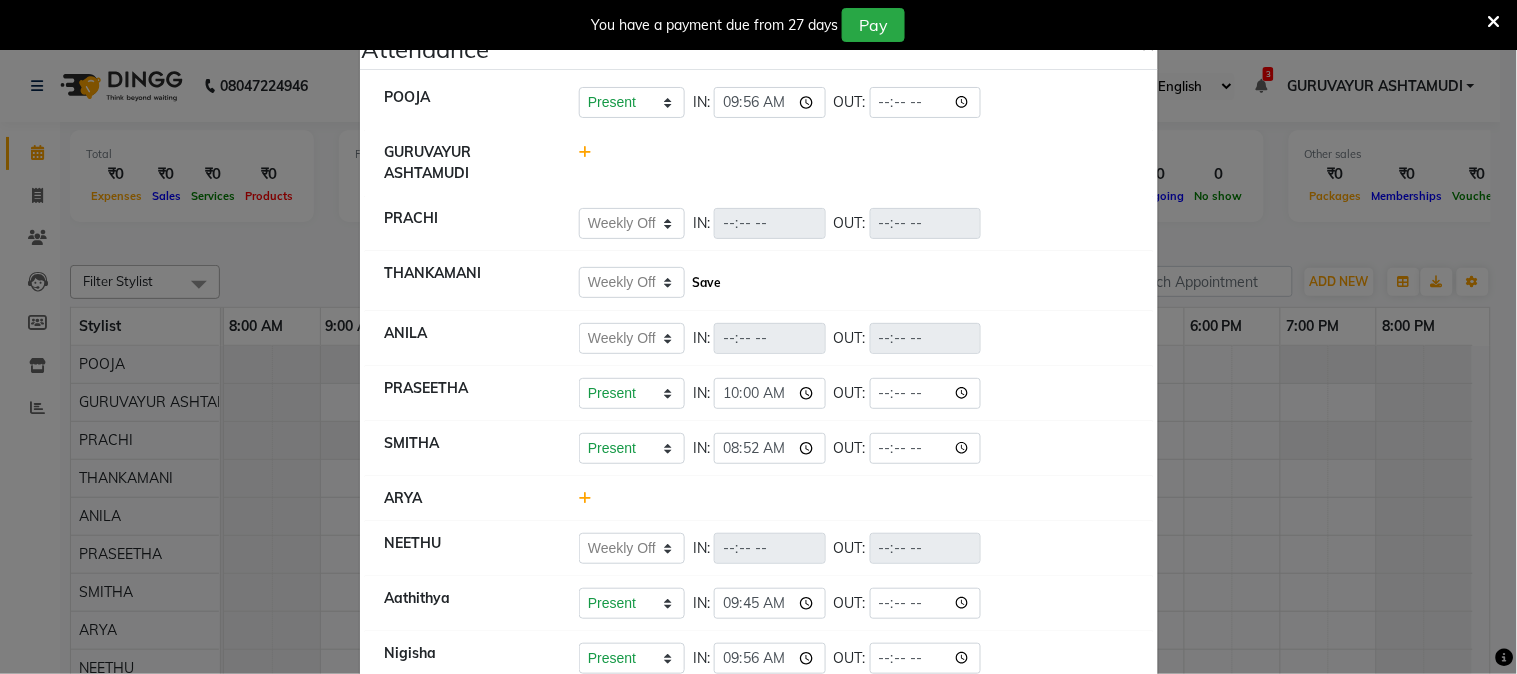 click on "Save" 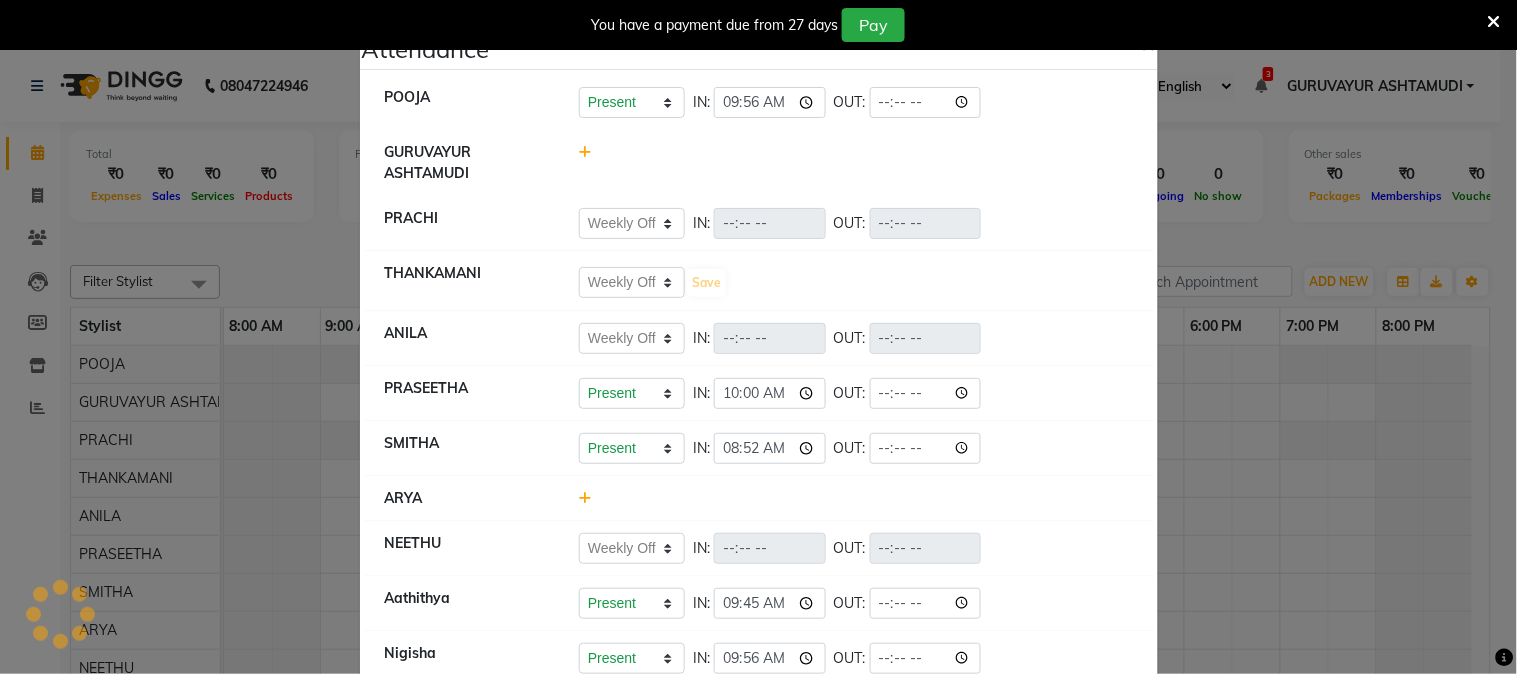 select on "W" 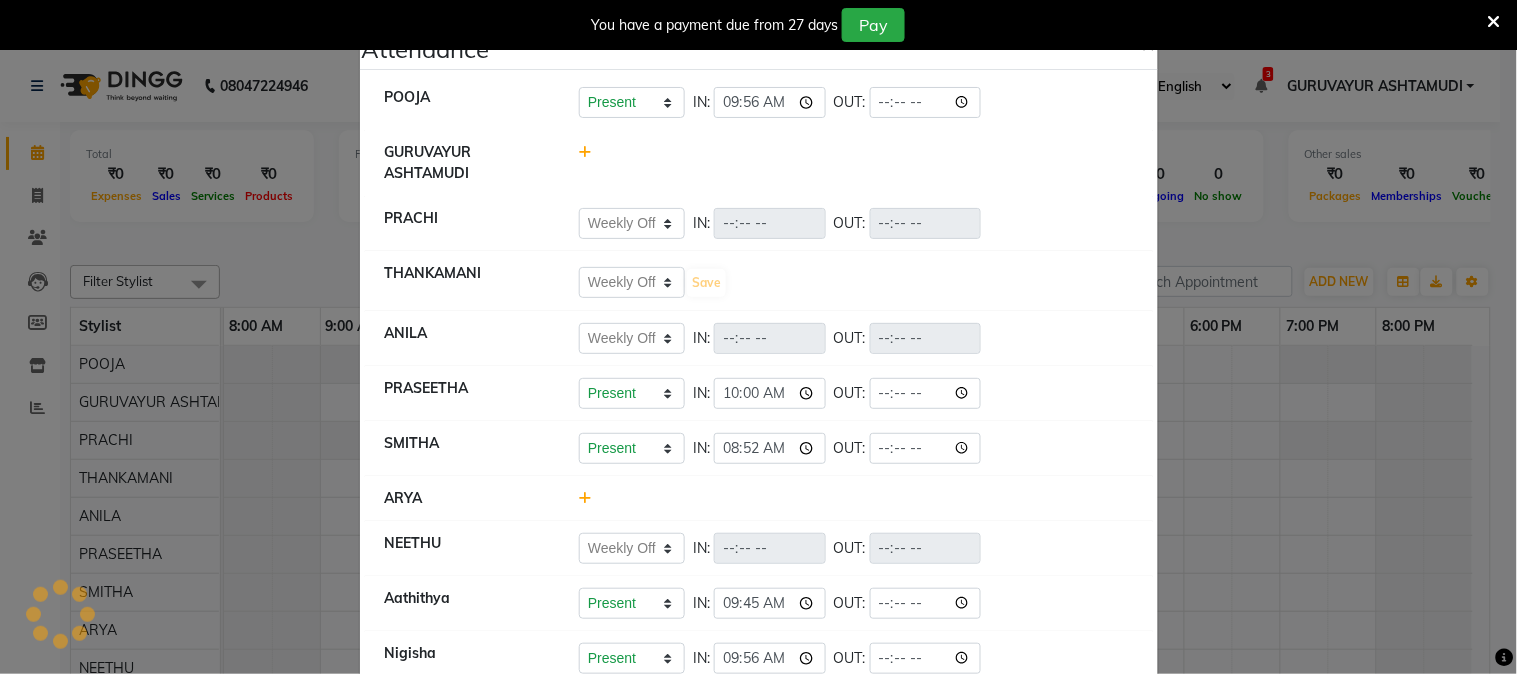 select on "W" 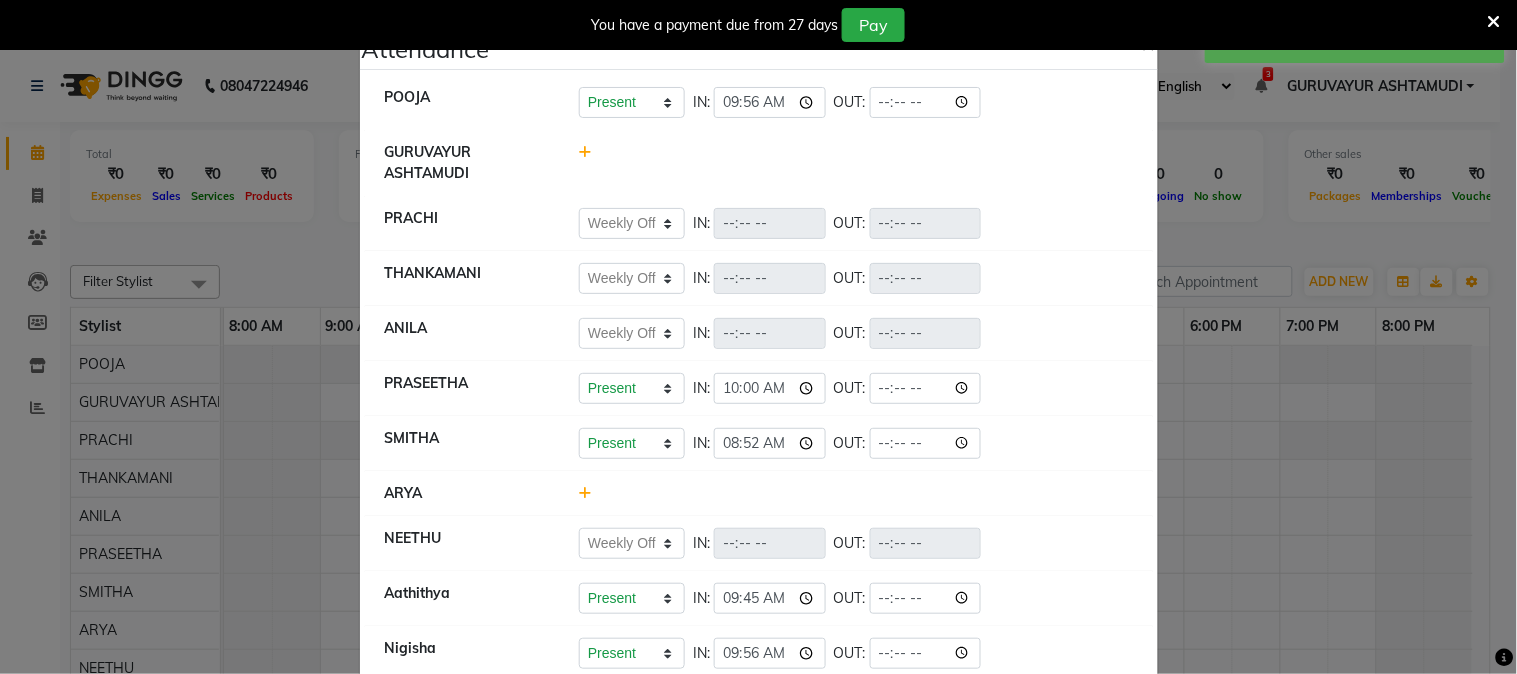 click 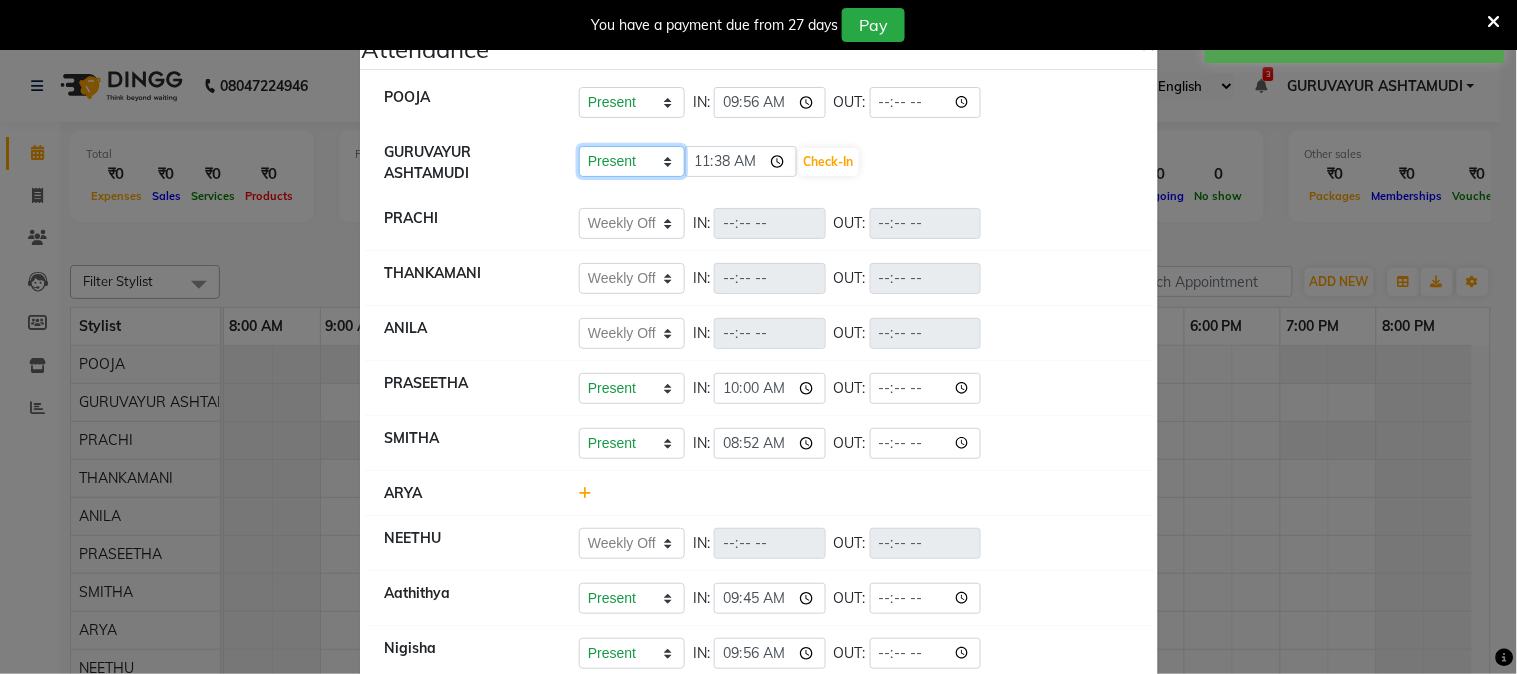 click on "Present Absent Late Half Day Weekly Off" 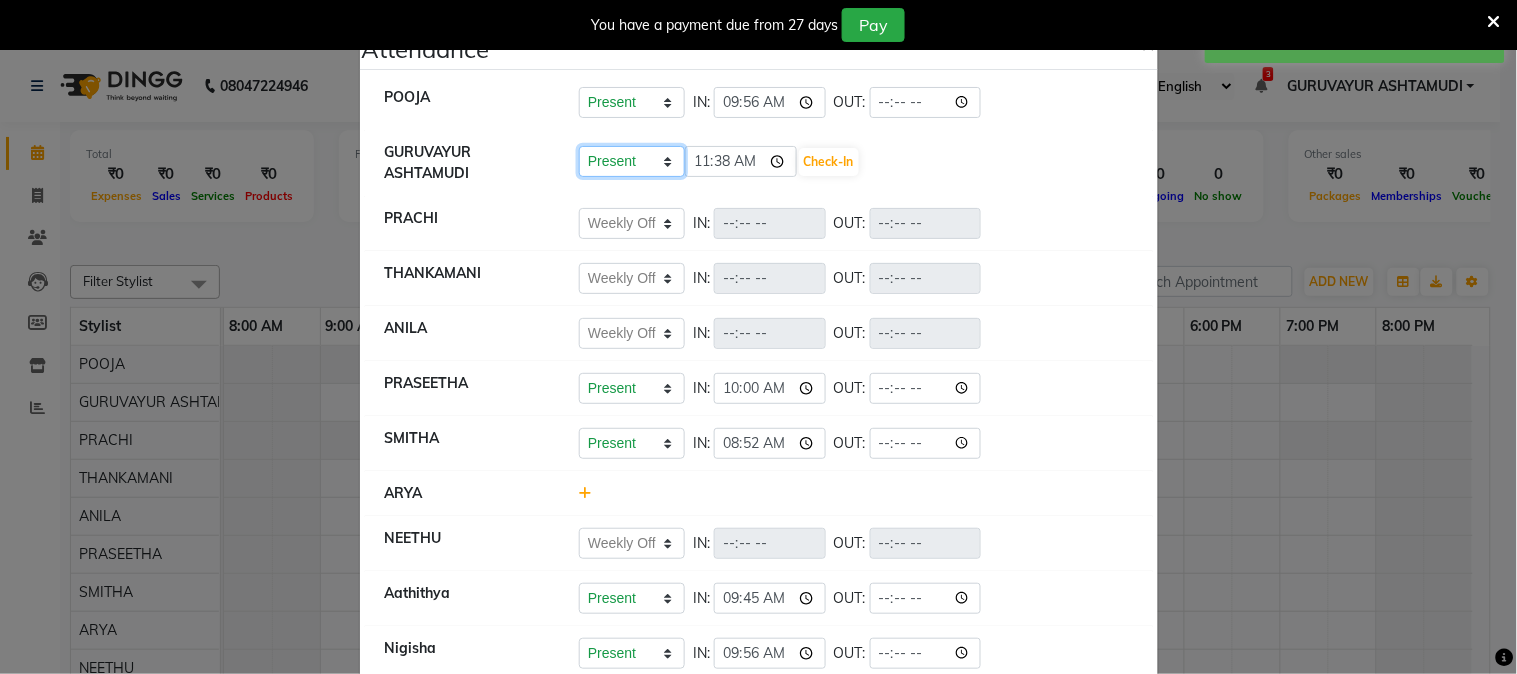 click on "Present Absent Late Half Day Weekly Off" 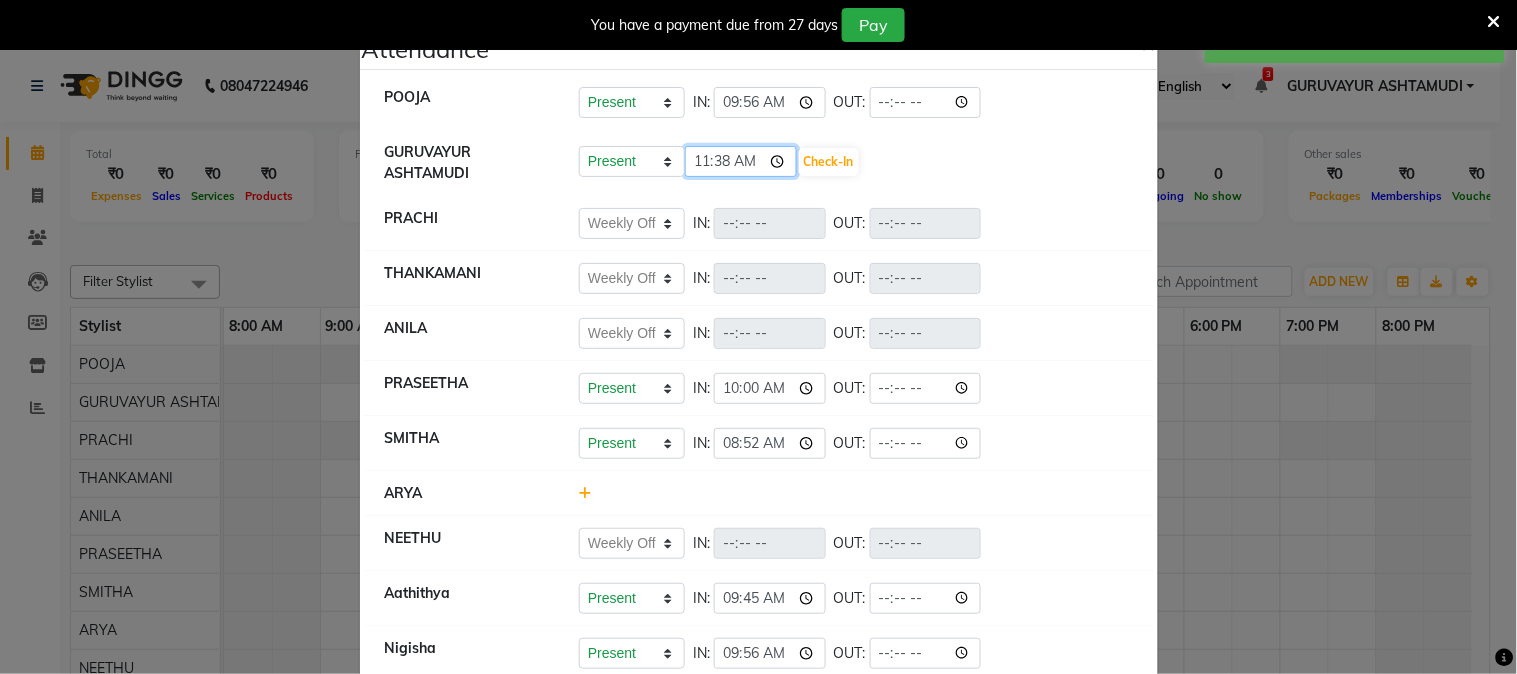 click on "11:38" 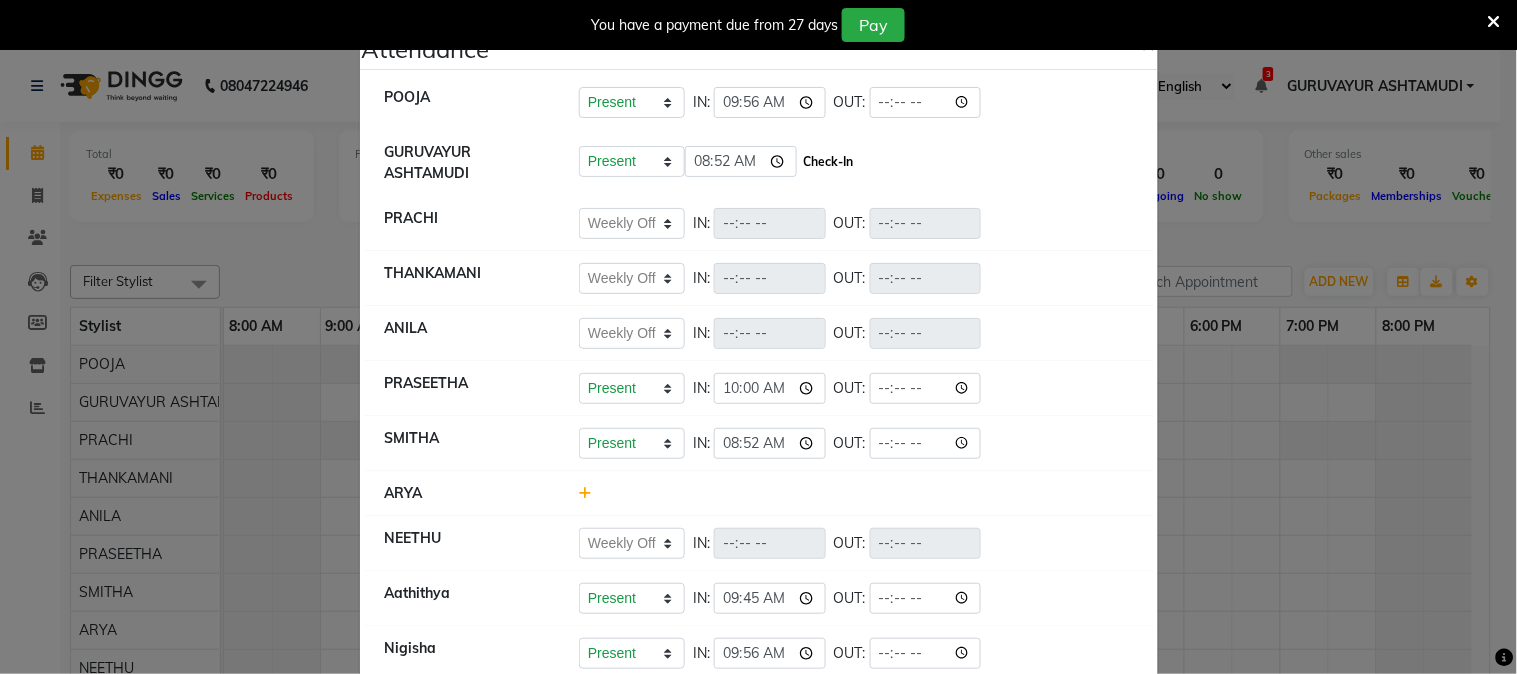 type on "08:52" 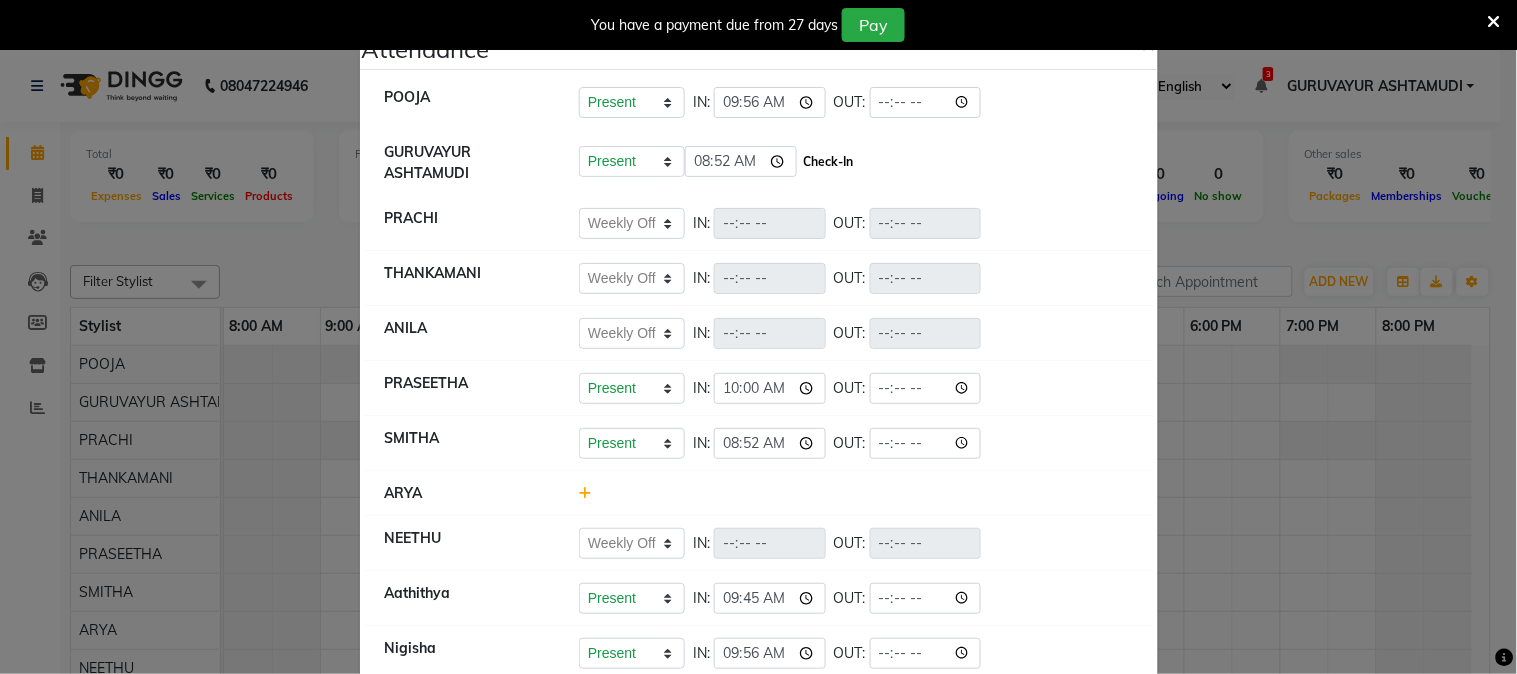 click on "Check-In" 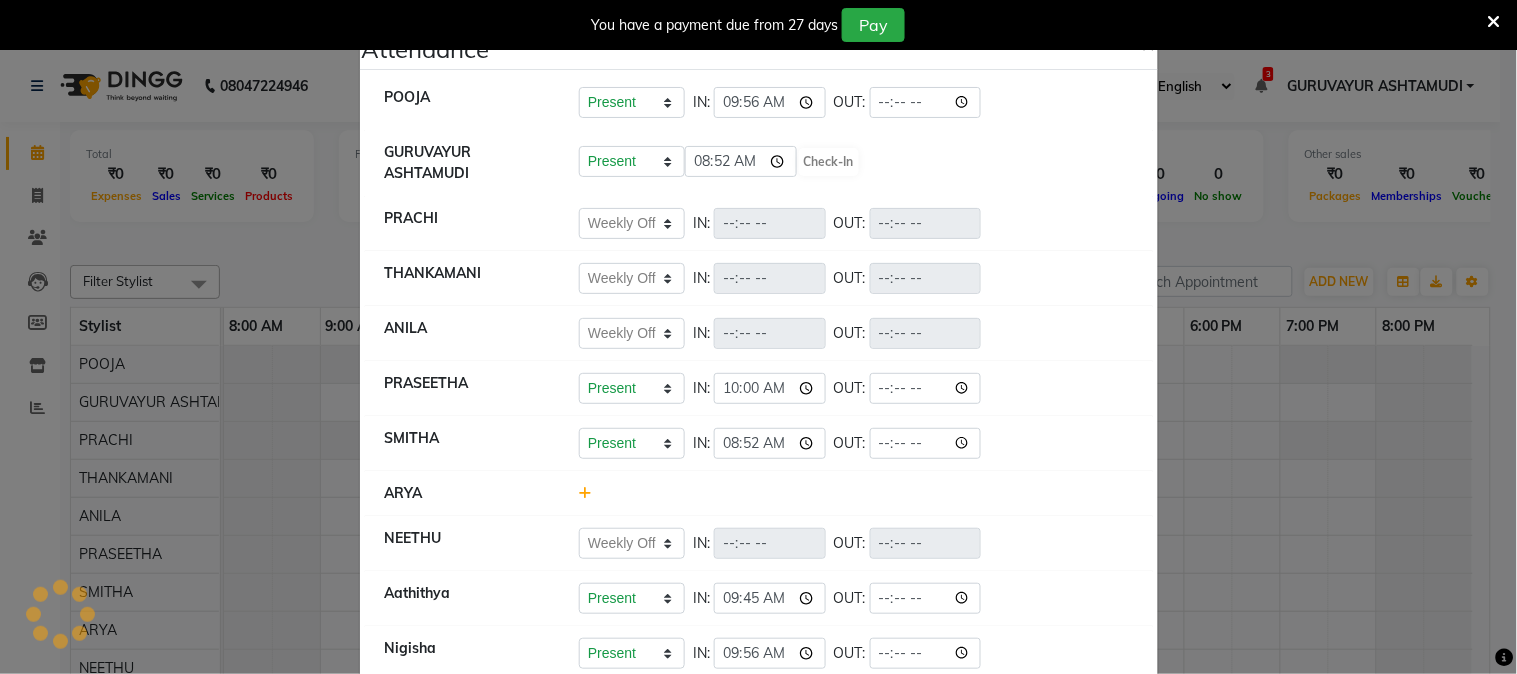 select on "W" 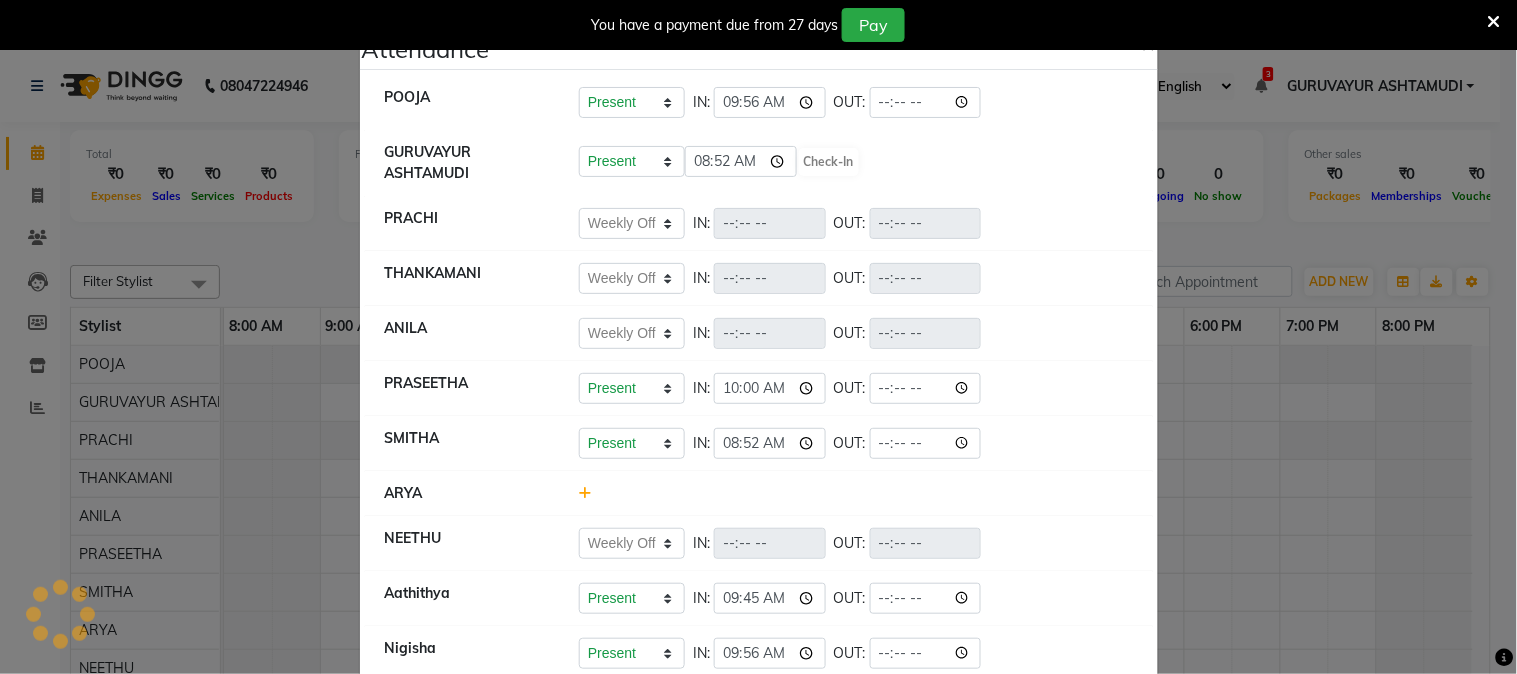 select on "W" 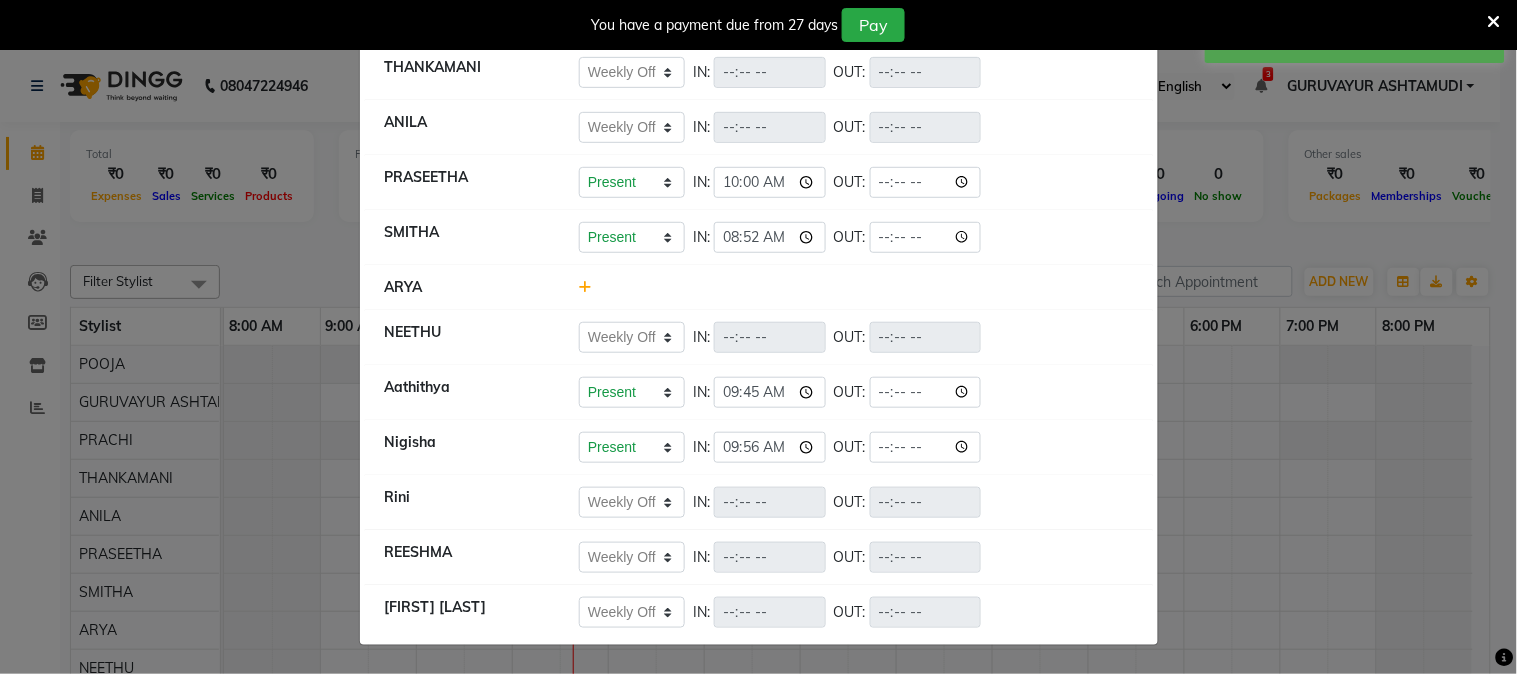 scroll, scrollTop: 0, scrollLeft: 0, axis: both 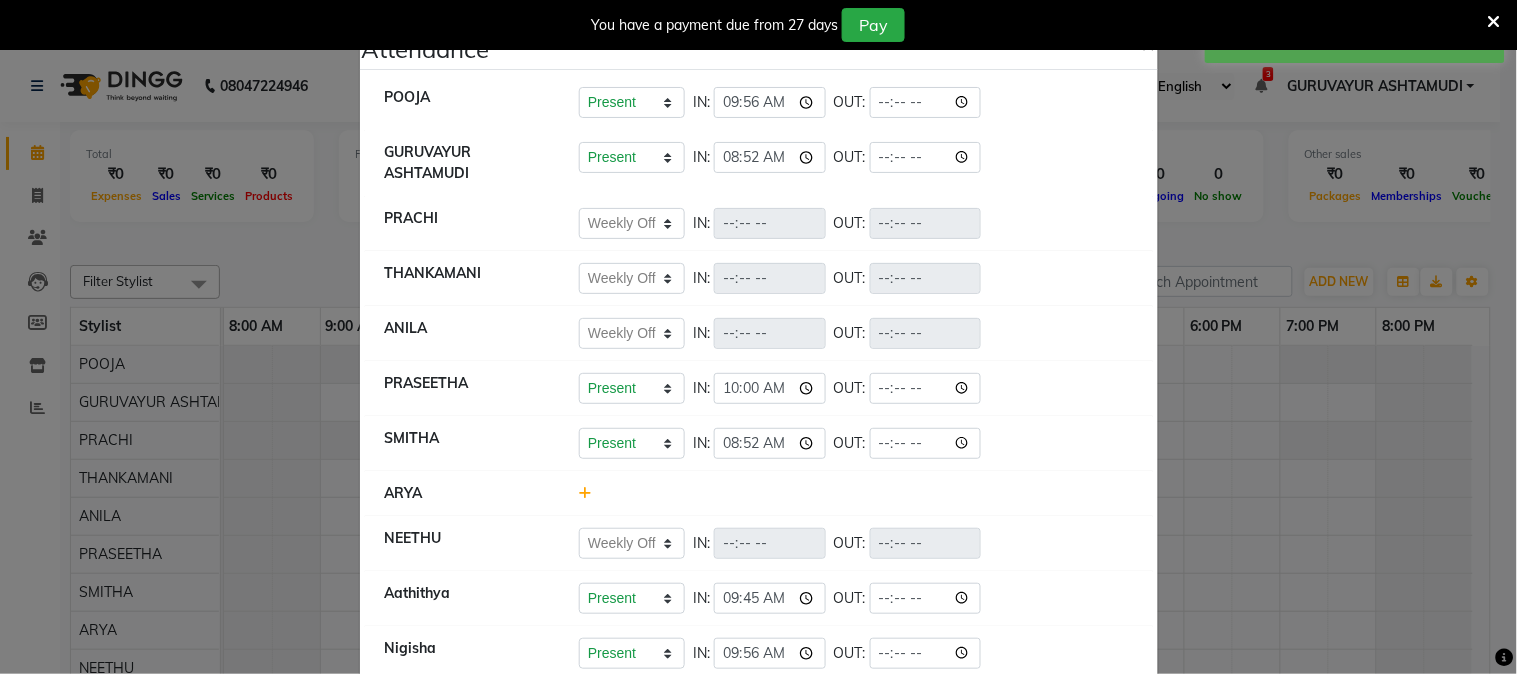 click at bounding box center (1494, 22) 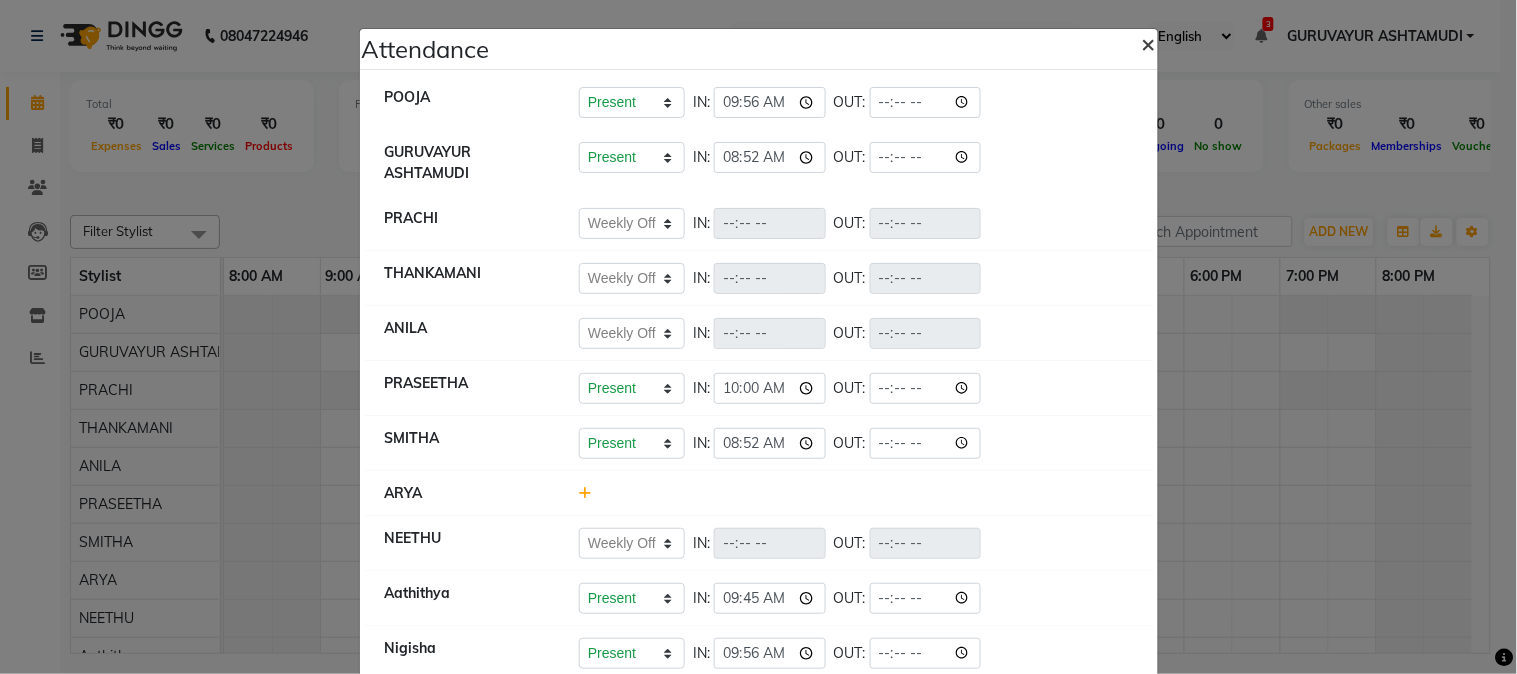 click on "×" 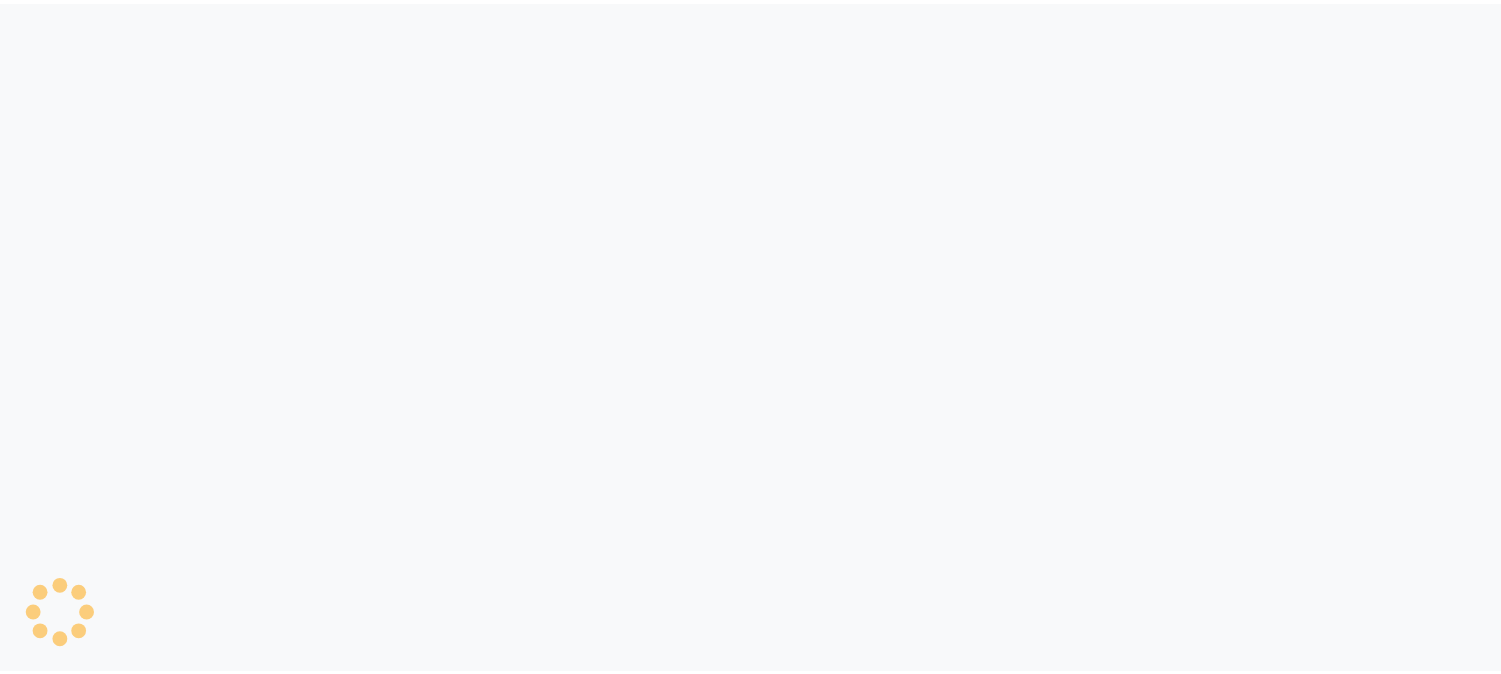 scroll, scrollTop: 0, scrollLeft: 0, axis: both 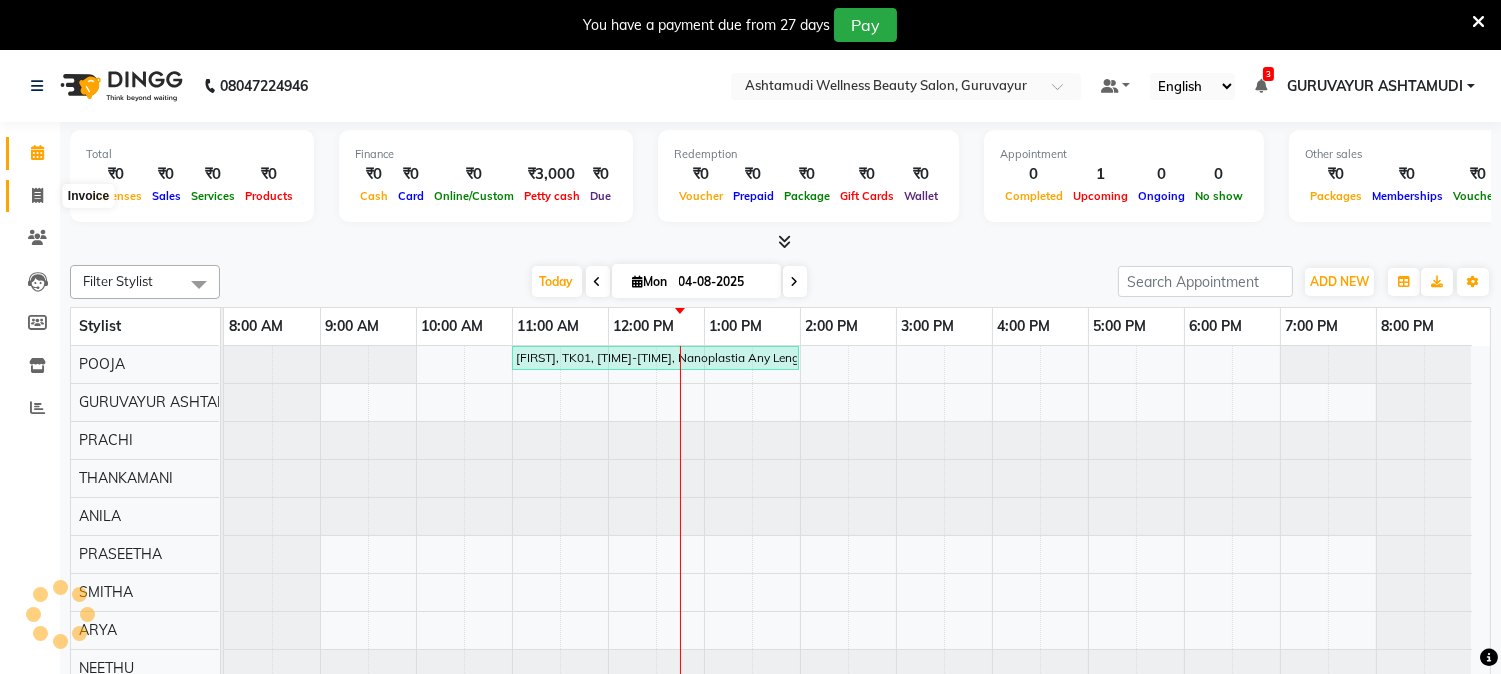 click 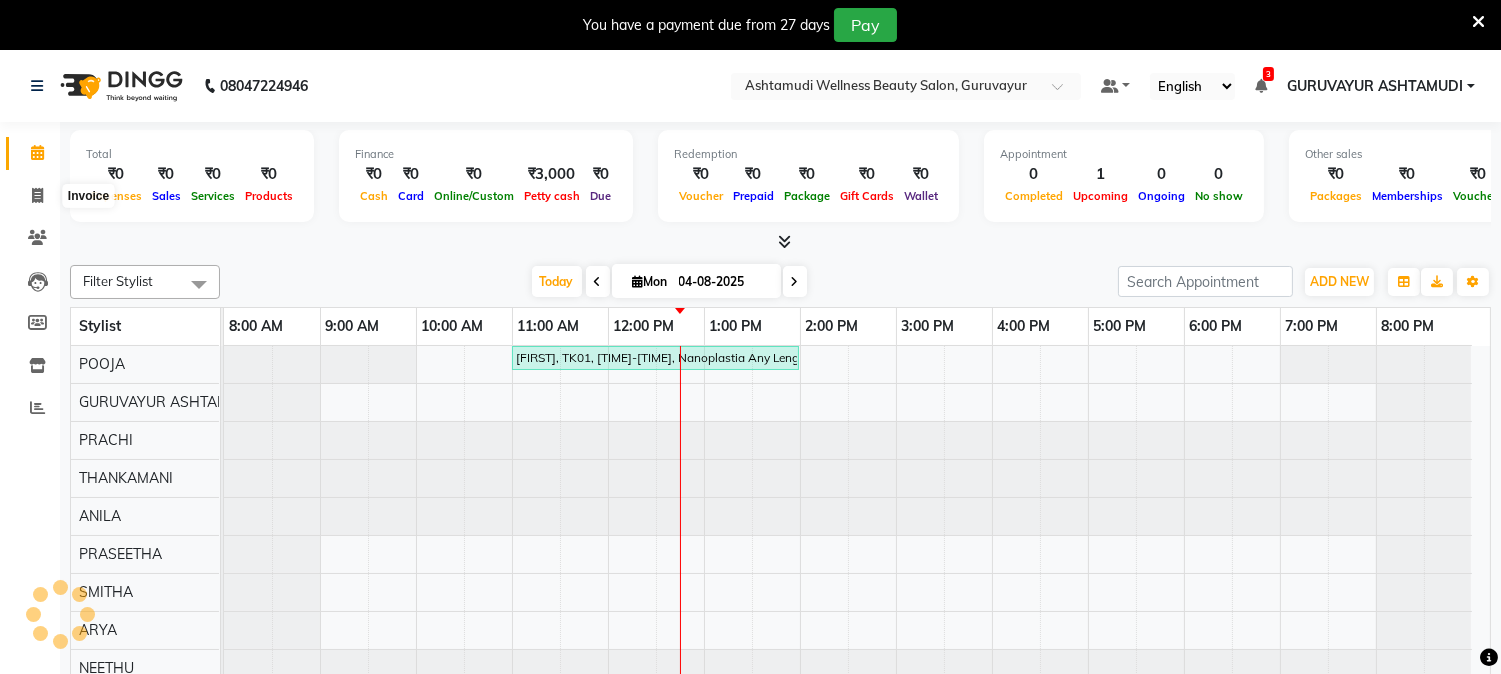 select on "4660" 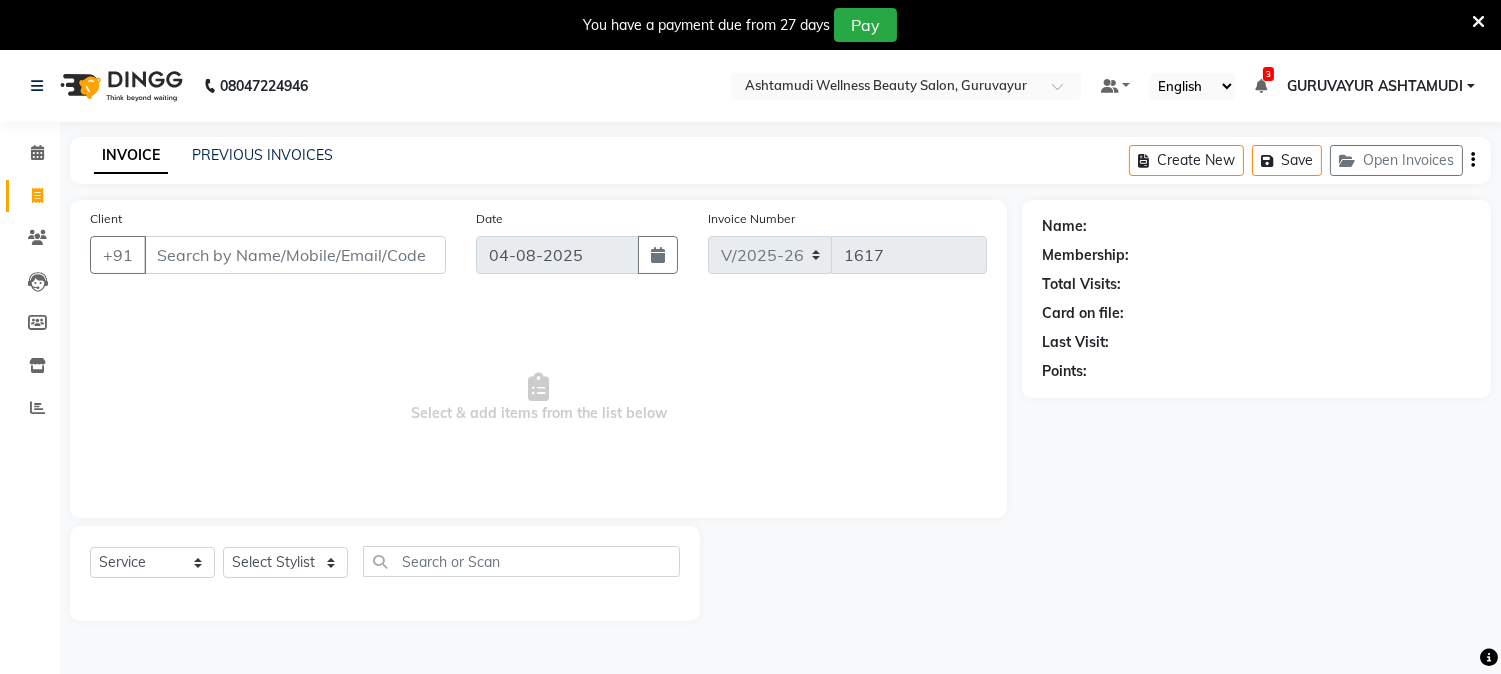click on "Client" at bounding box center [295, 255] 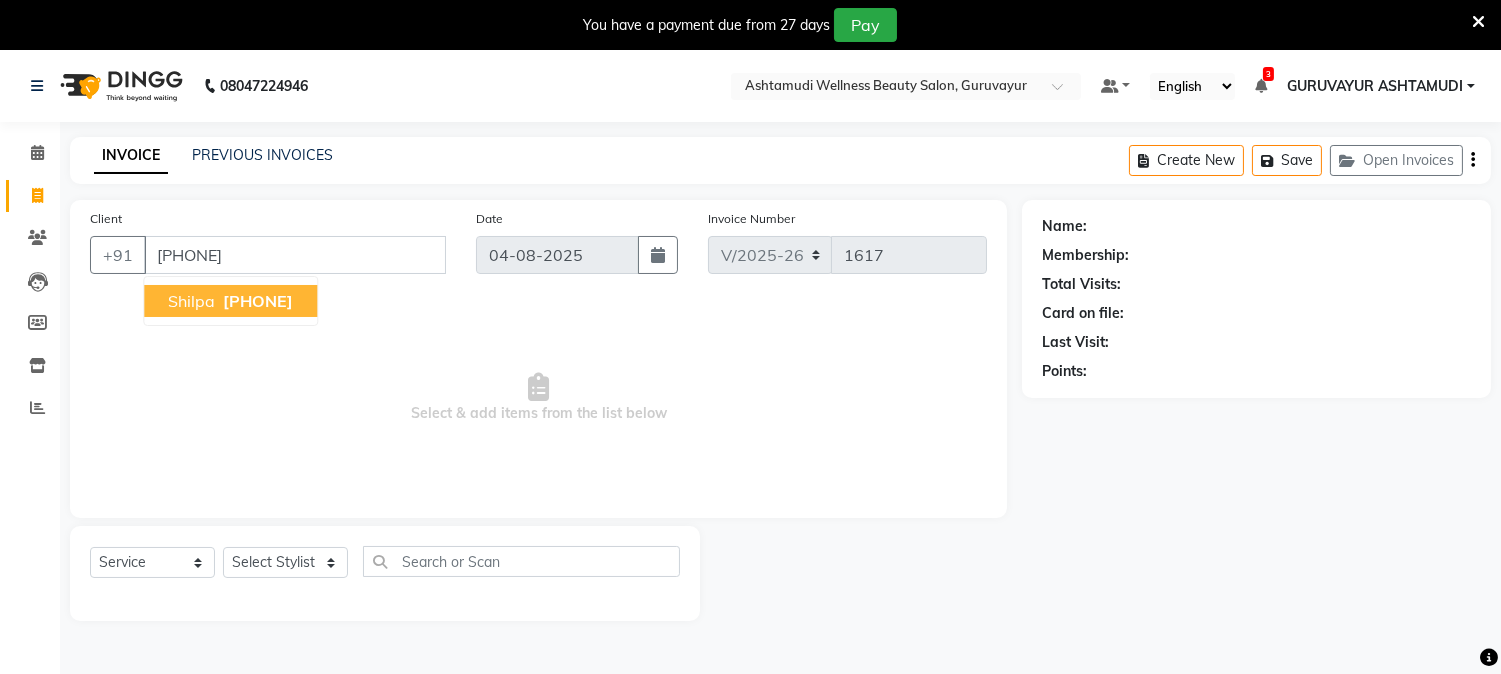 type on "8848049961" 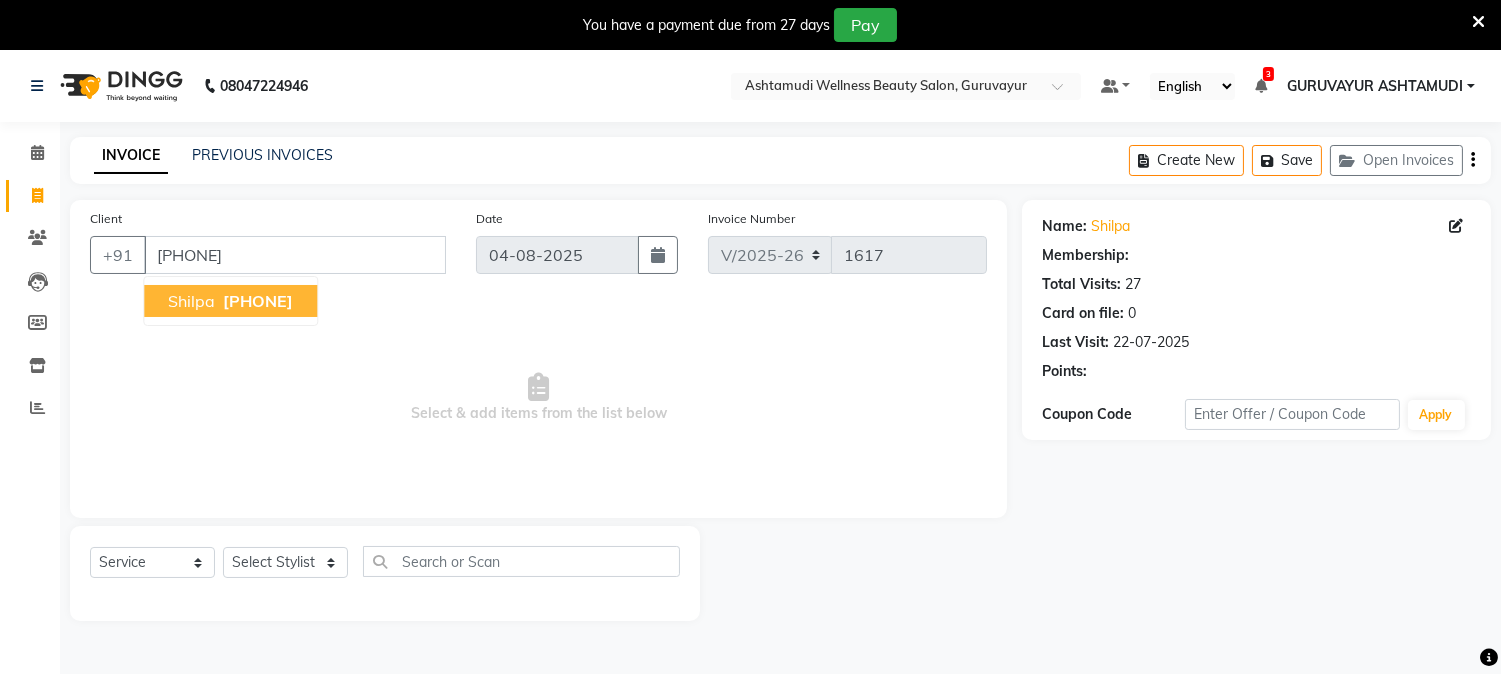 select on "2: Object" 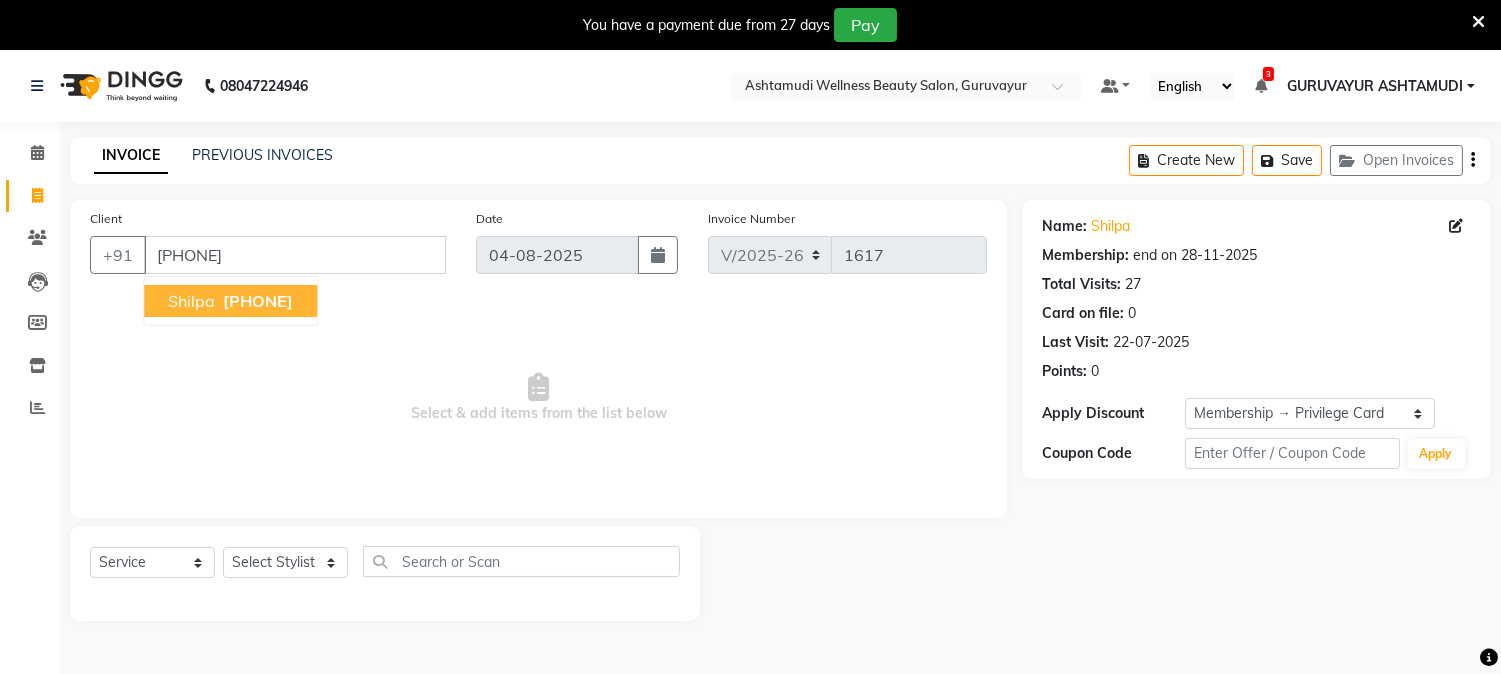 click on "[PHONE]" at bounding box center (258, 301) 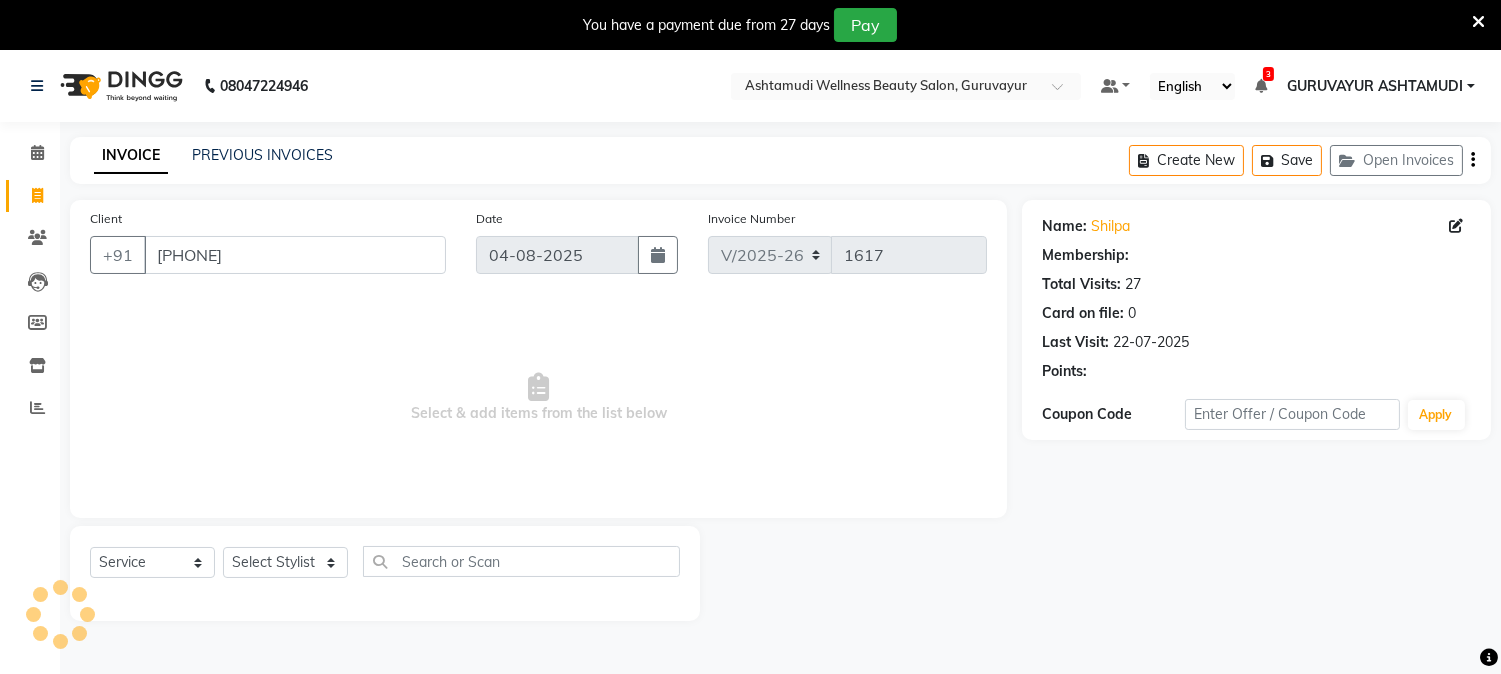 select on "2: Object" 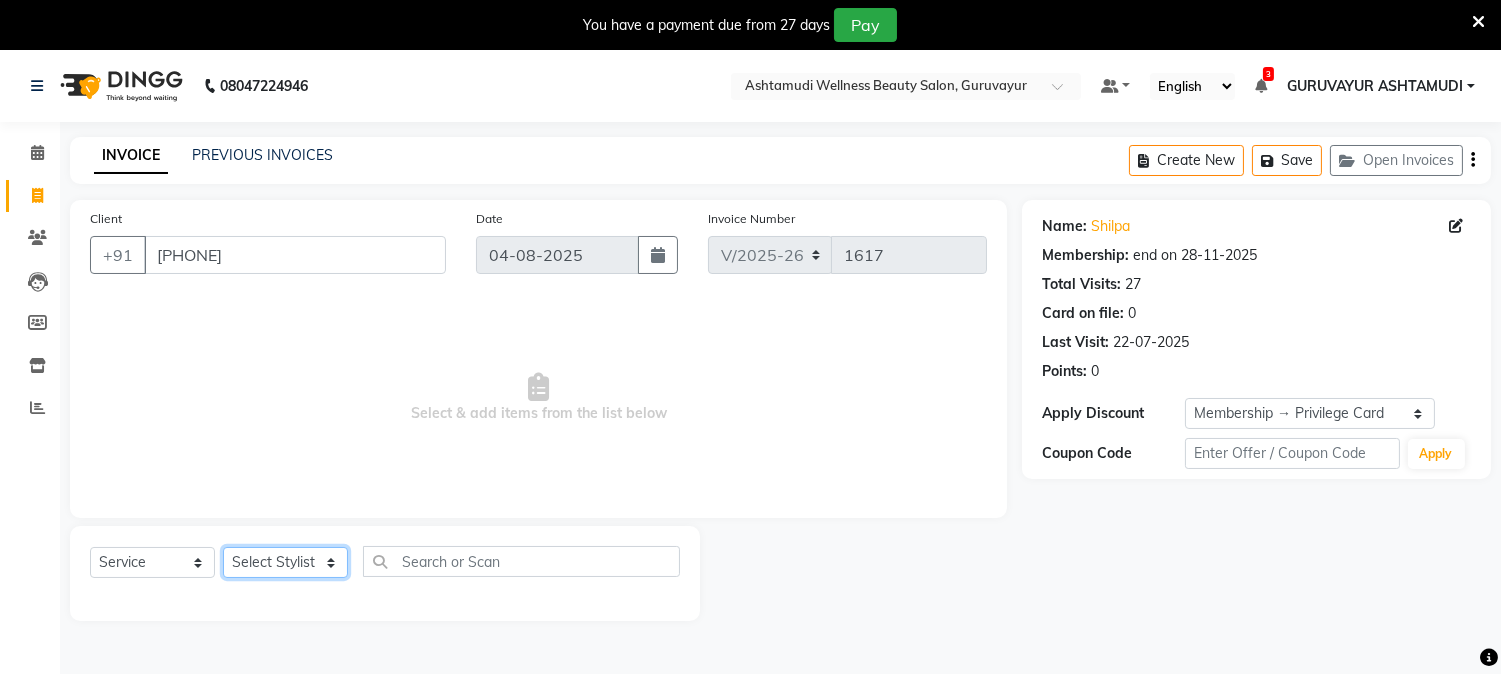 click on "Select Stylist Aathithya ANILA Anjana Das ARYA GURUVAYUR ASHTAMUDI NEETHU Nigisha POOJA PRACHI PRASEETHA REESHMA  Rini SMITHA THANKAMANI" 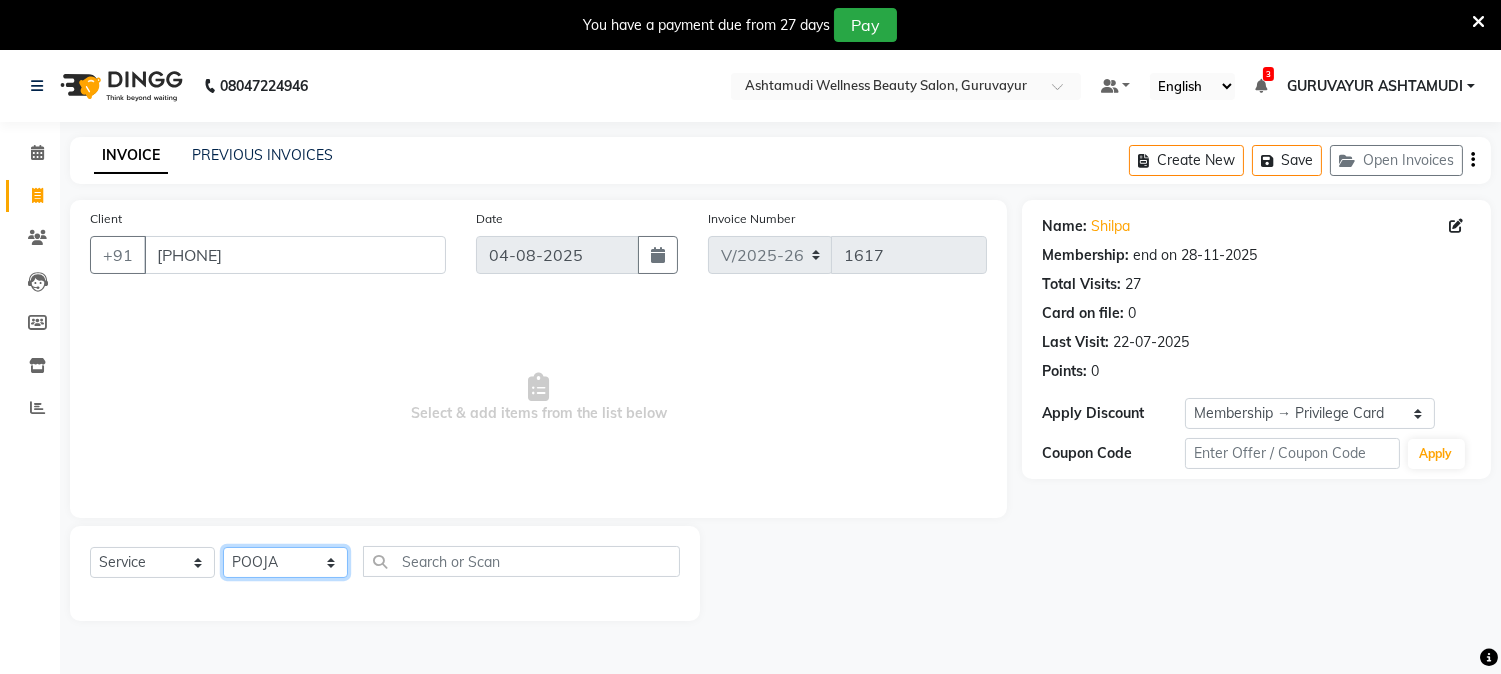 click on "Select Stylist Aathithya ANILA Anjana Das ARYA GURUVAYUR ASHTAMUDI NEETHU Nigisha POOJA PRACHI PRASEETHA REESHMA  Rini SMITHA THANKAMANI" 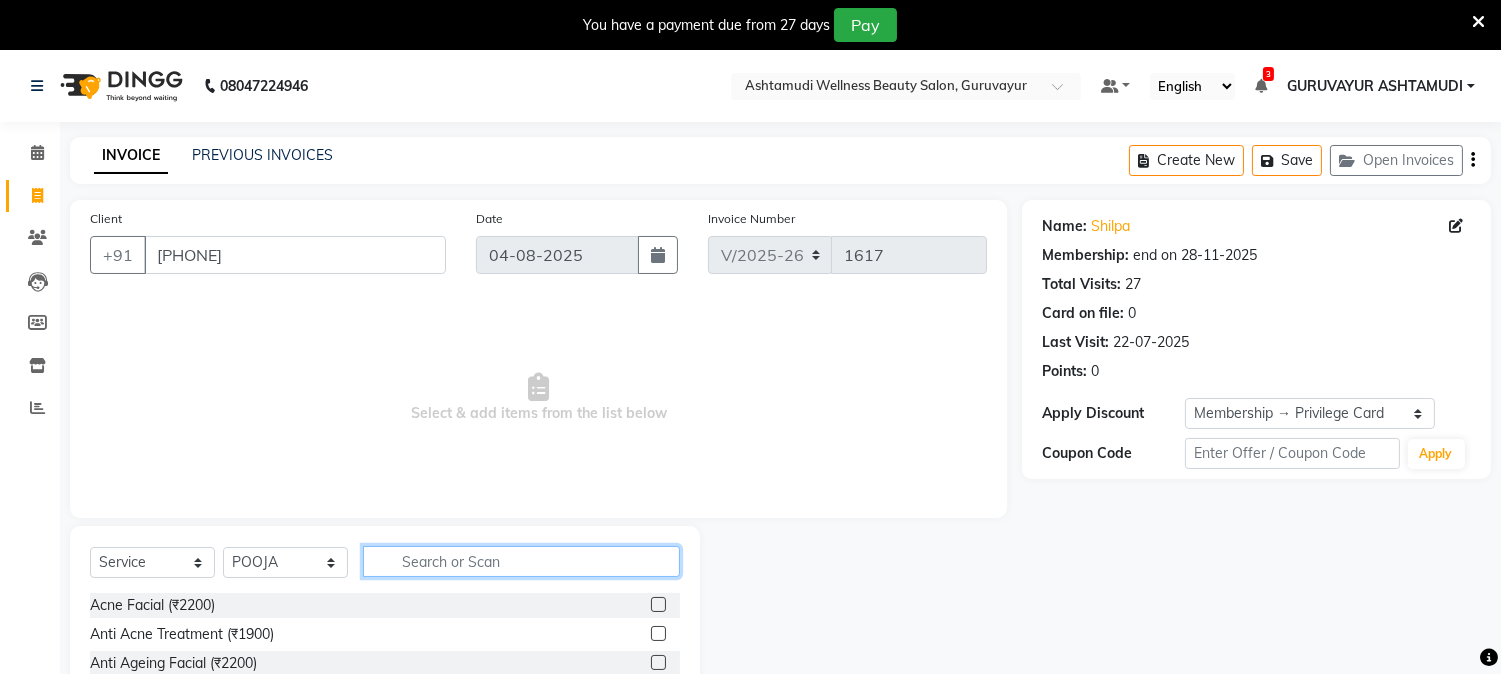 click 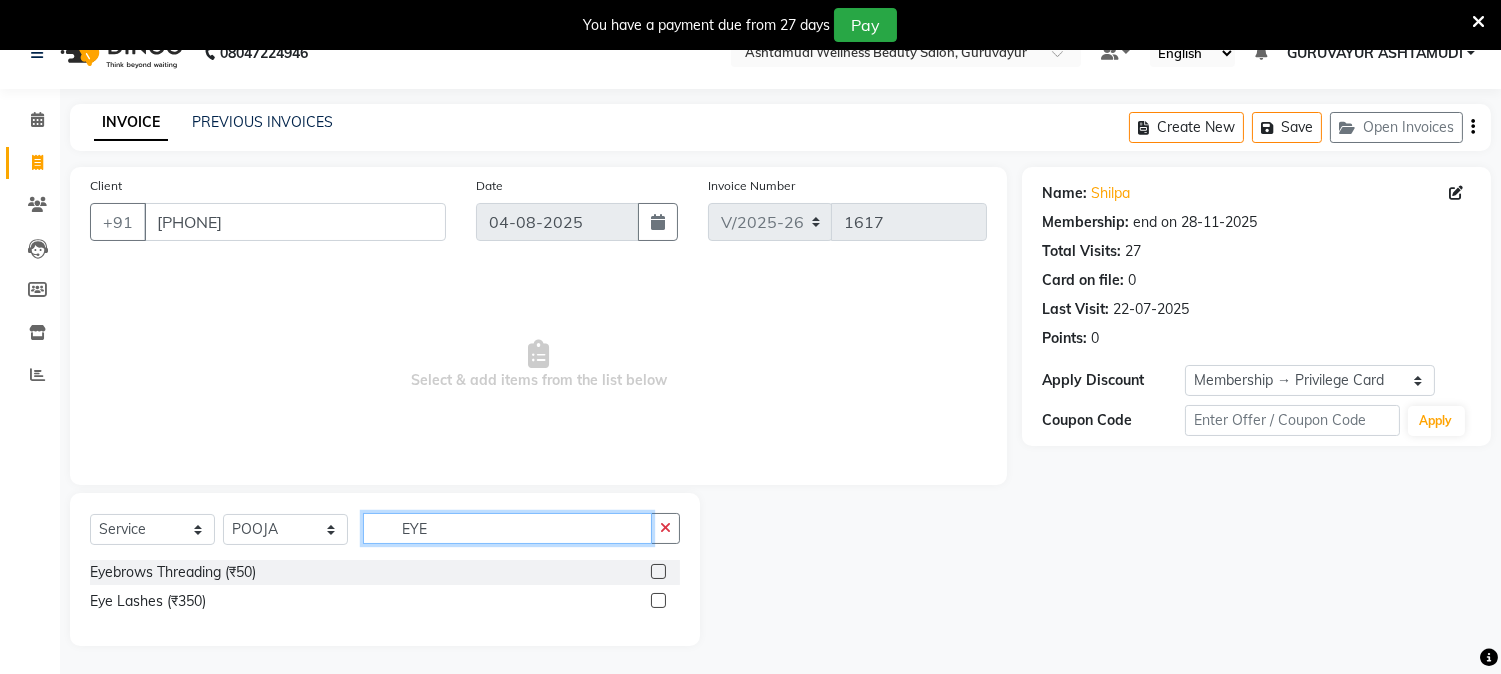 scroll, scrollTop: 50, scrollLeft: 0, axis: vertical 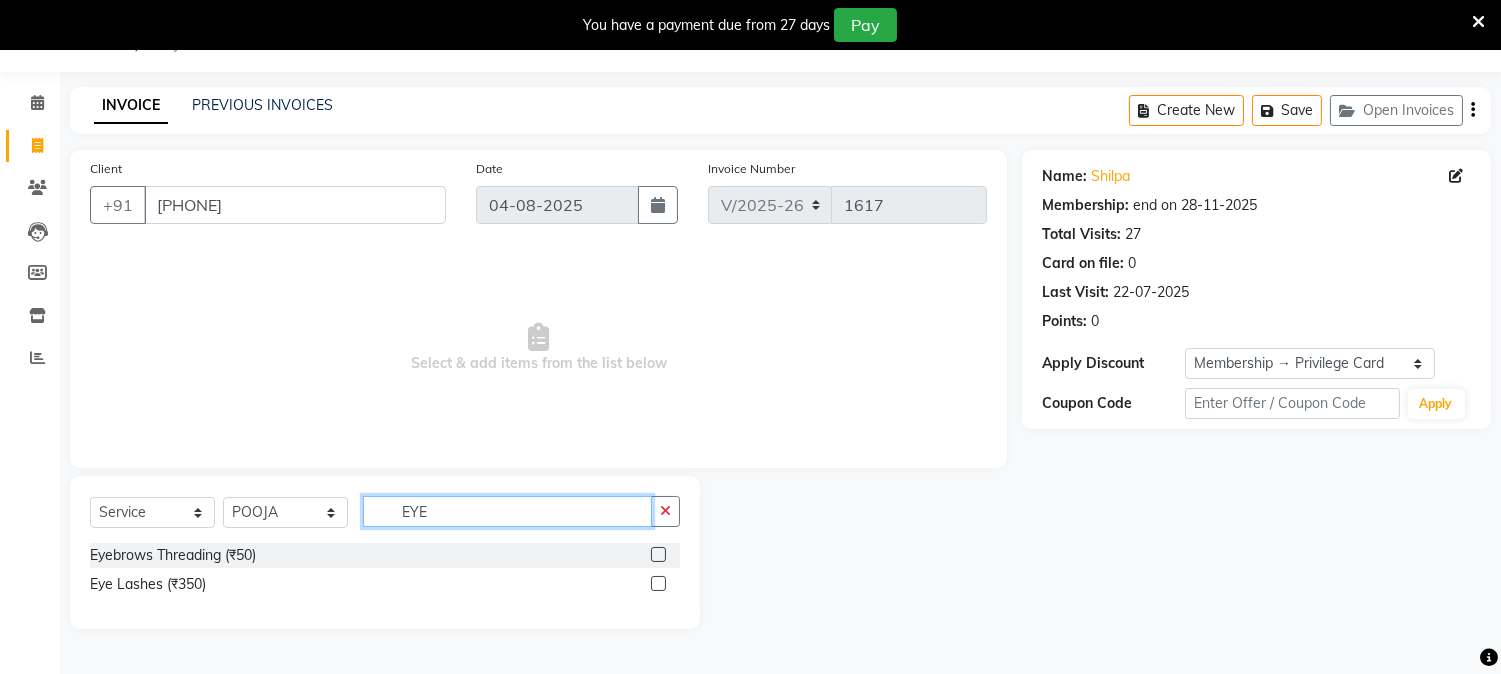 type on "EYE" 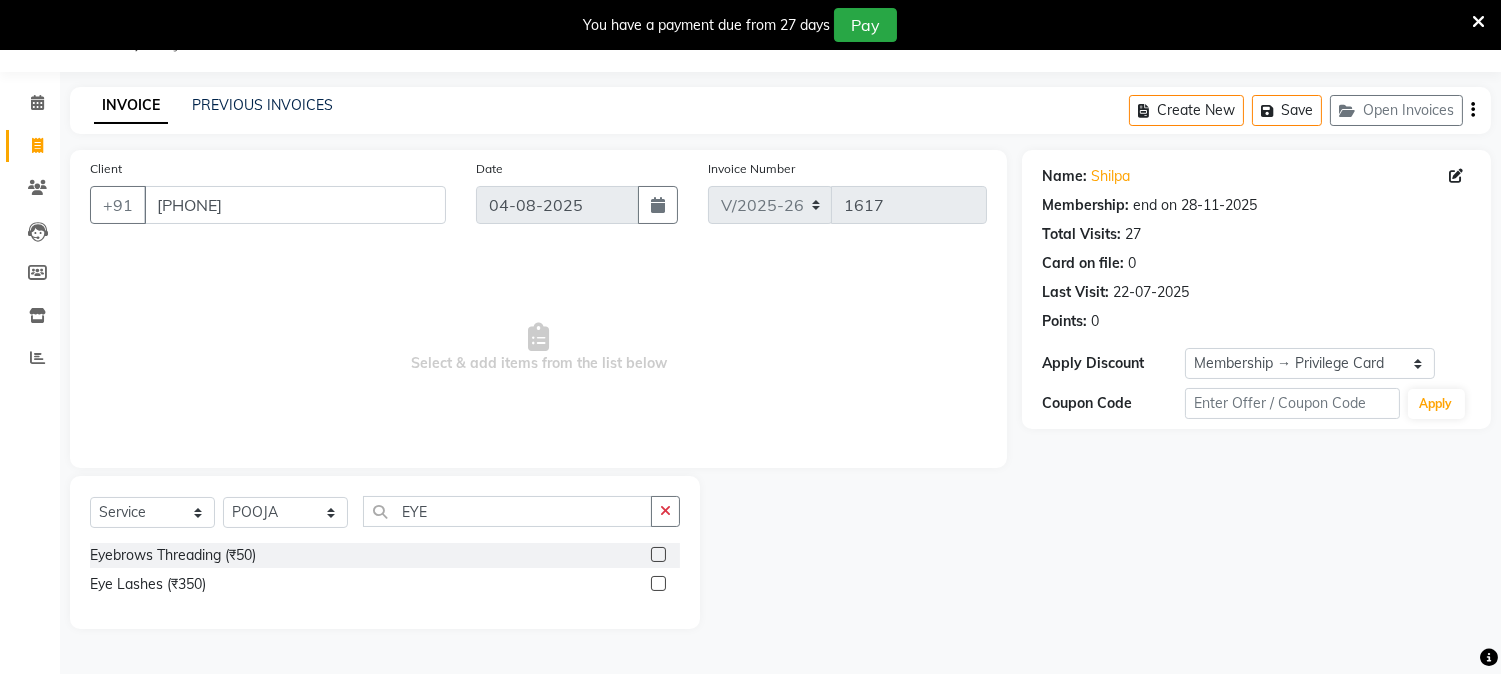 click 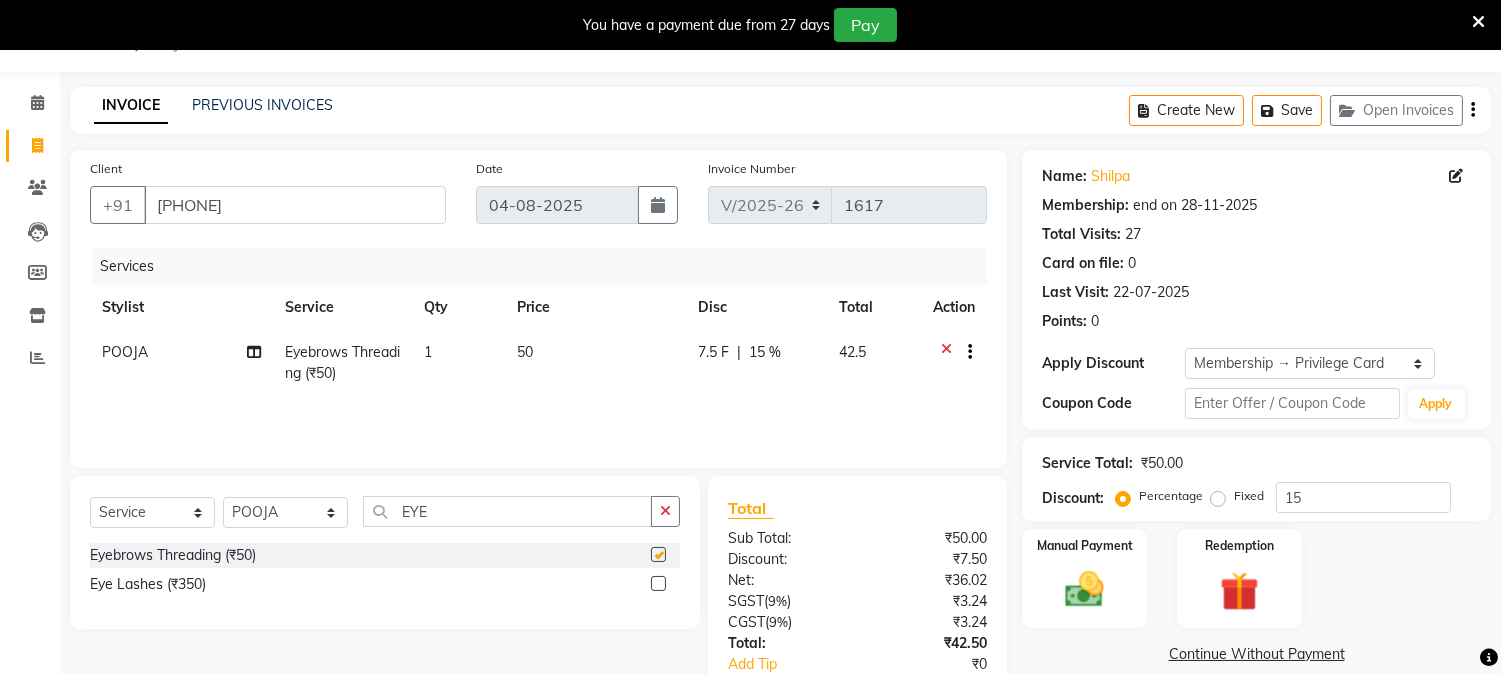 checkbox on "false" 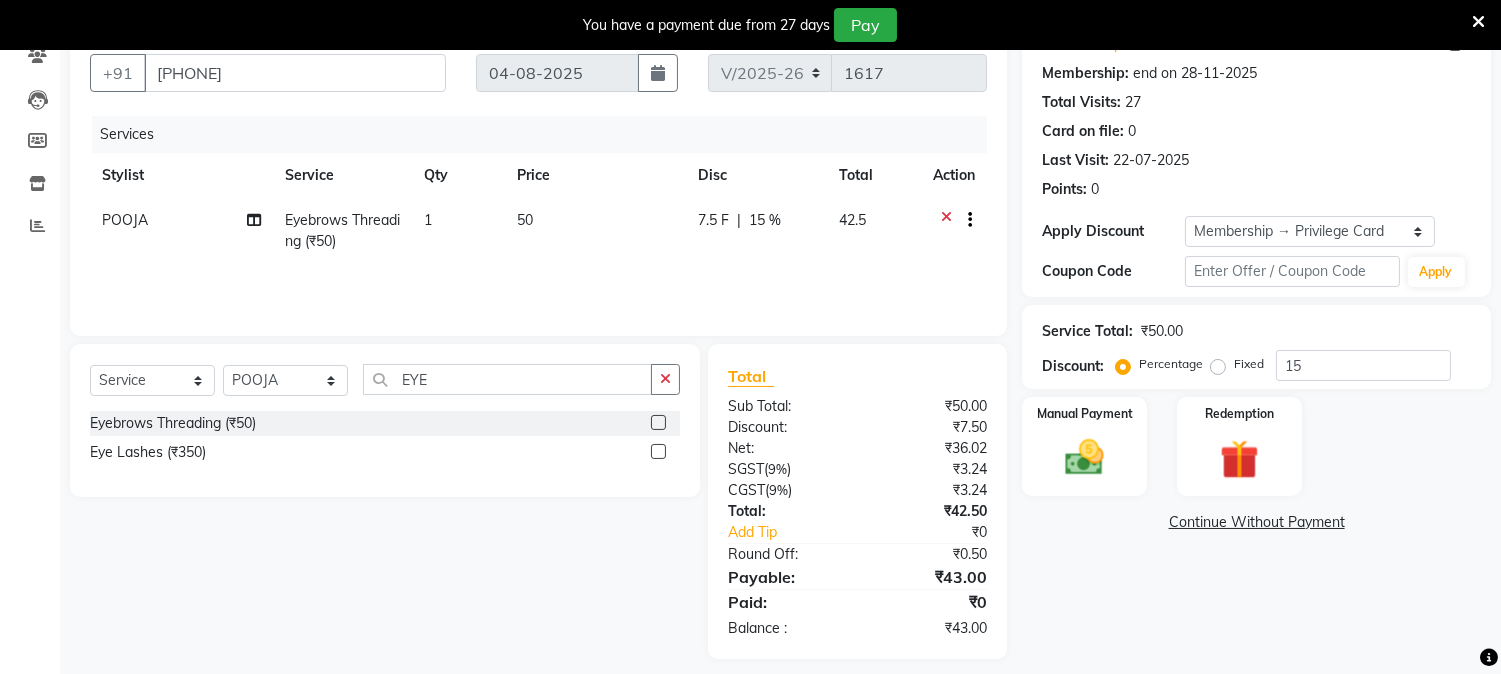 scroll, scrollTop: 196, scrollLeft: 0, axis: vertical 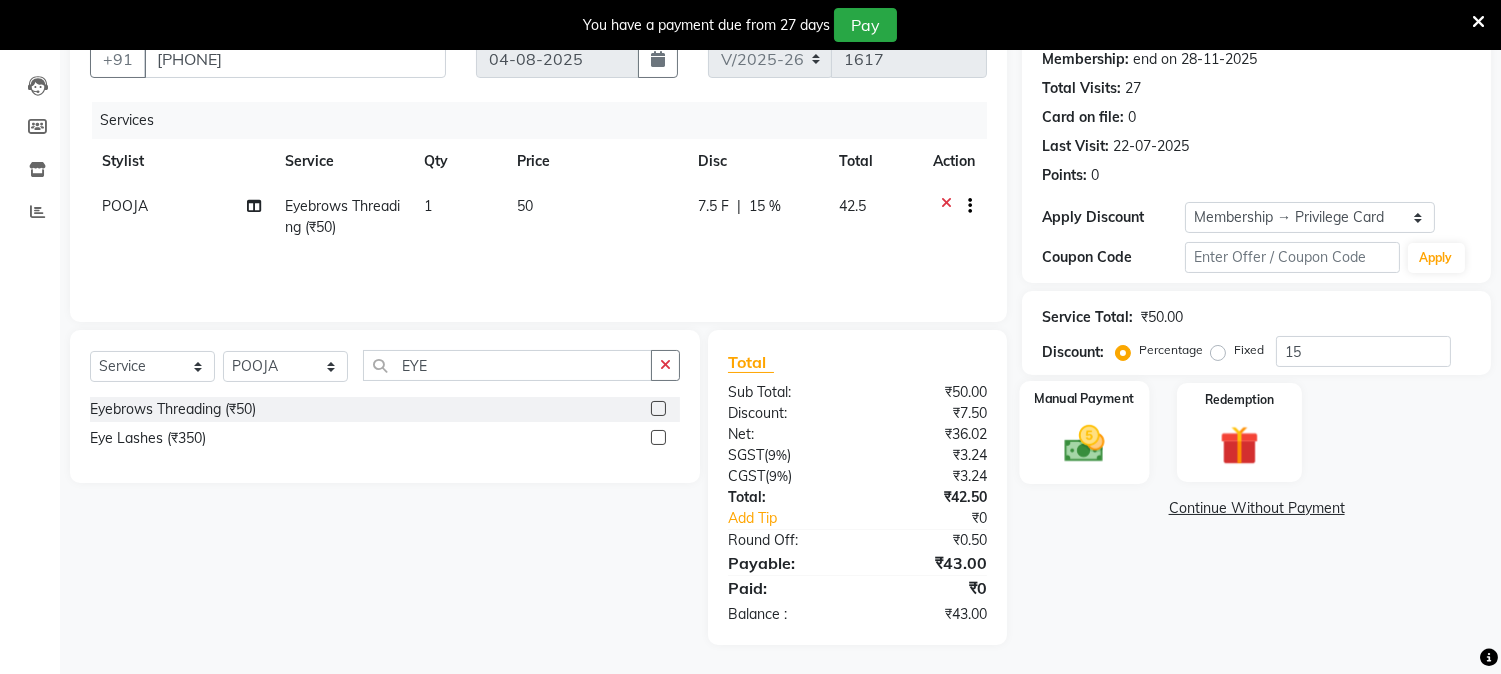 click 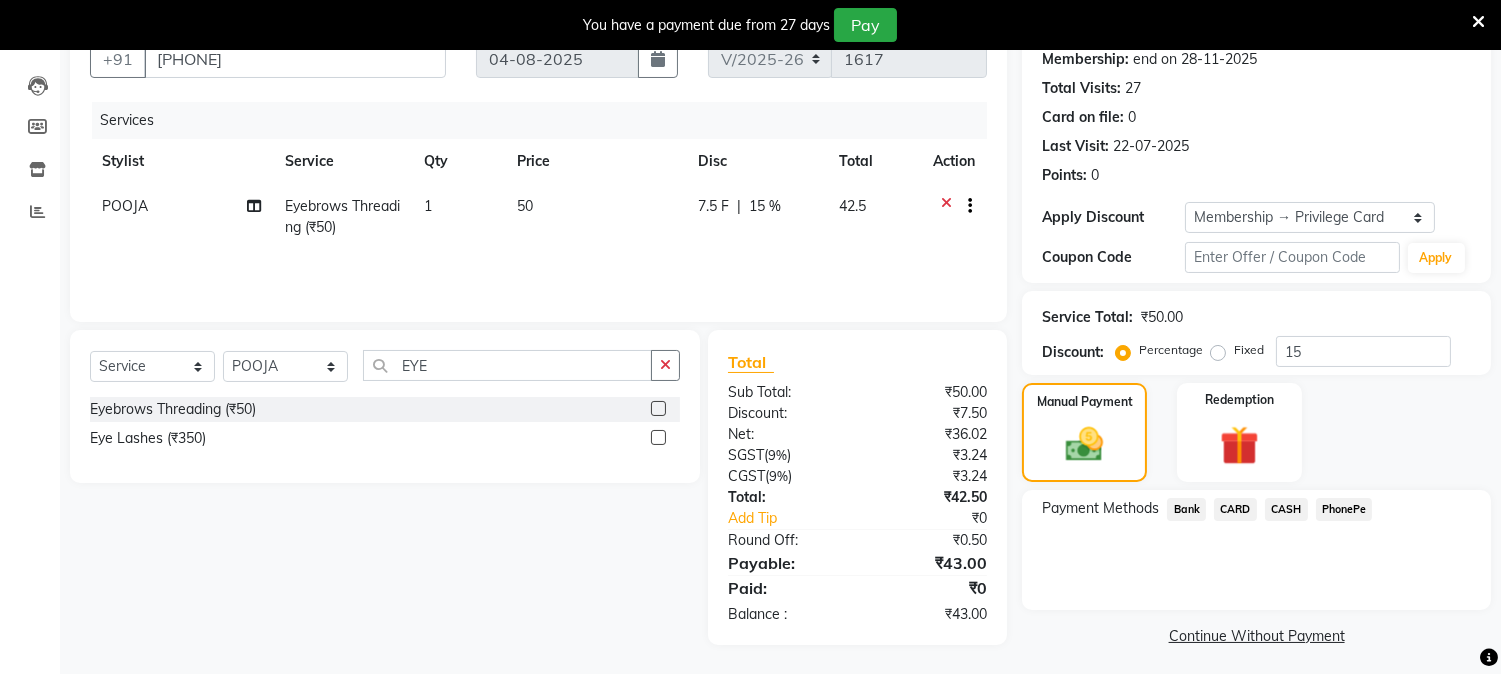 click on "CASH" 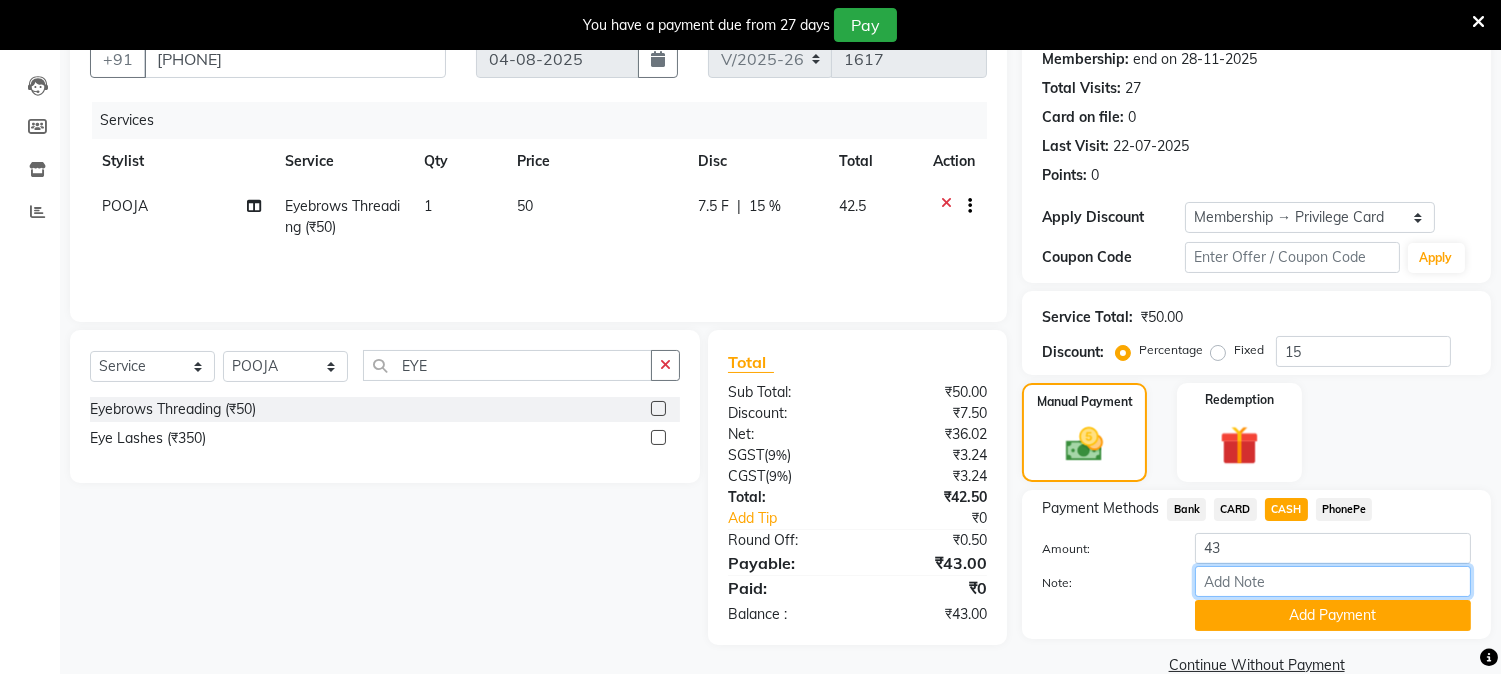 click on "Note:" at bounding box center (1333, 581) 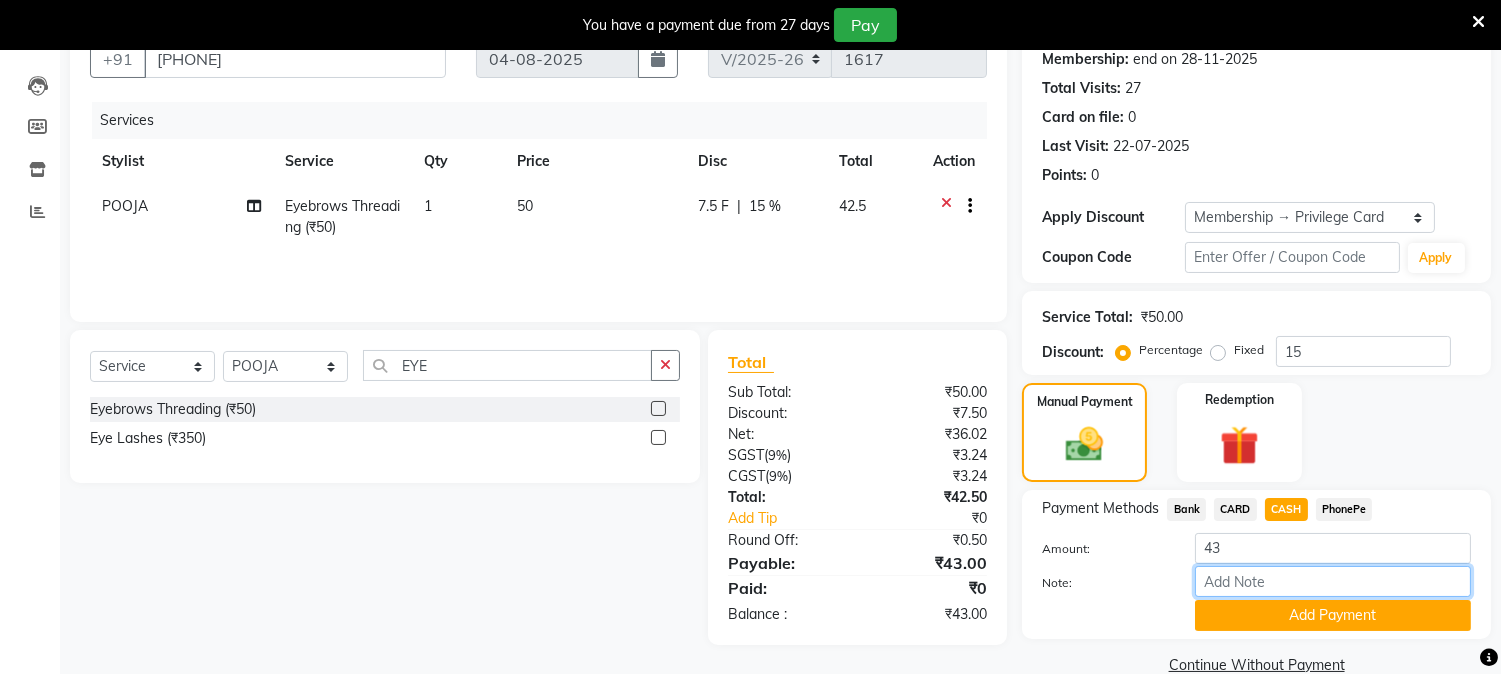 type on "NIGISHA" 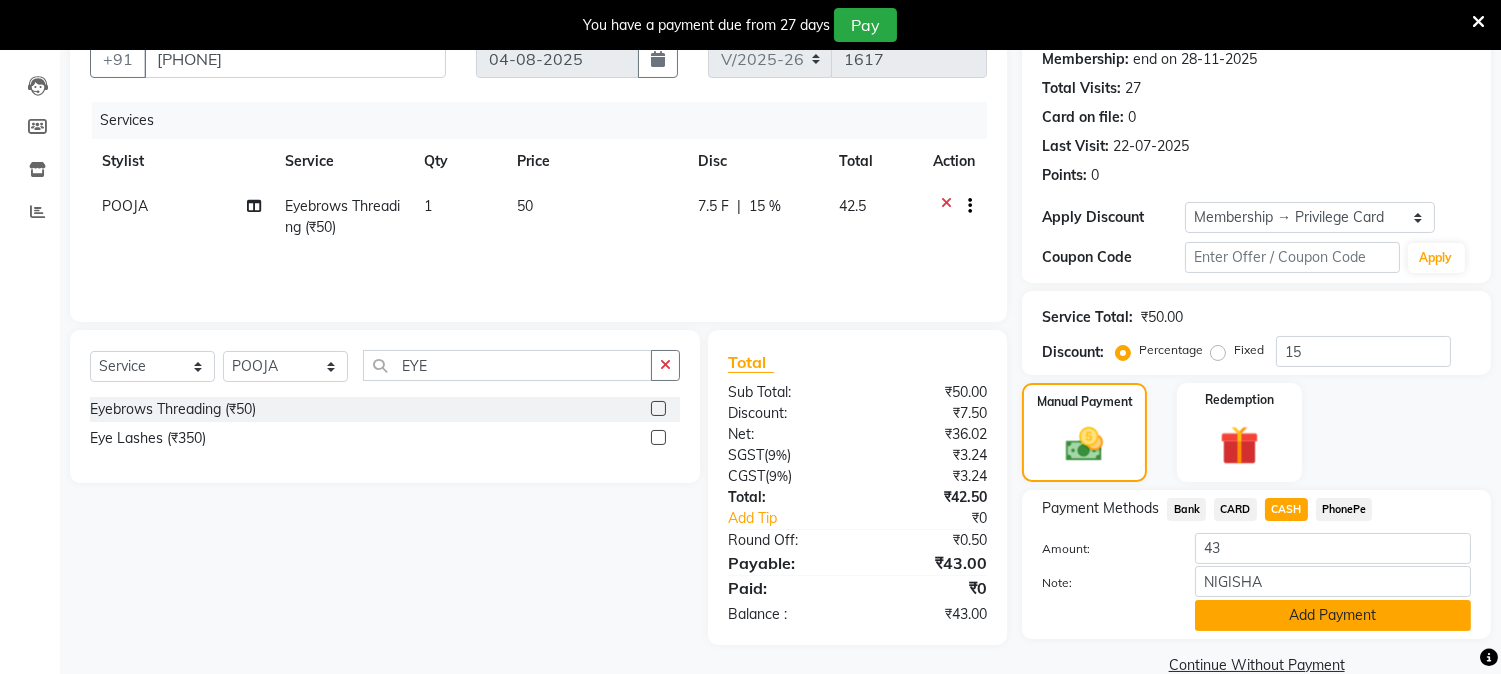 click on "Add Payment" 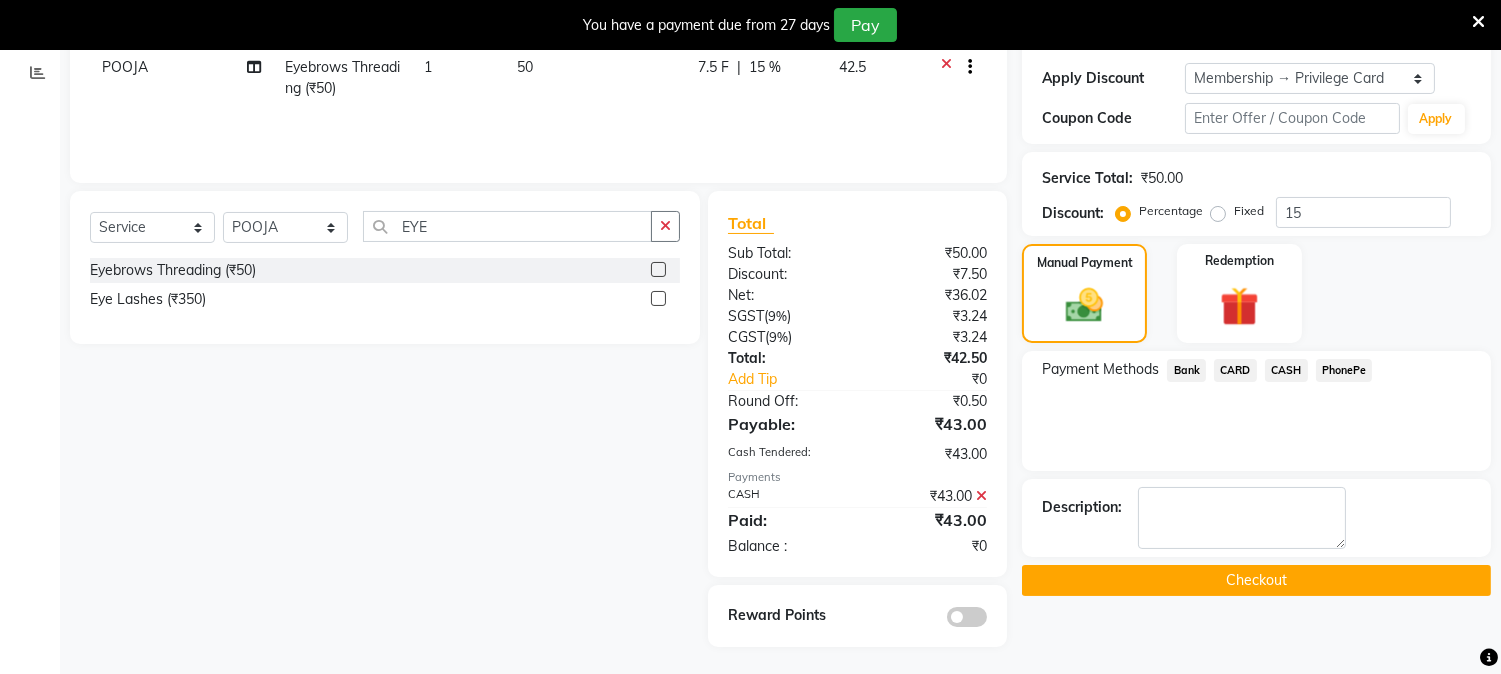 scroll, scrollTop: 337, scrollLeft: 0, axis: vertical 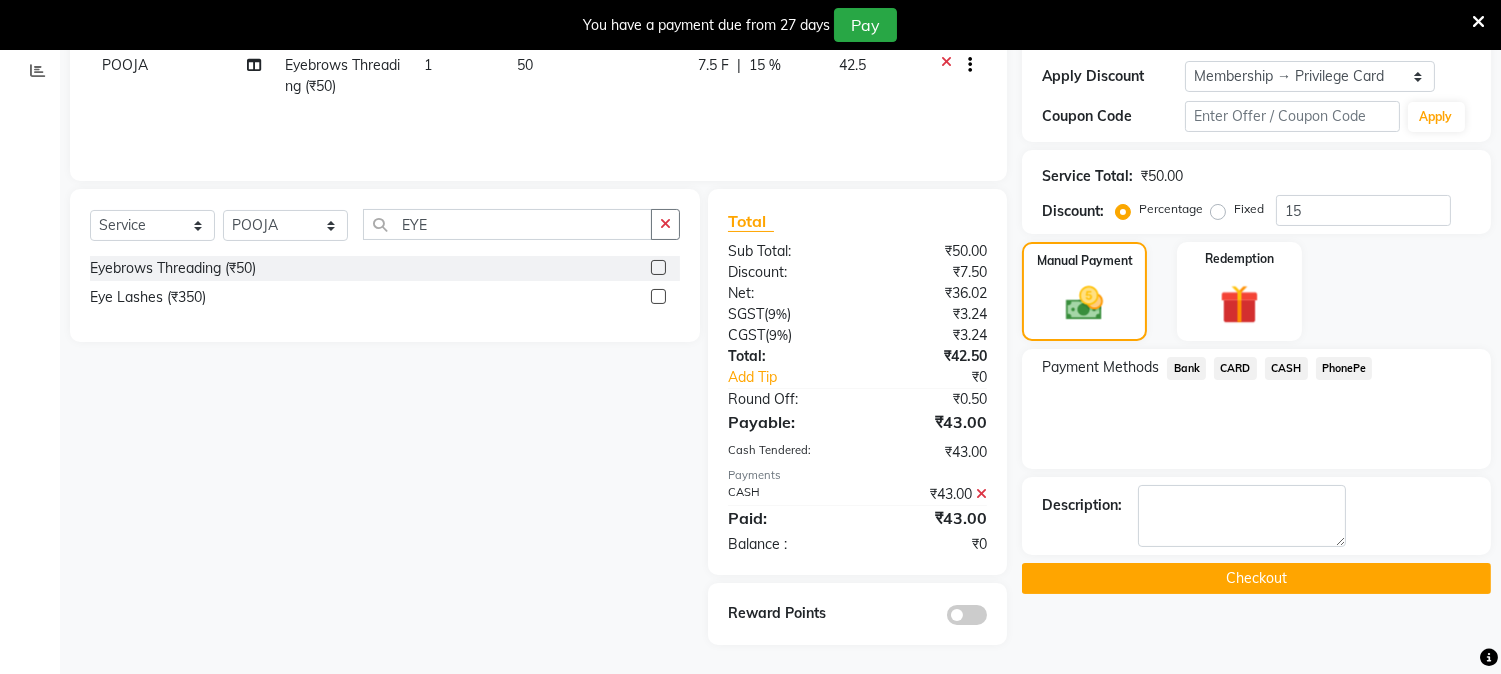 click on "Checkout" 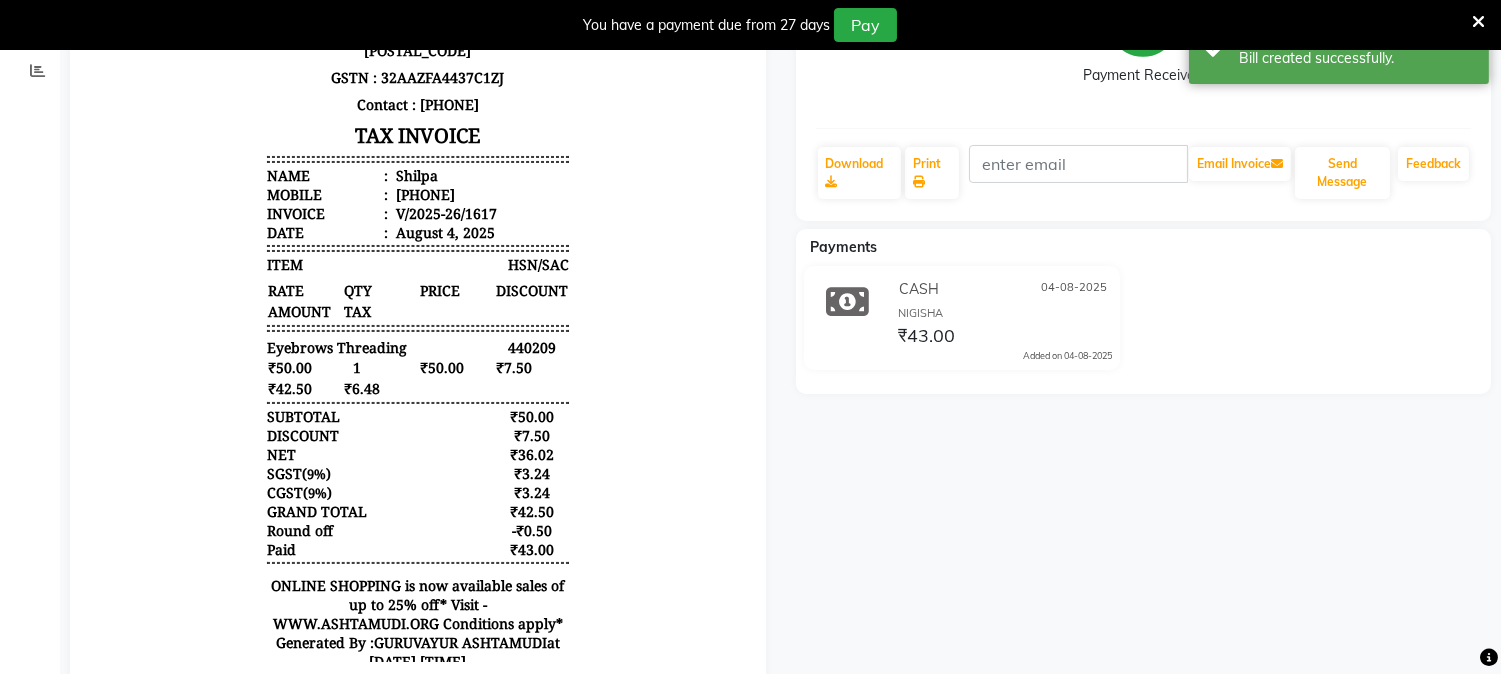 scroll, scrollTop: 0, scrollLeft: 0, axis: both 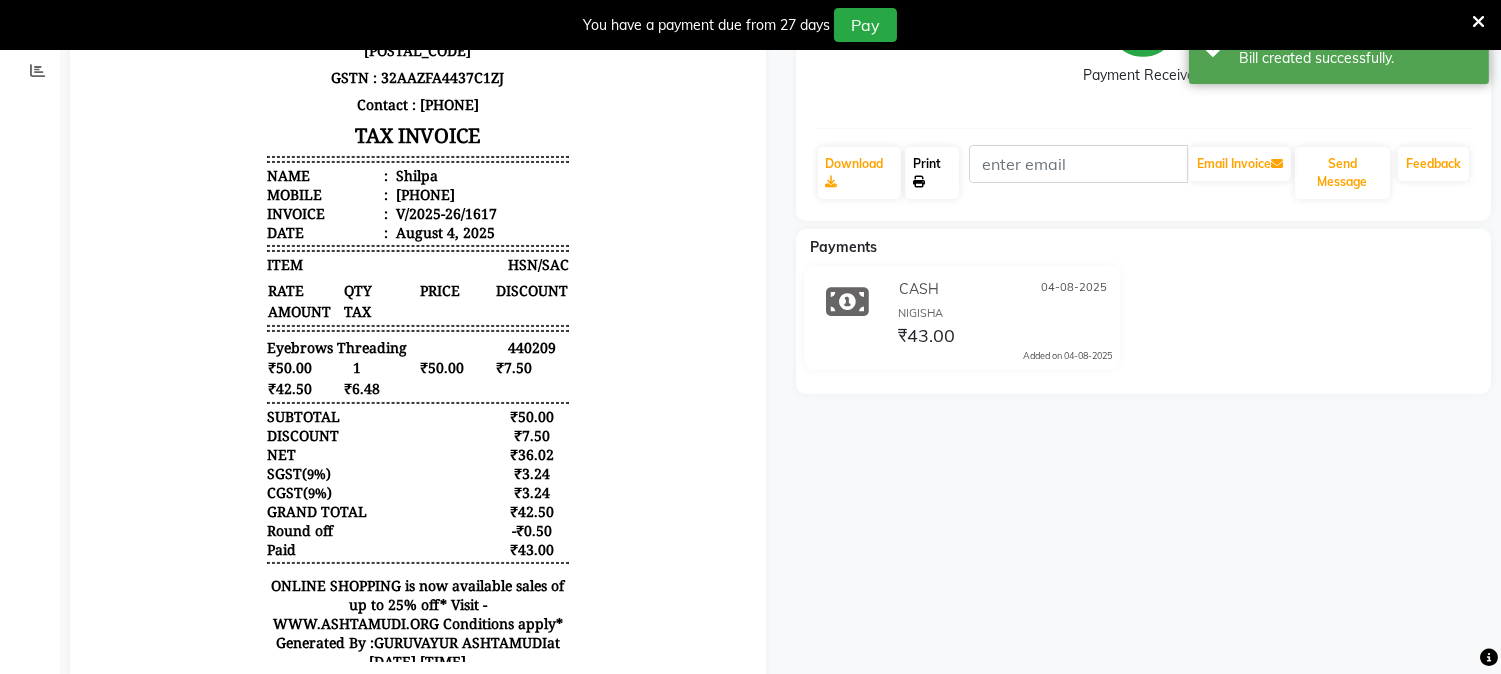 click on "Print" 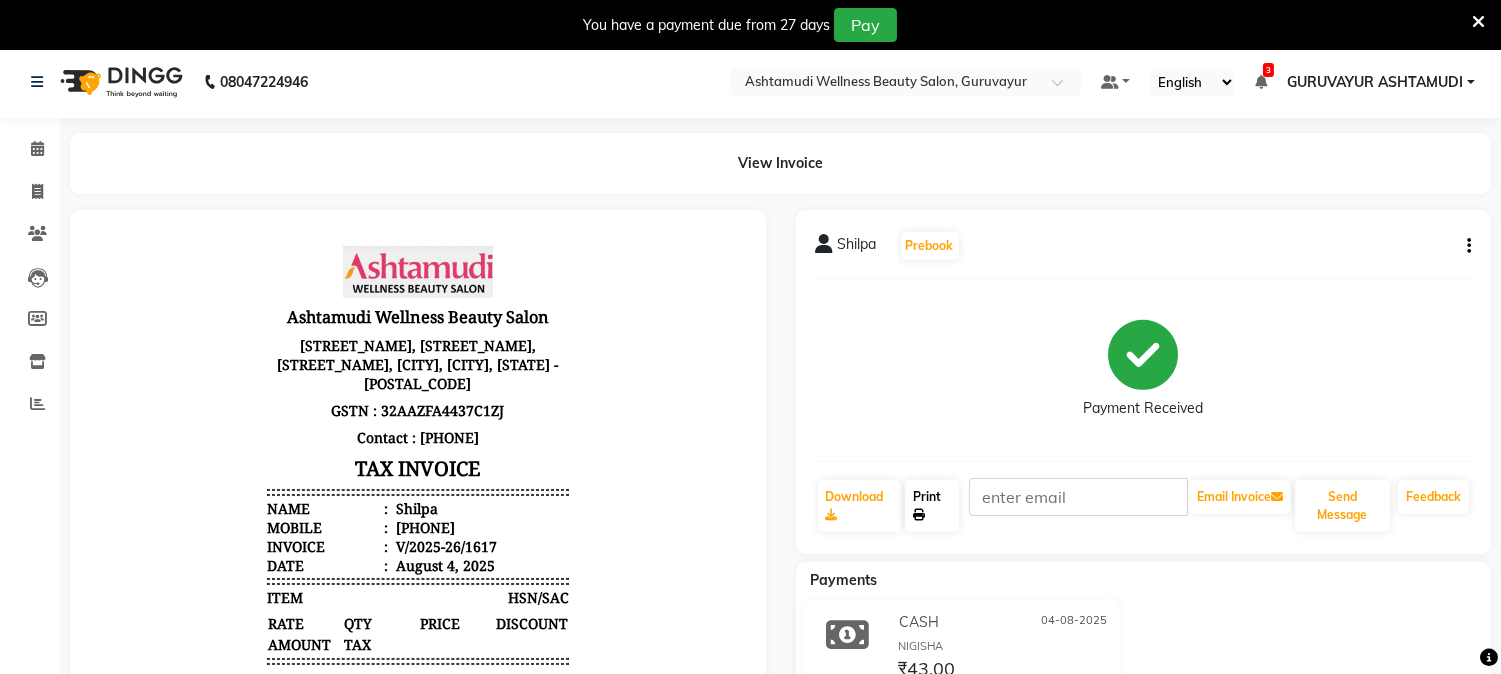 scroll, scrollTop: 0, scrollLeft: 0, axis: both 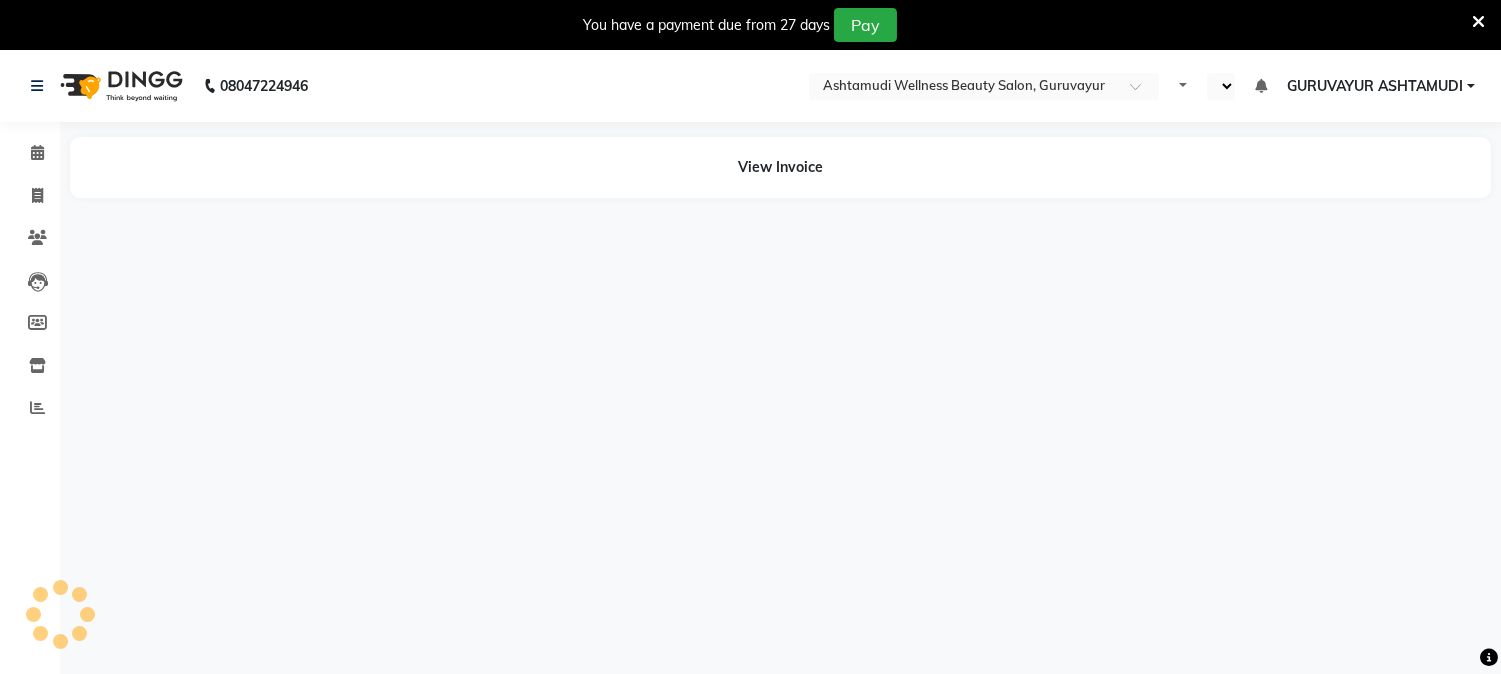 select on "en" 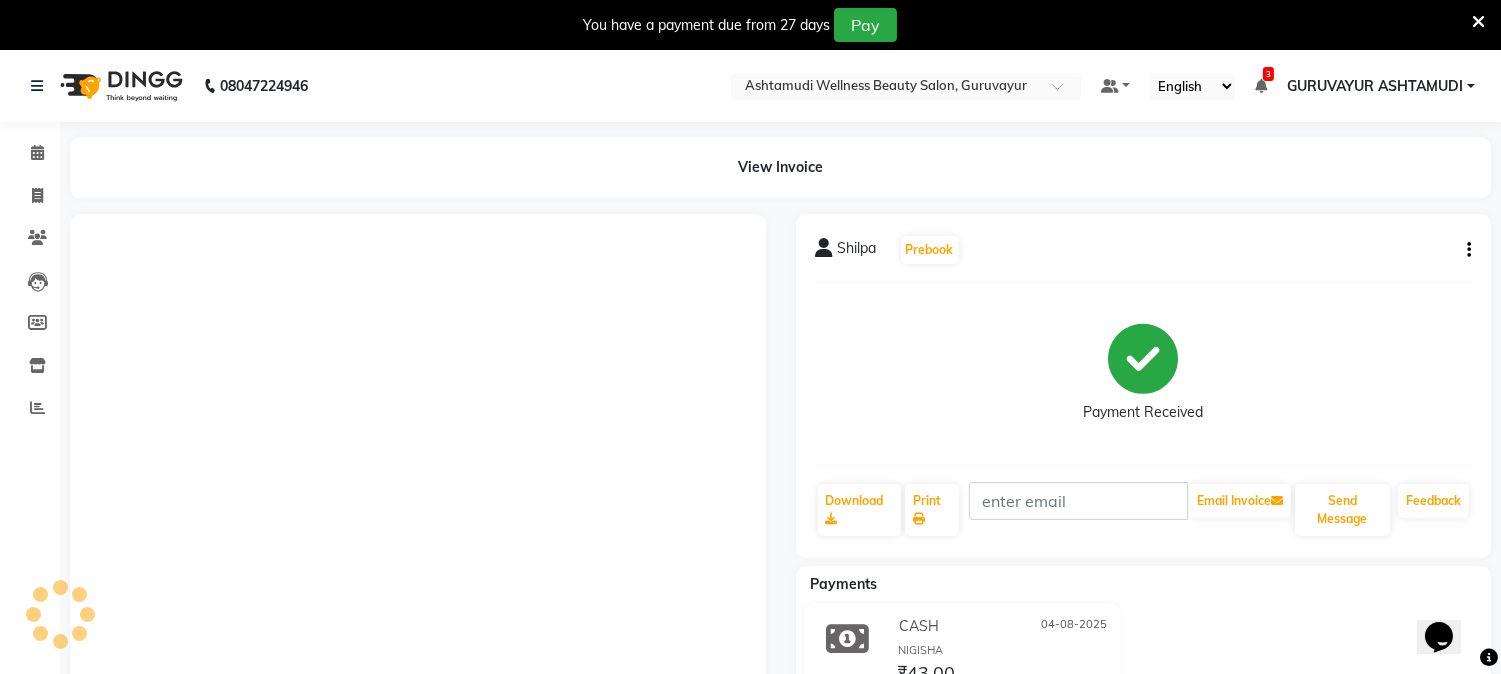 scroll, scrollTop: 0, scrollLeft: 0, axis: both 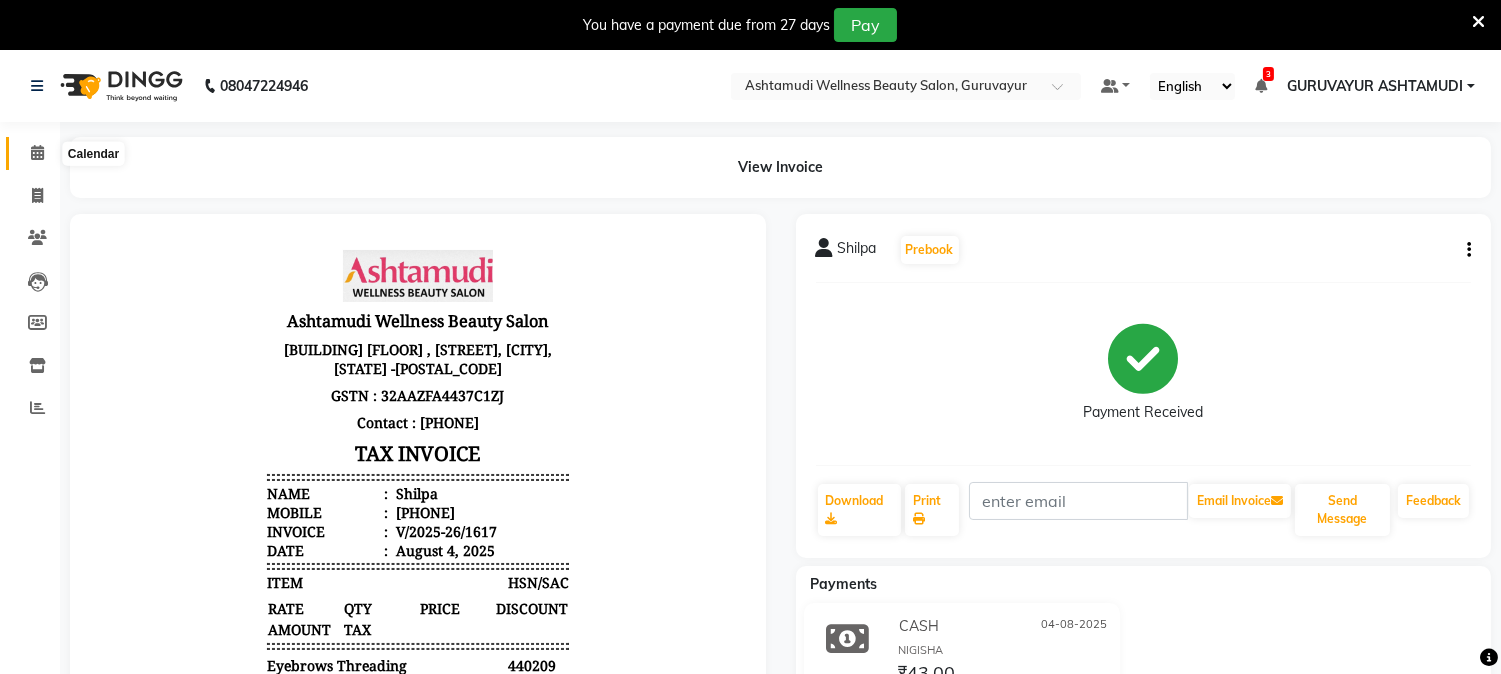 click 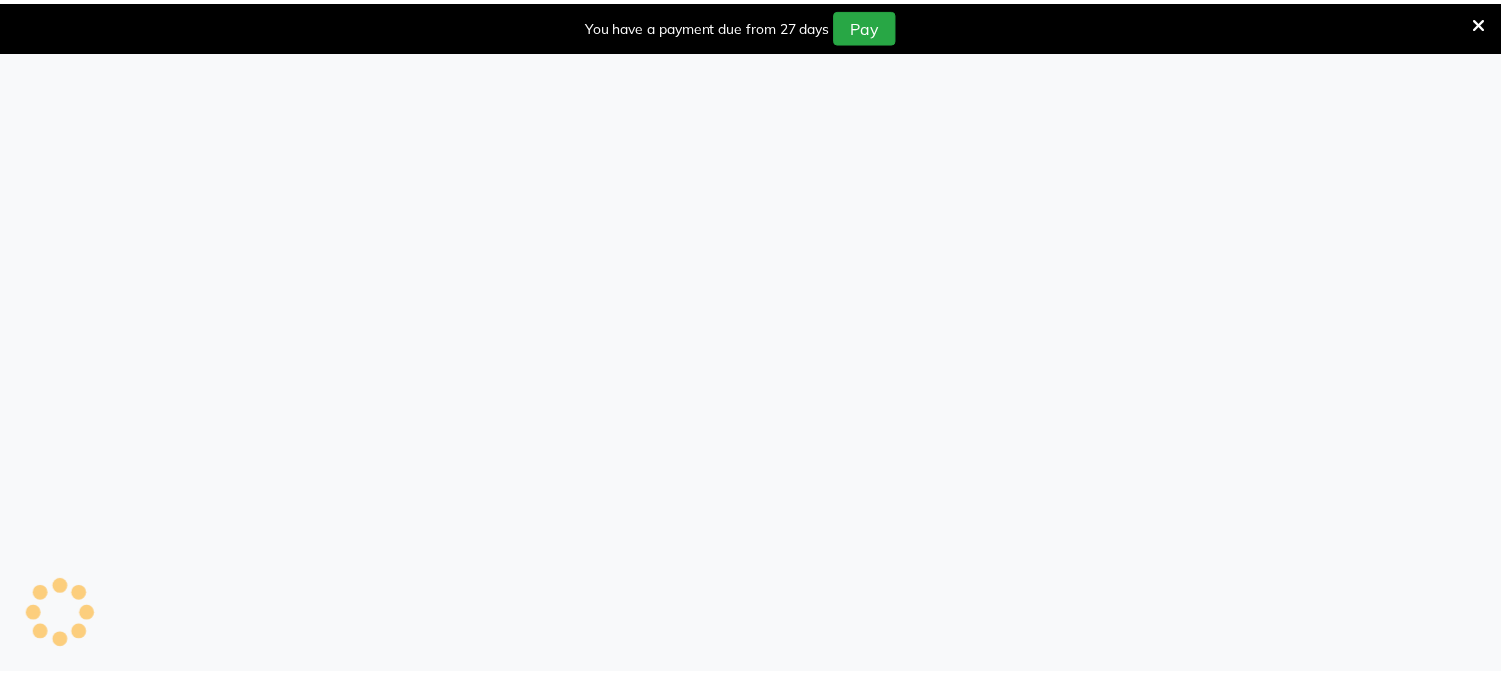scroll, scrollTop: 0, scrollLeft: 0, axis: both 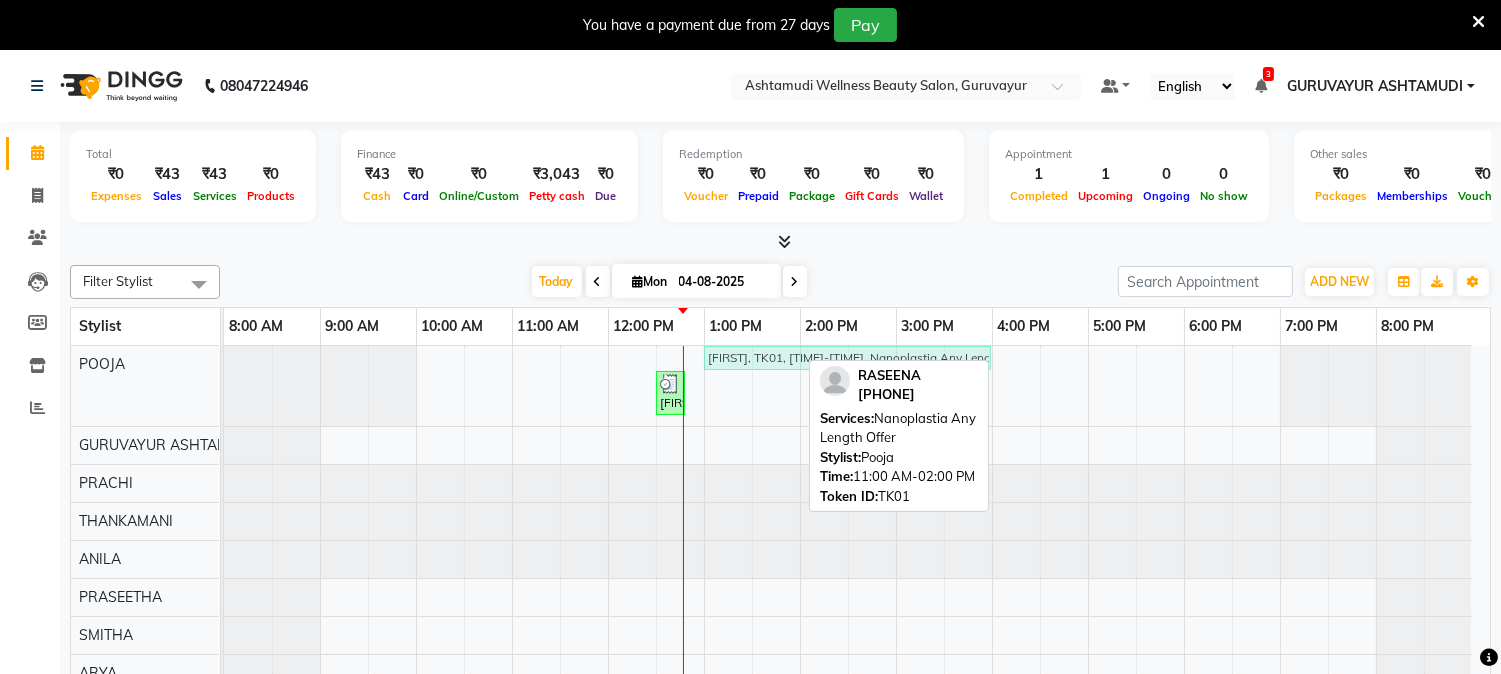 drag, startPoint x: 610, startPoint y: 353, endPoint x: 790, endPoint y: 355, distance: 180.01111 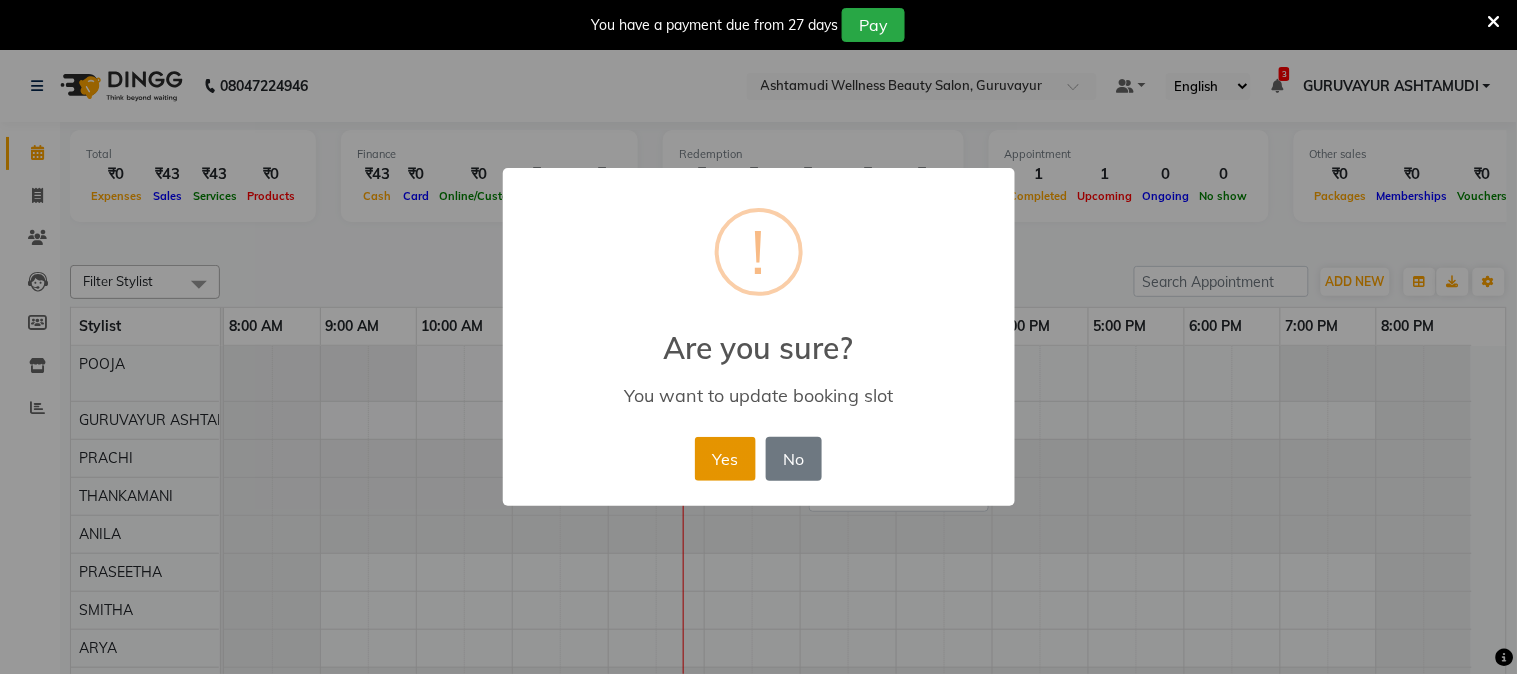 click on "Yes" at bounding box center (725, 459) 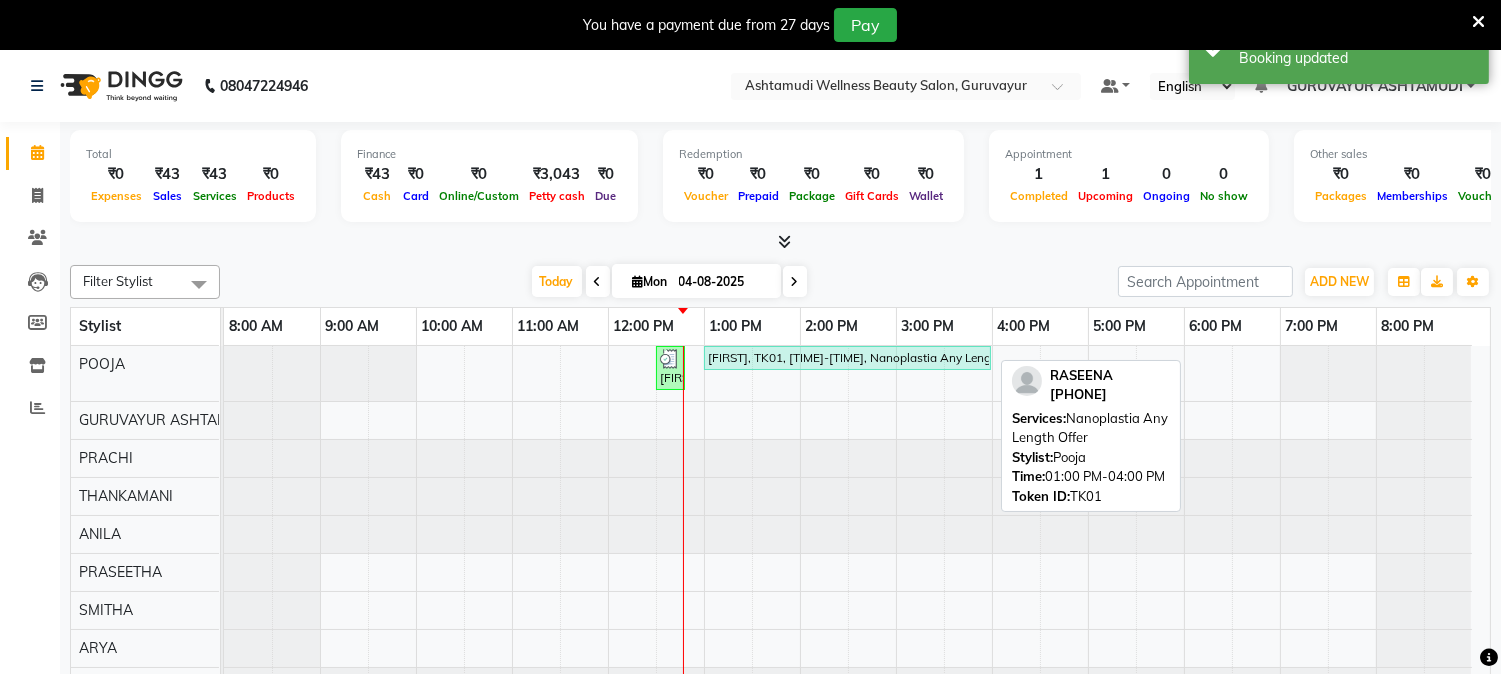 click on "[FIRST], TK01, [TIME]-[TIME], Nanoplastia Any Length Offer" at bounding box center [847, 358] 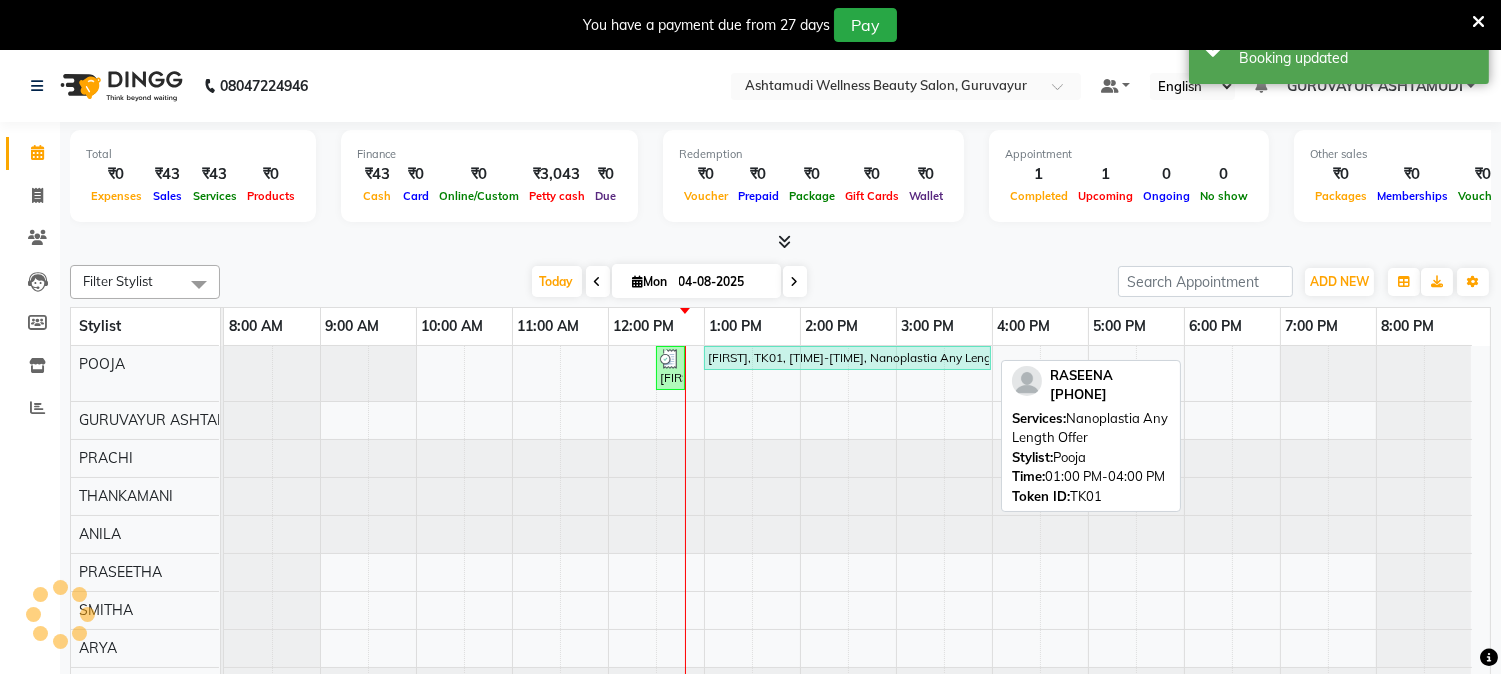 click on "[FIRST], TK01, [TIME]-[TIME], Nanoplastia Any Length Offer" at bounding box center (847, 358) 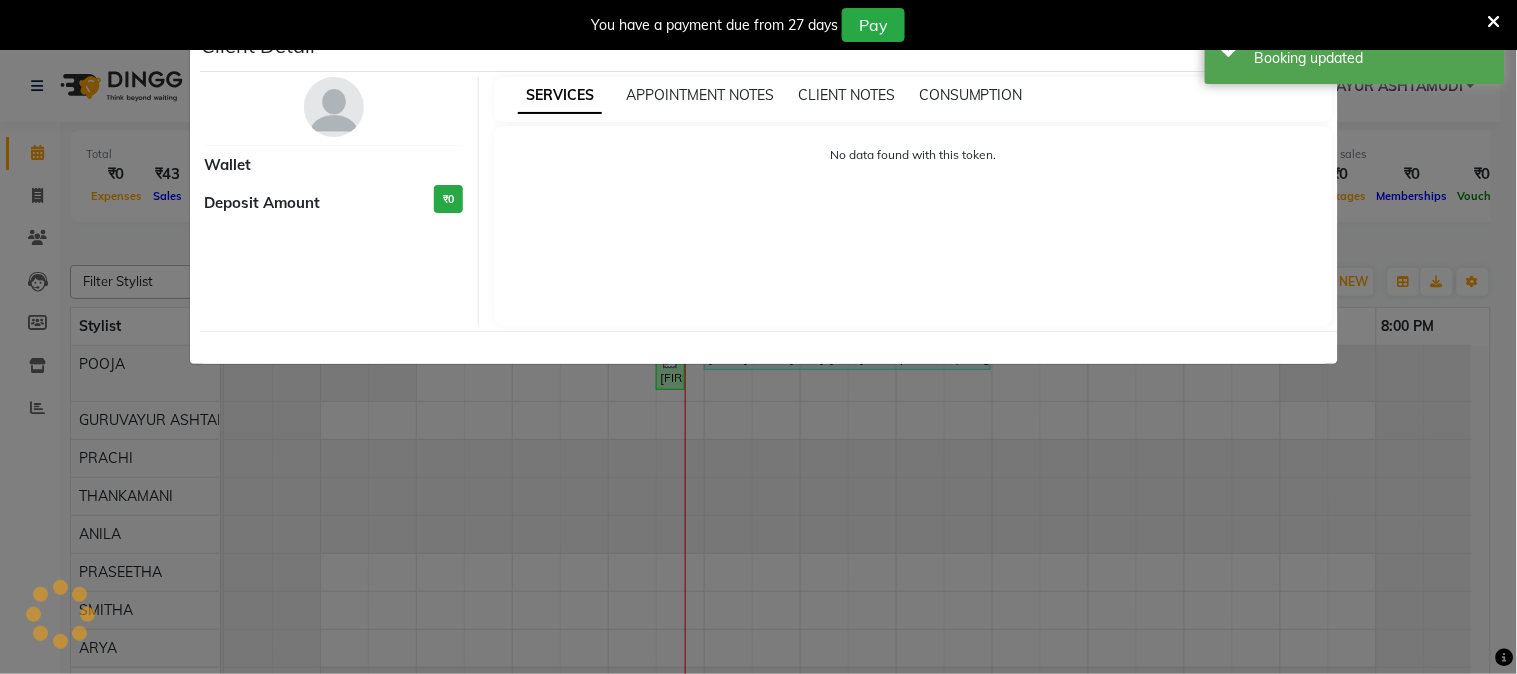 click at bounding box center [1494, 21] 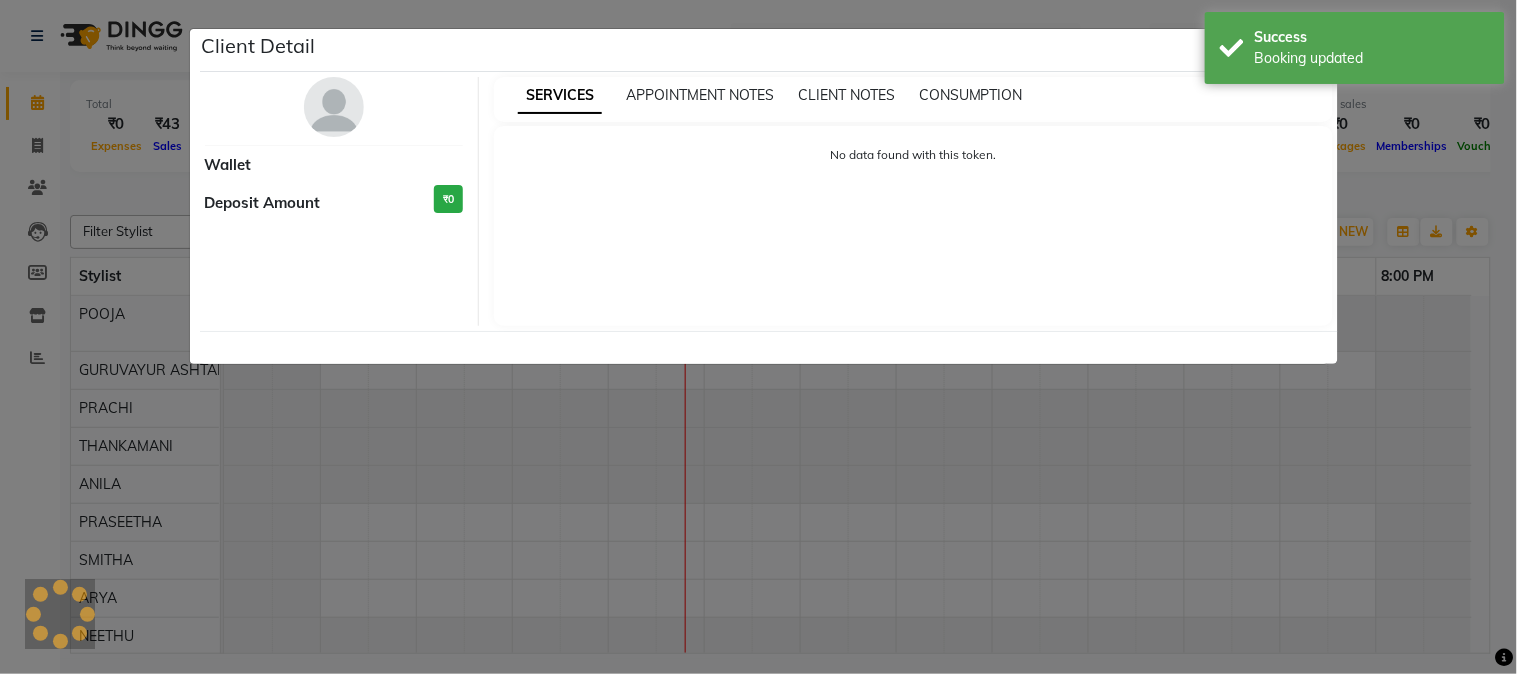 click on "Client Detail     Wallet Deposit Amount  ₹0  SERVICES APPOINTMENT NOTES CLIENT NOTES CONSUMPTION No data found with this token." 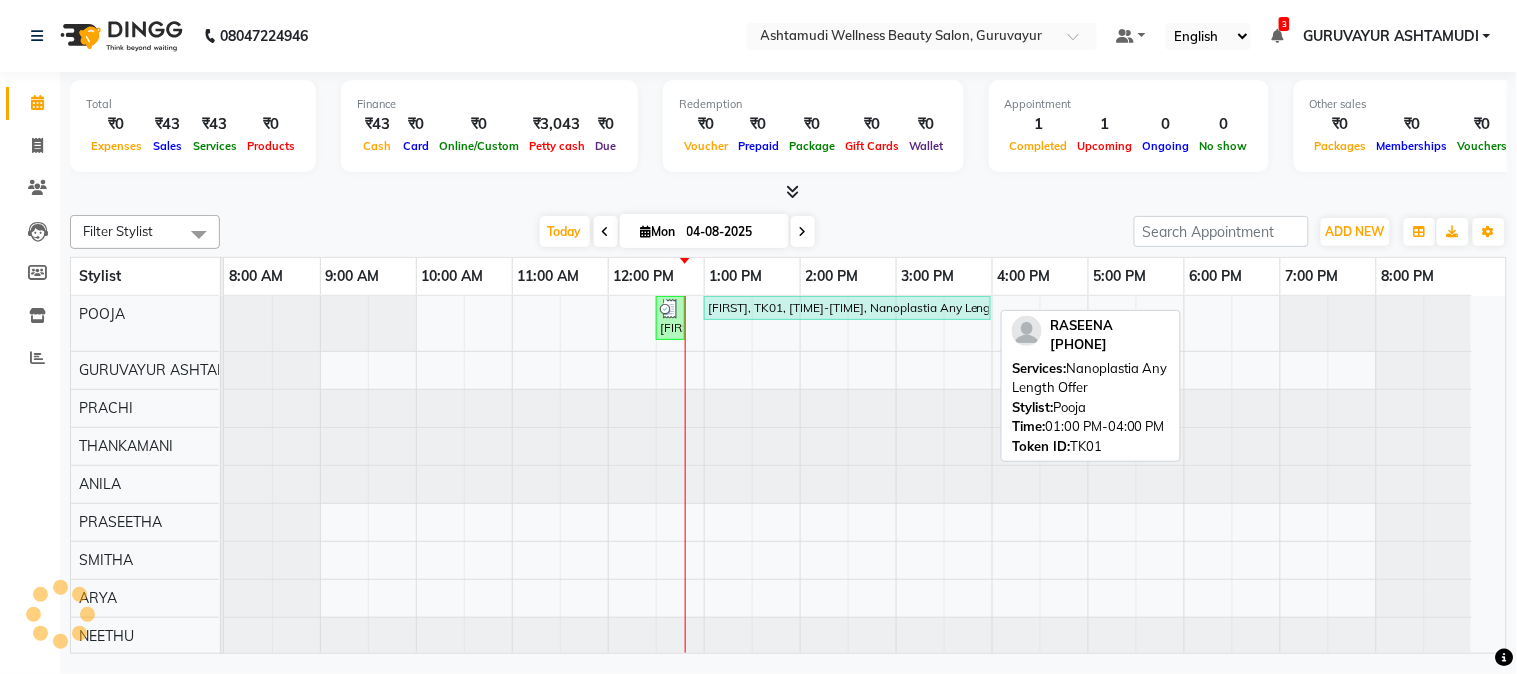 click on "[FIRST], TK01, [TIME]-[TIME], Nanoplastia Any Length Offer" at bounding box center (847, 308) 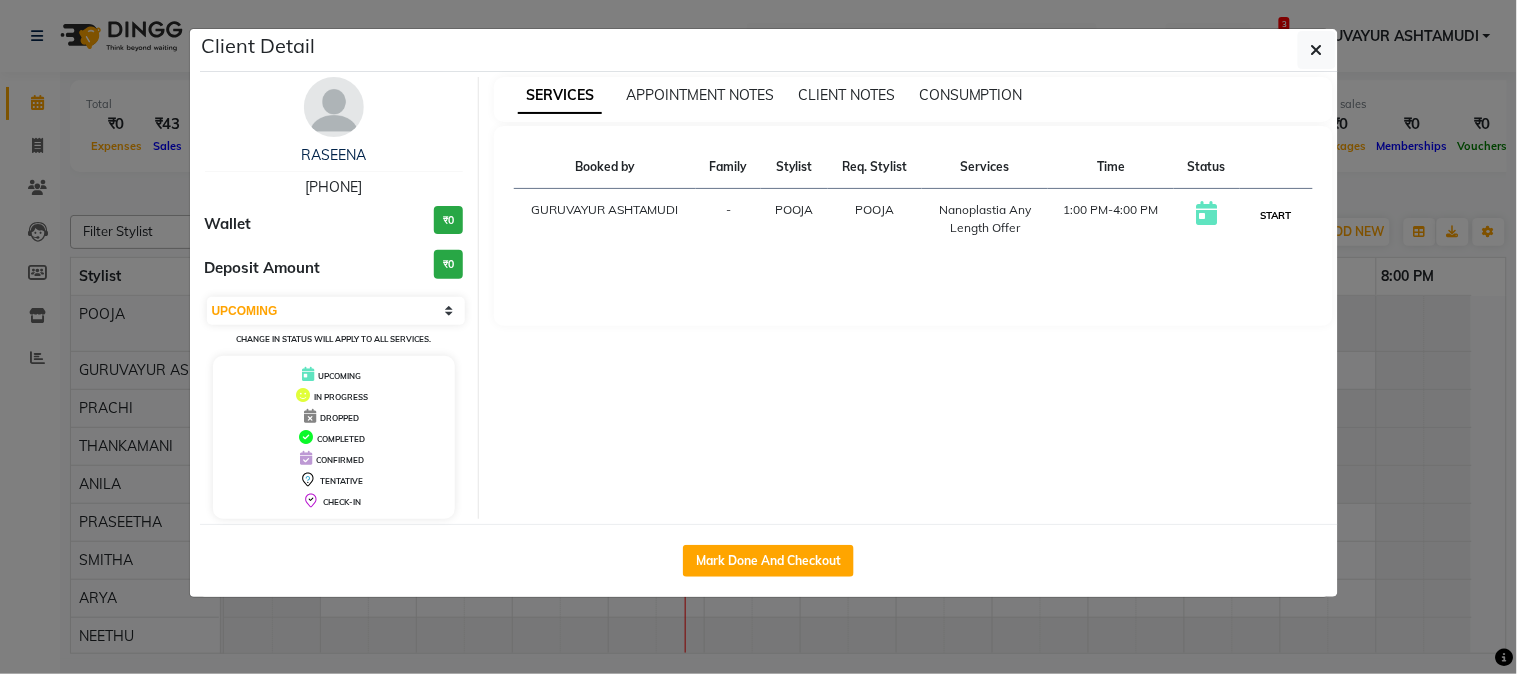 click on "START" at bounding box center [1276, 215] 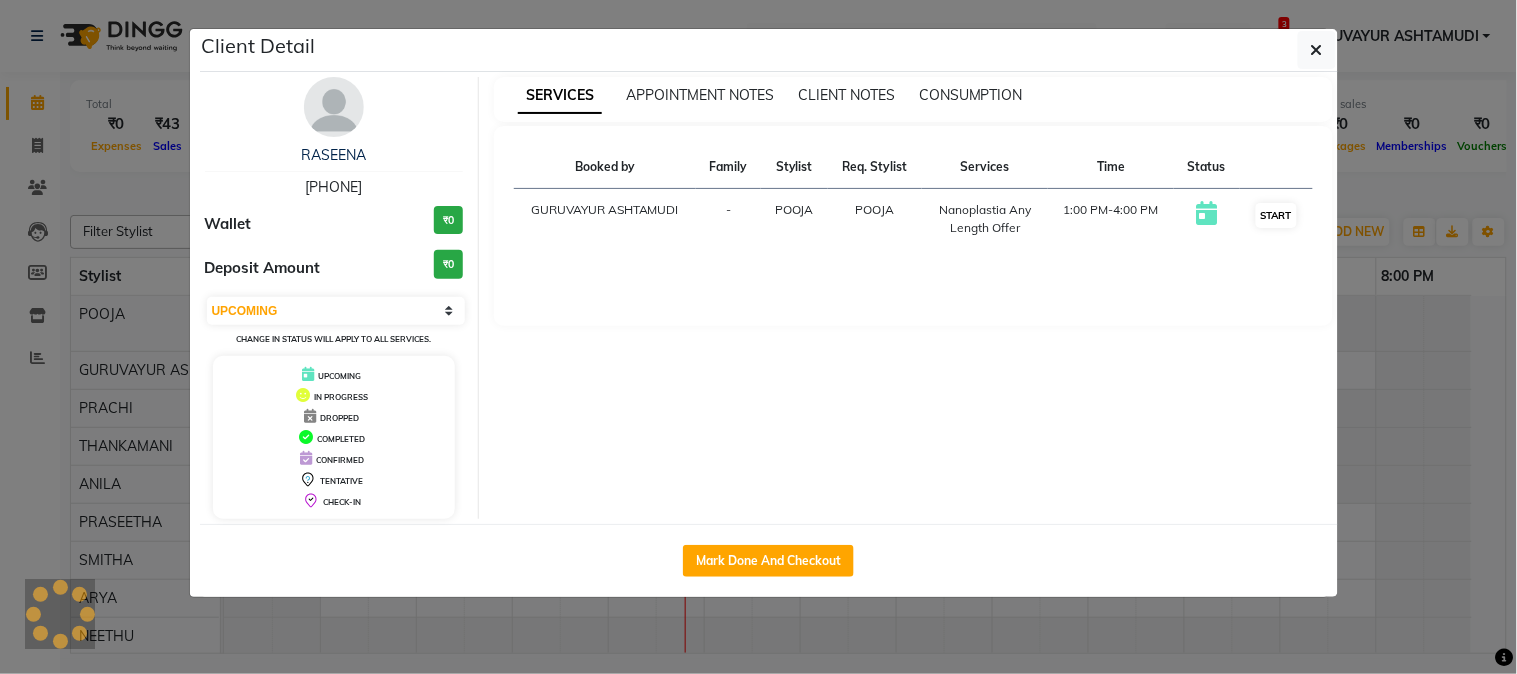 select on "1" 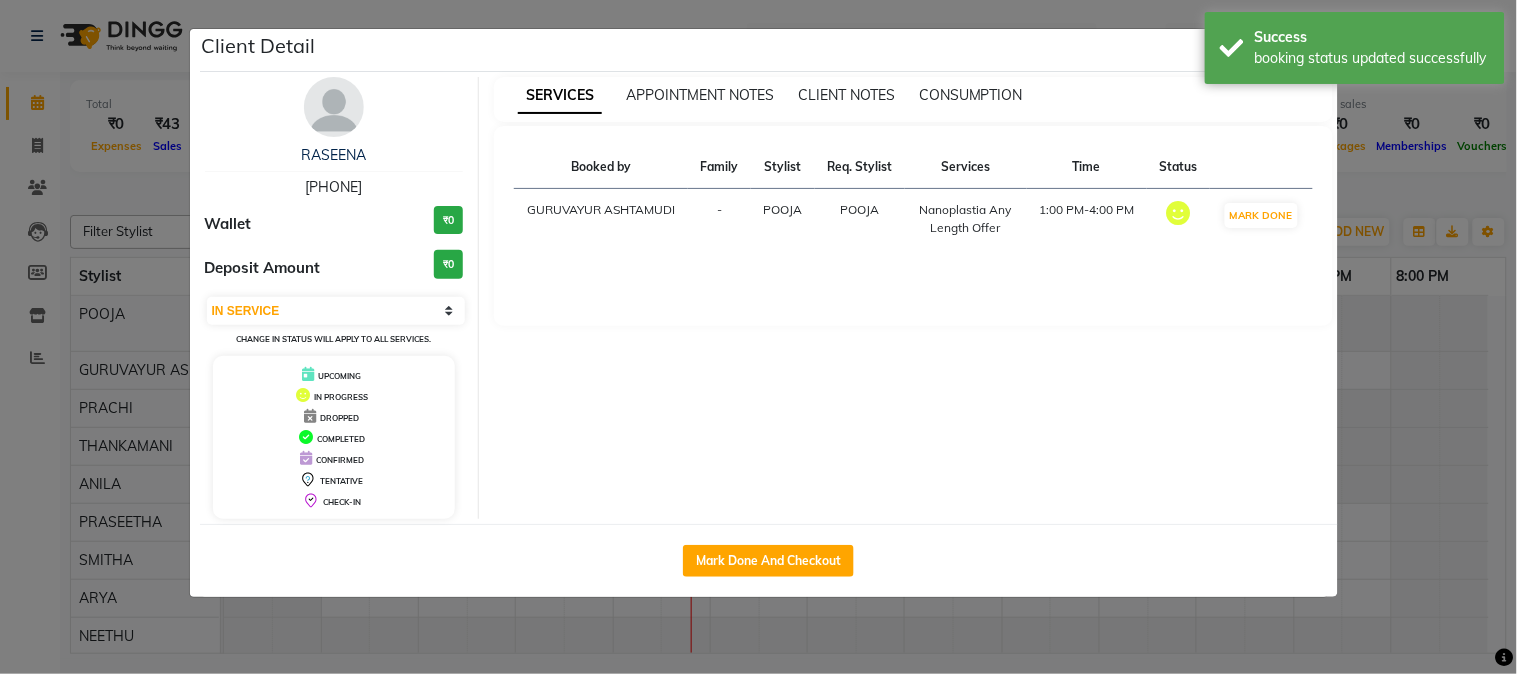 click on "Client Detail  [FIRST]    [PHONE] Wallet ₹0 Deposit Amount  ₹0  Select IN SERVICE CONFIRMED TENTATIVE CHECK IN MARK DONE DROPPED UPCOMING Change in status will apply to all services. UPCOMING IN PROGRESS DROPPED COMPLETED CONFIRMED TENTATIVE CHECK-IN SERVICES APPOINTMENT NOTES CLIENT NOTES CONSUMPTION Booked by Family Stylist Req. Stylist Services Time Status  [CITY] [CITY]  - POOJA POOJA  Nanoplastia Any Length Offer   1:00 PM-4:00 PM   MARK DONE   Mark Done And Checkout" 